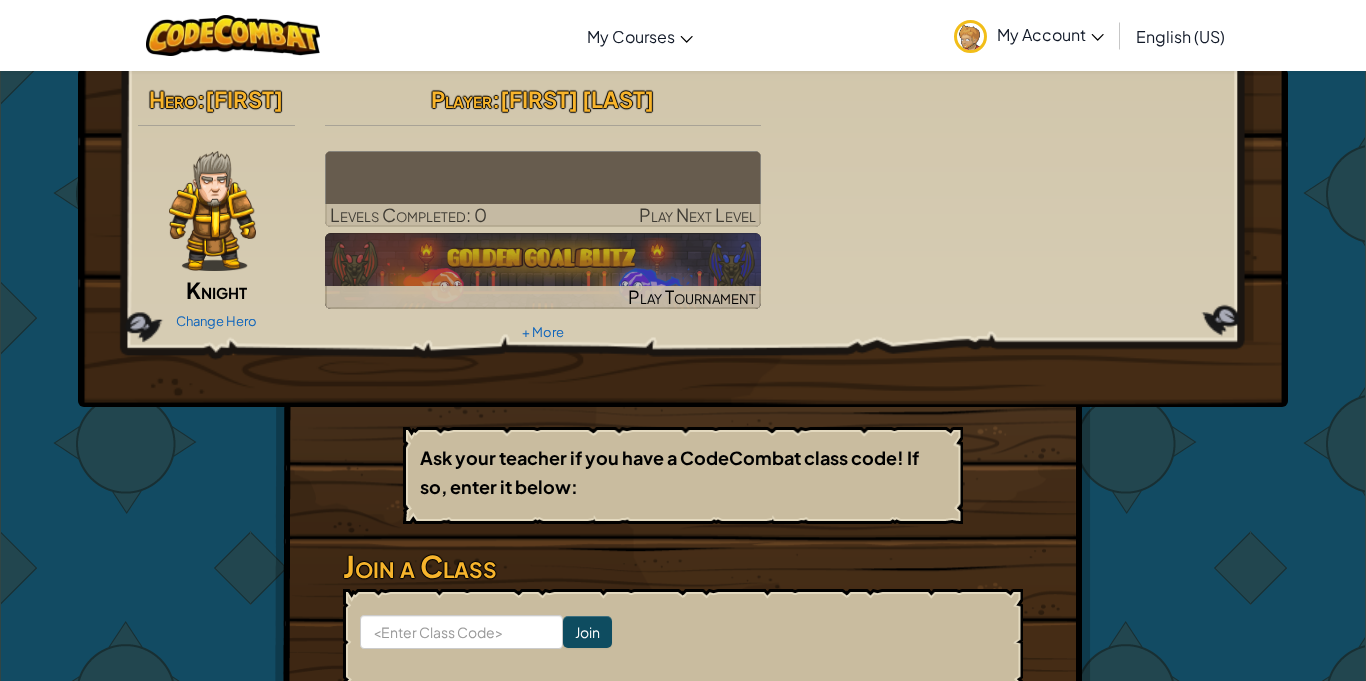 scroll, scrollTop: 0, scrollLeft: 0, axis: both 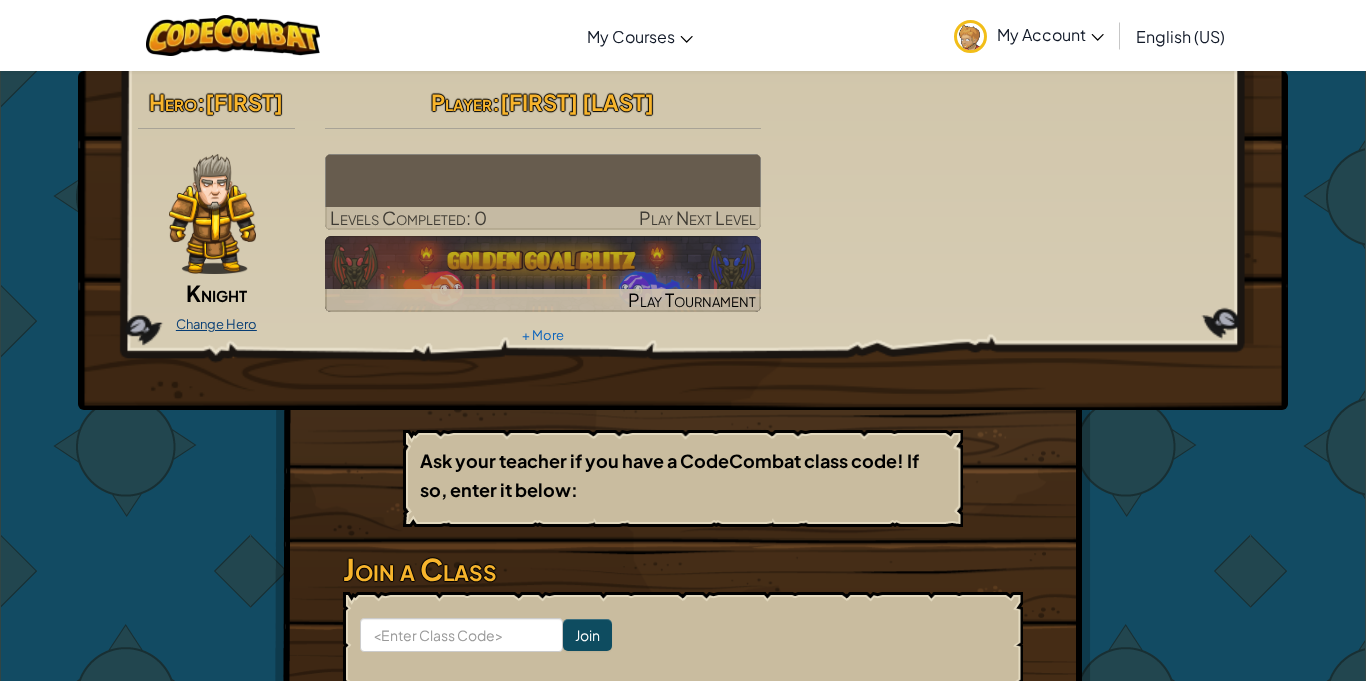 click on "Change Hero" at bounding box center (216, 324) 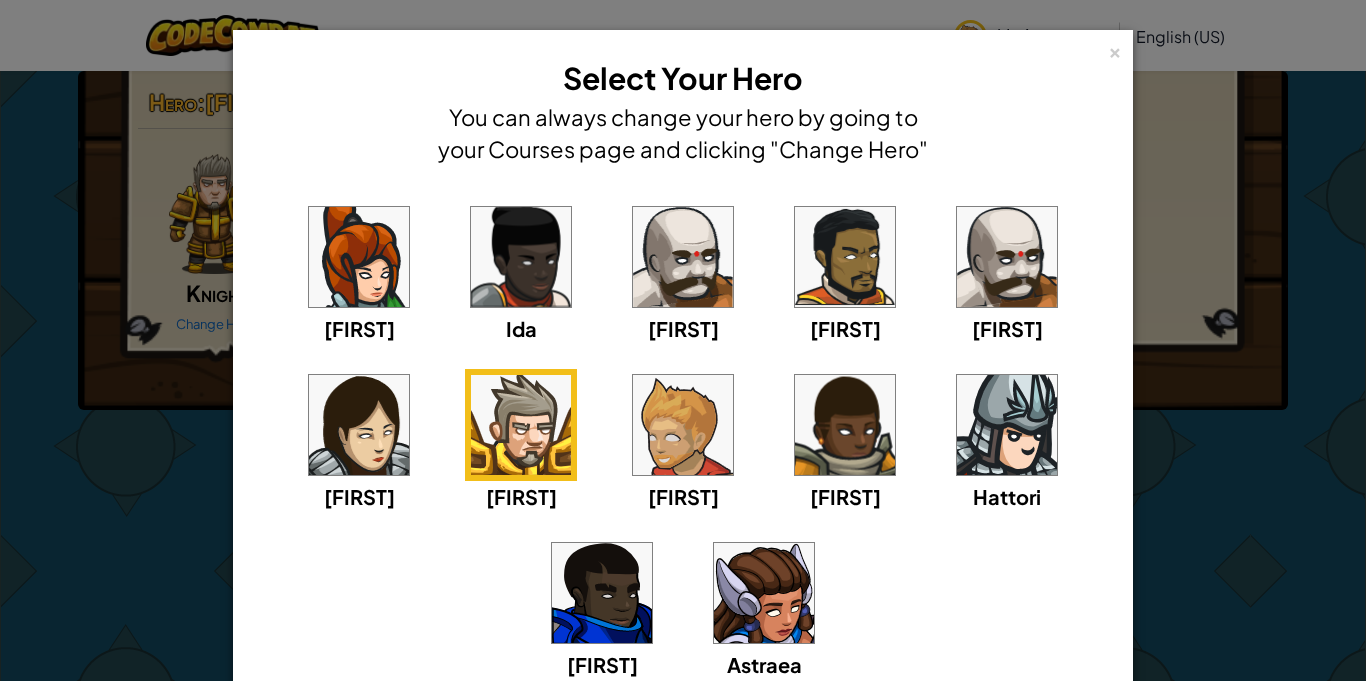 click at bounding box center (359, 257) 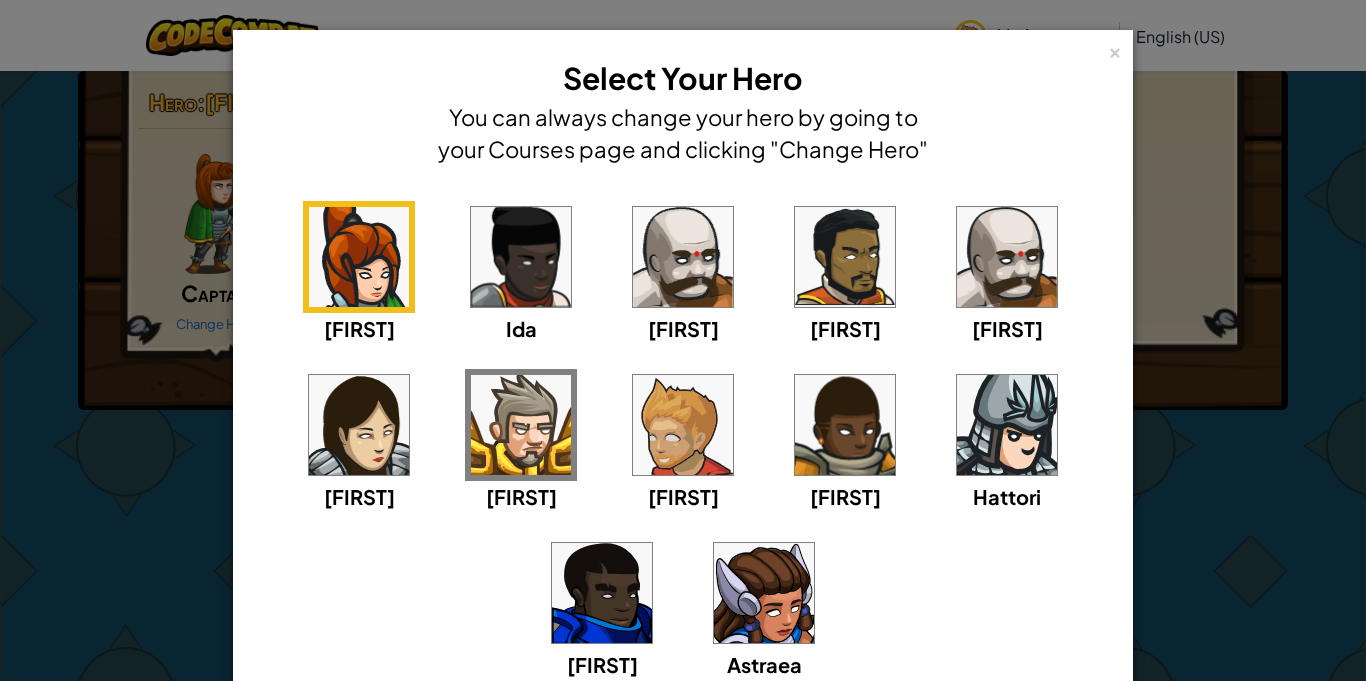 click on "Anya Ida Okar Alejandro Okar Illia Tharin Ned Arryn Hattori Gordon Astraea" at bounding box center (683, 453) 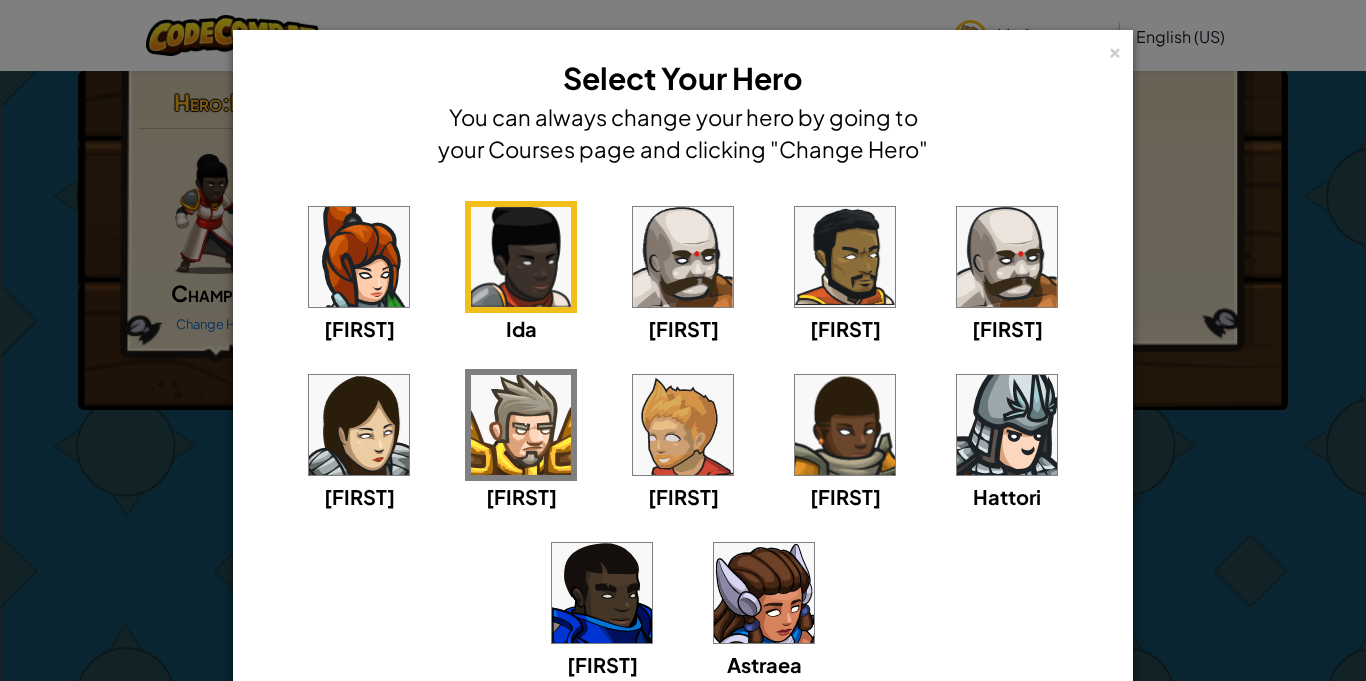 scroll, scrollTop: 181, scrollLeft: 0, axis: vertical 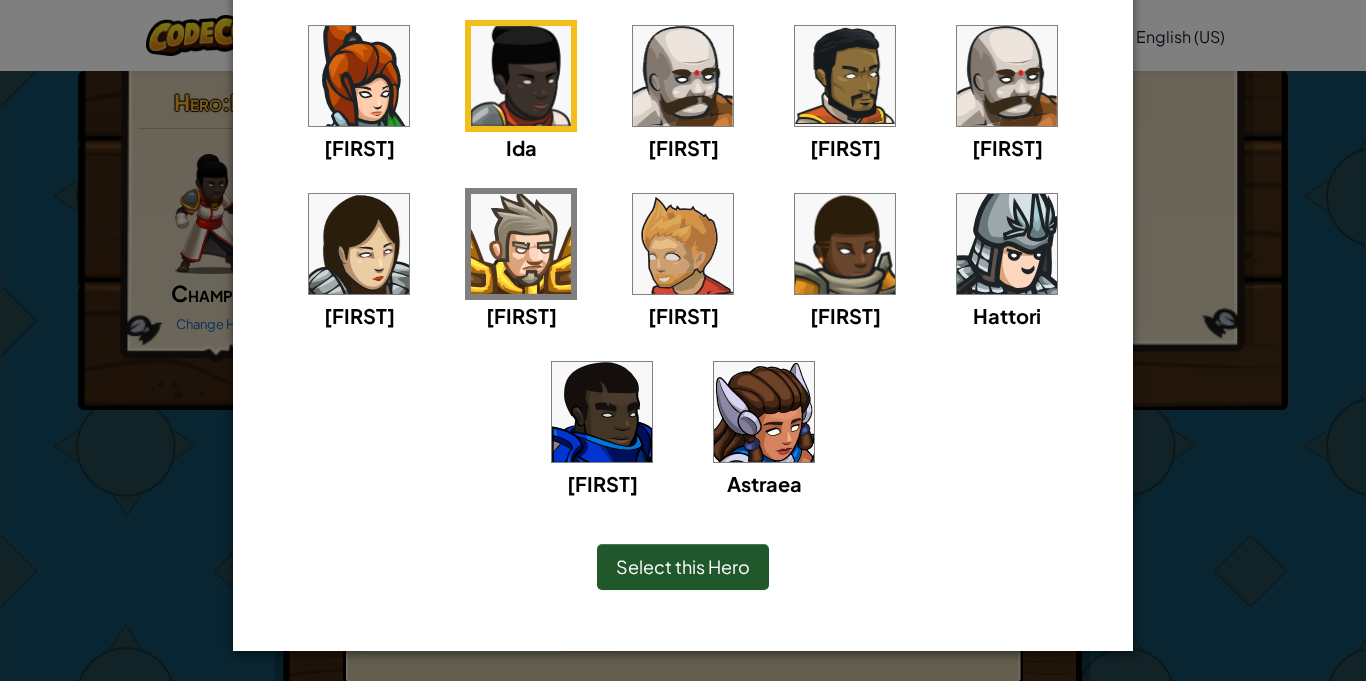 click on "Select this Hero" at bounding box center [683, 566] 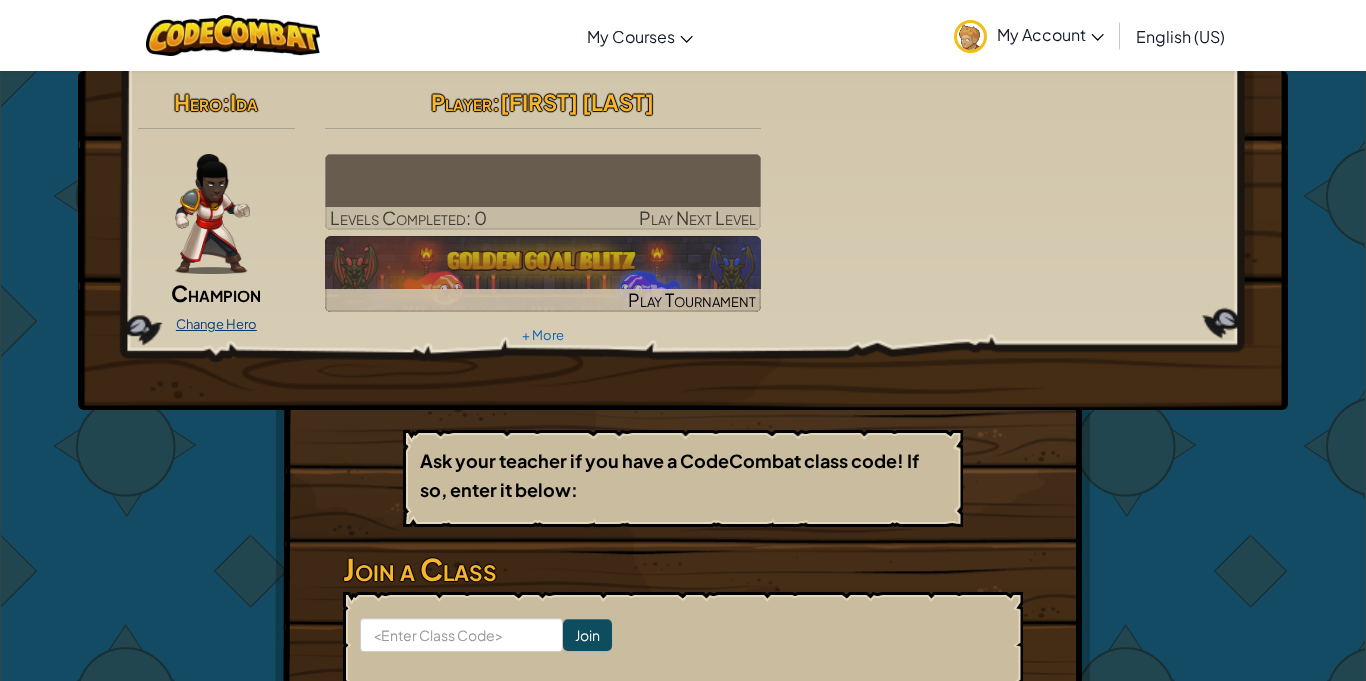 click on "Change Hero" at bounding box center (216, 324) 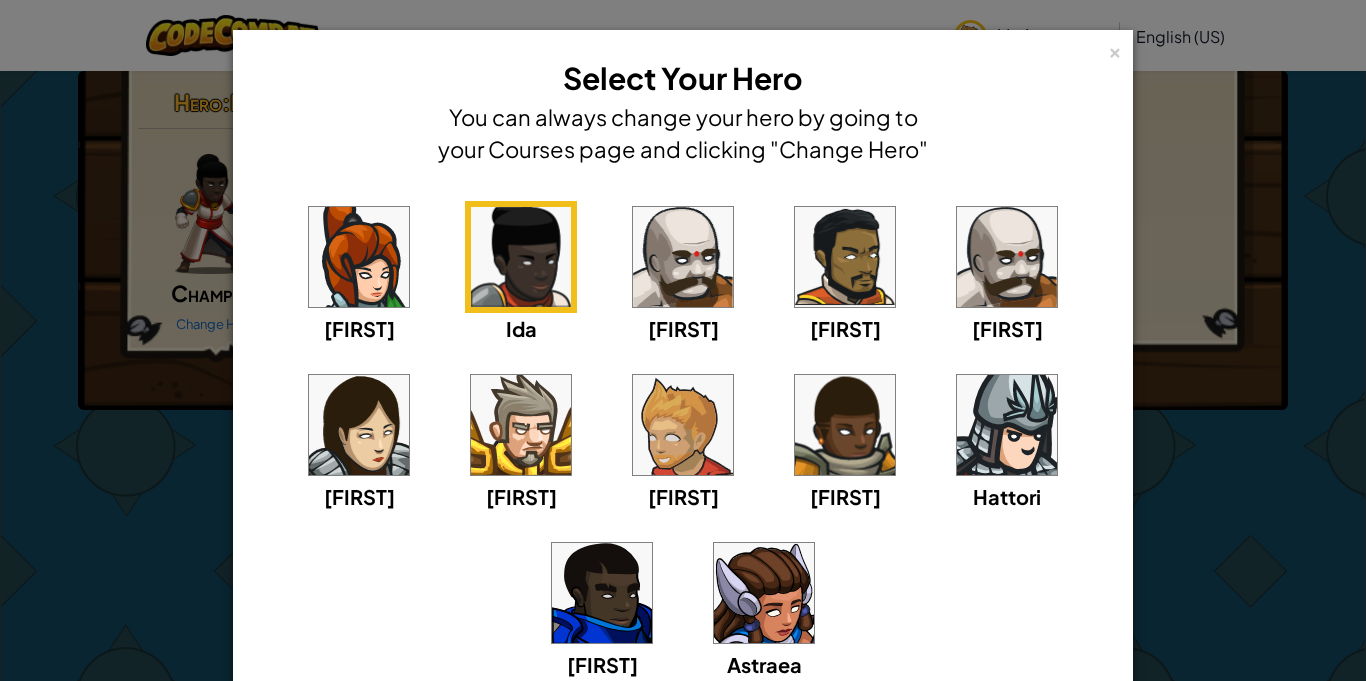 click at bounding box center (683, 257) 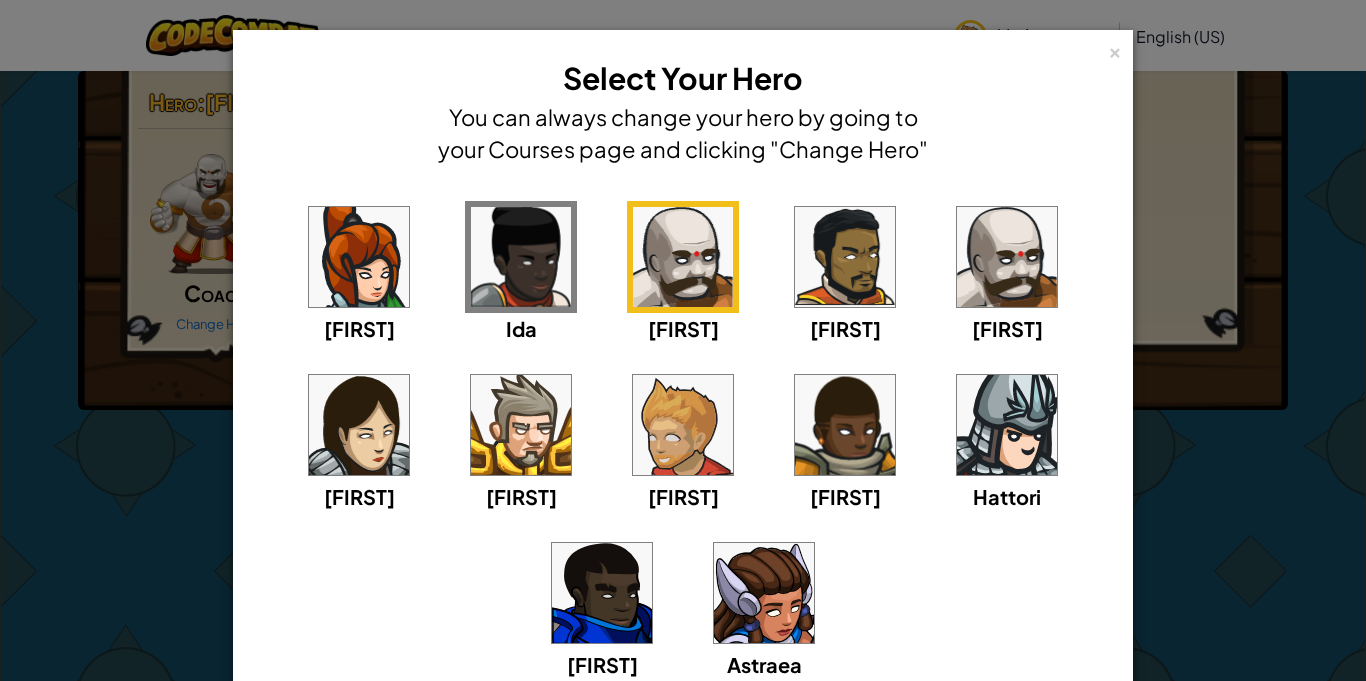 scroll, scrollTop: 181, scrollLeft: 0, axis: vertical 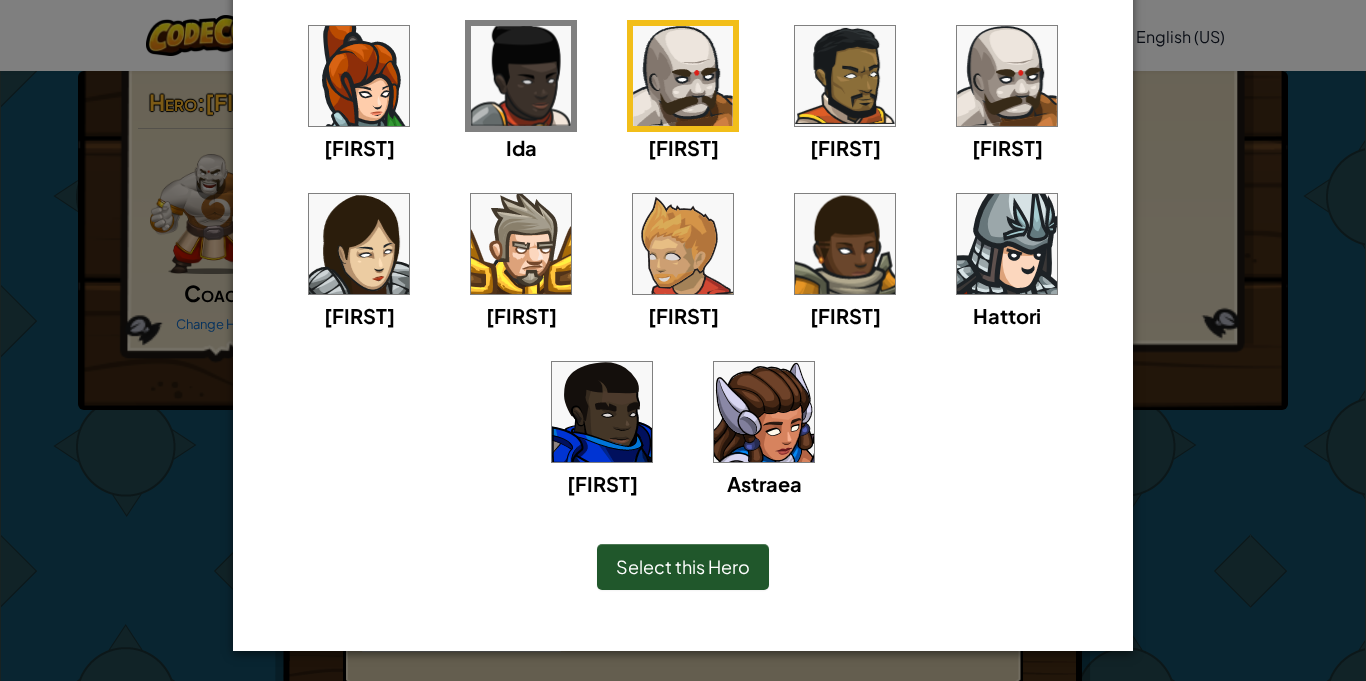 click on "Select this Hero" at bounding box center (683, 566) 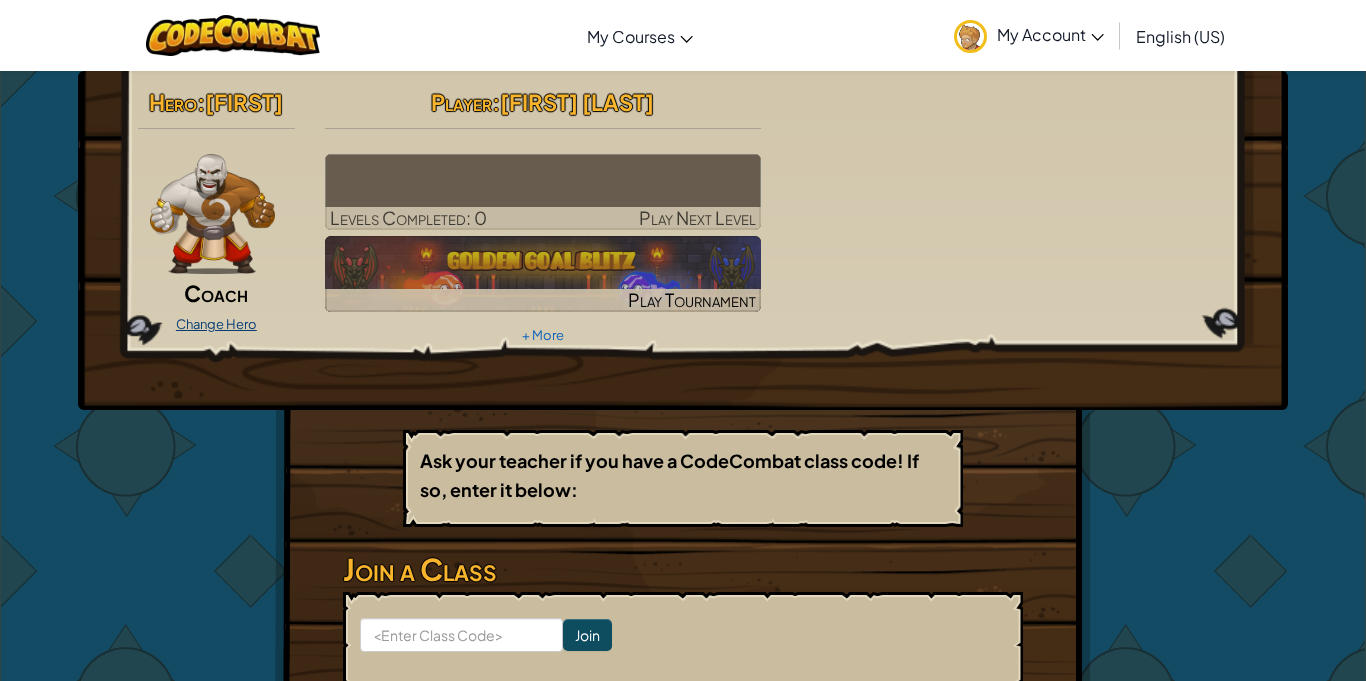 click on "Change Hero" at bounding box center [216, 324] 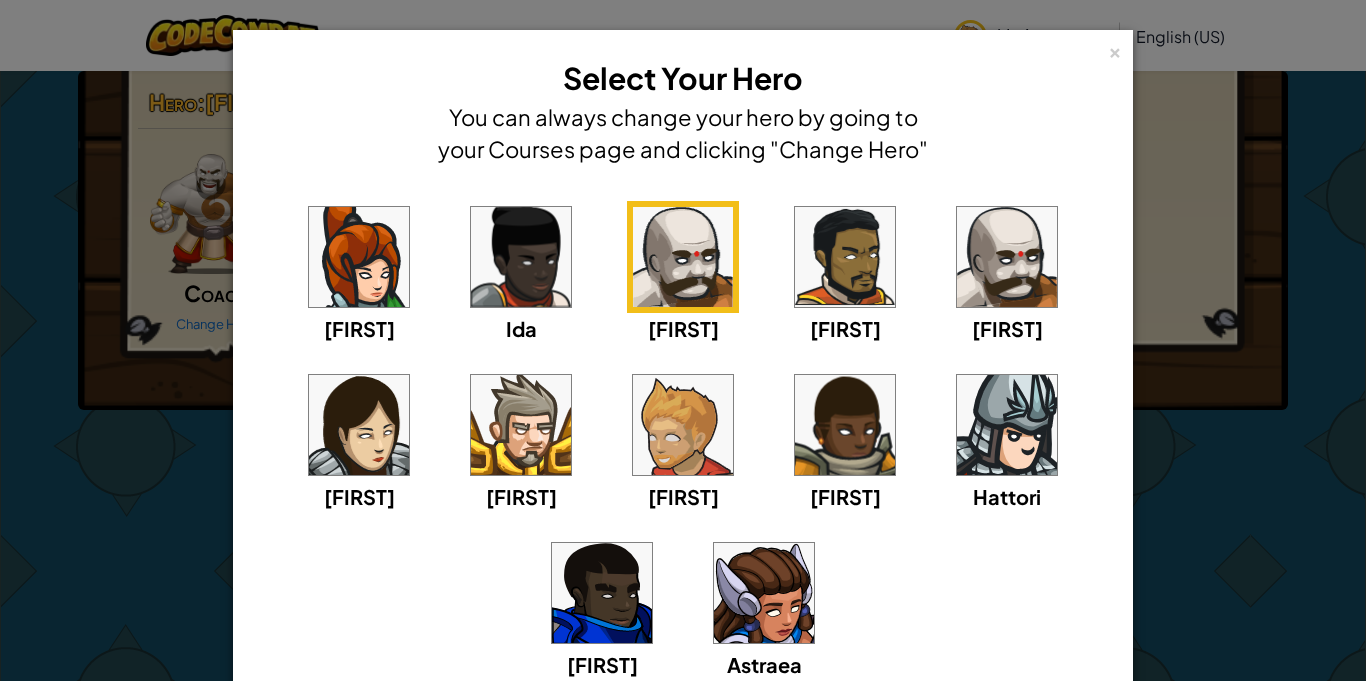 click at bounding box center [845, 257] 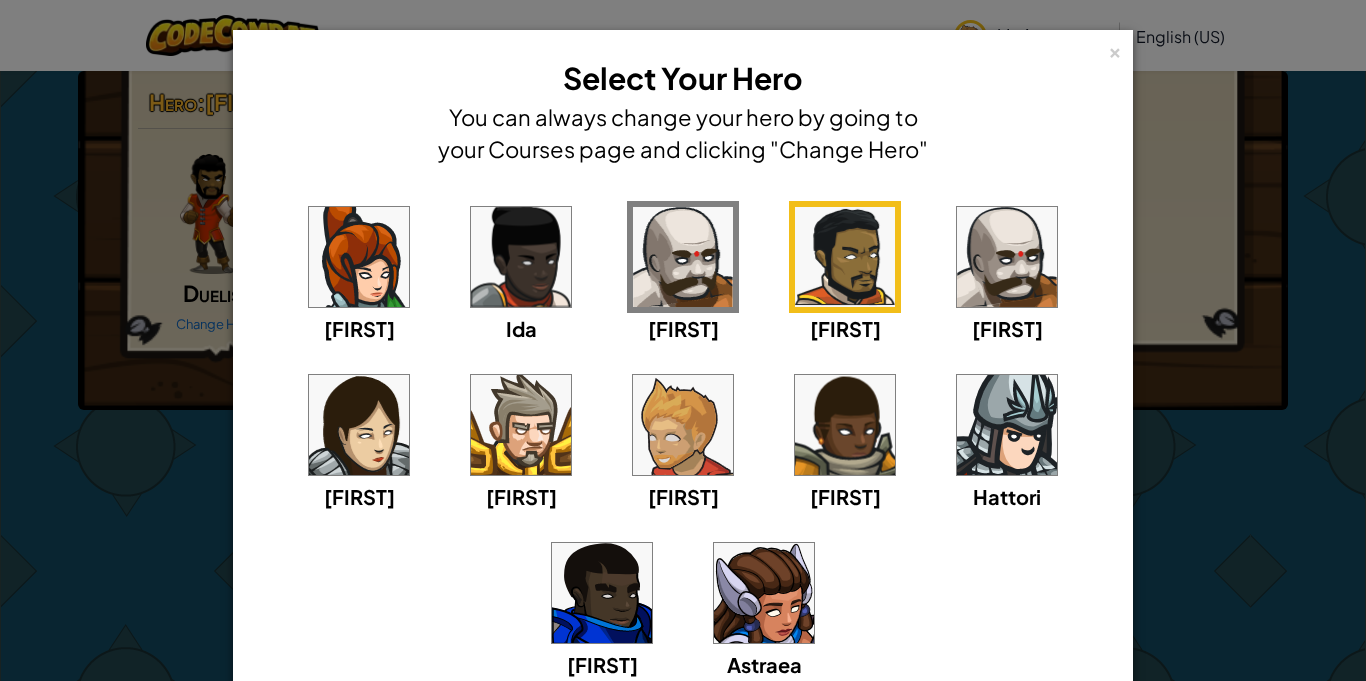 scroll, scrollTop: 181, scrollLeft: 0, axis: vertical 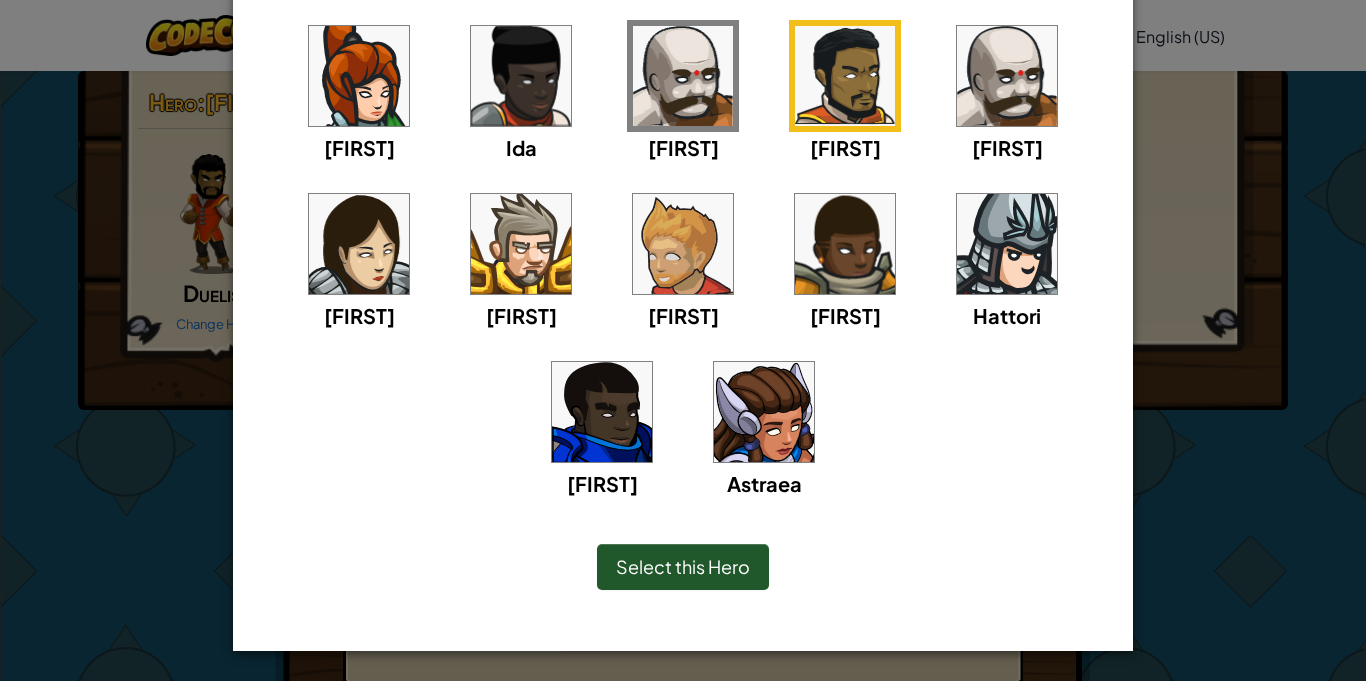 click on "Select this Hero" at bounding box center [683, 566] 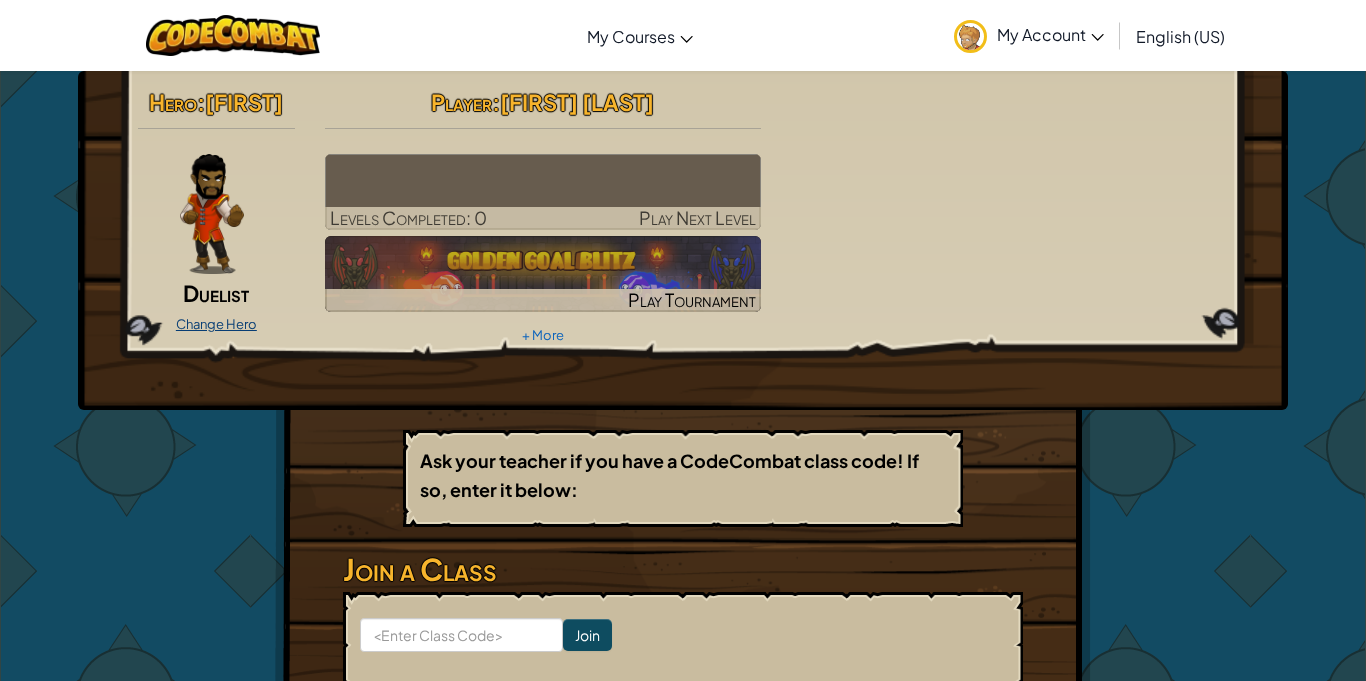 click on "Change Hero" at bounding box center [216, 324] 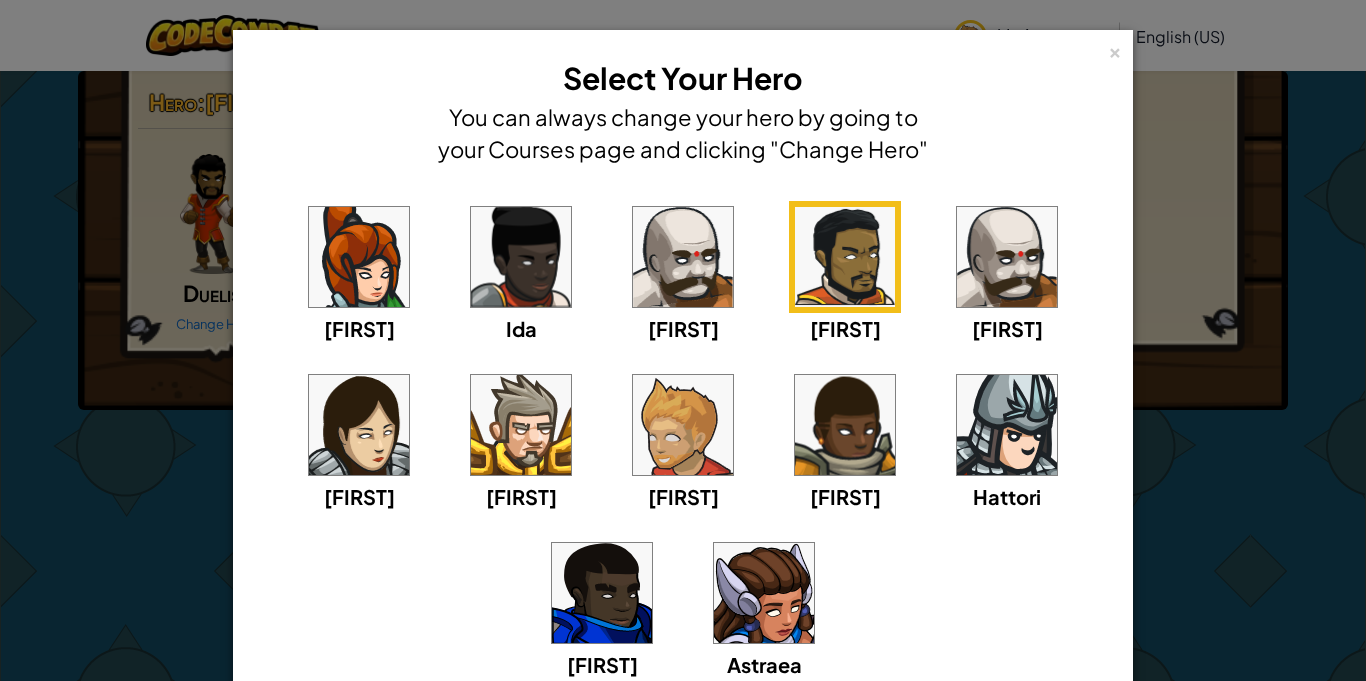 click at bounding box center [1007, 257] 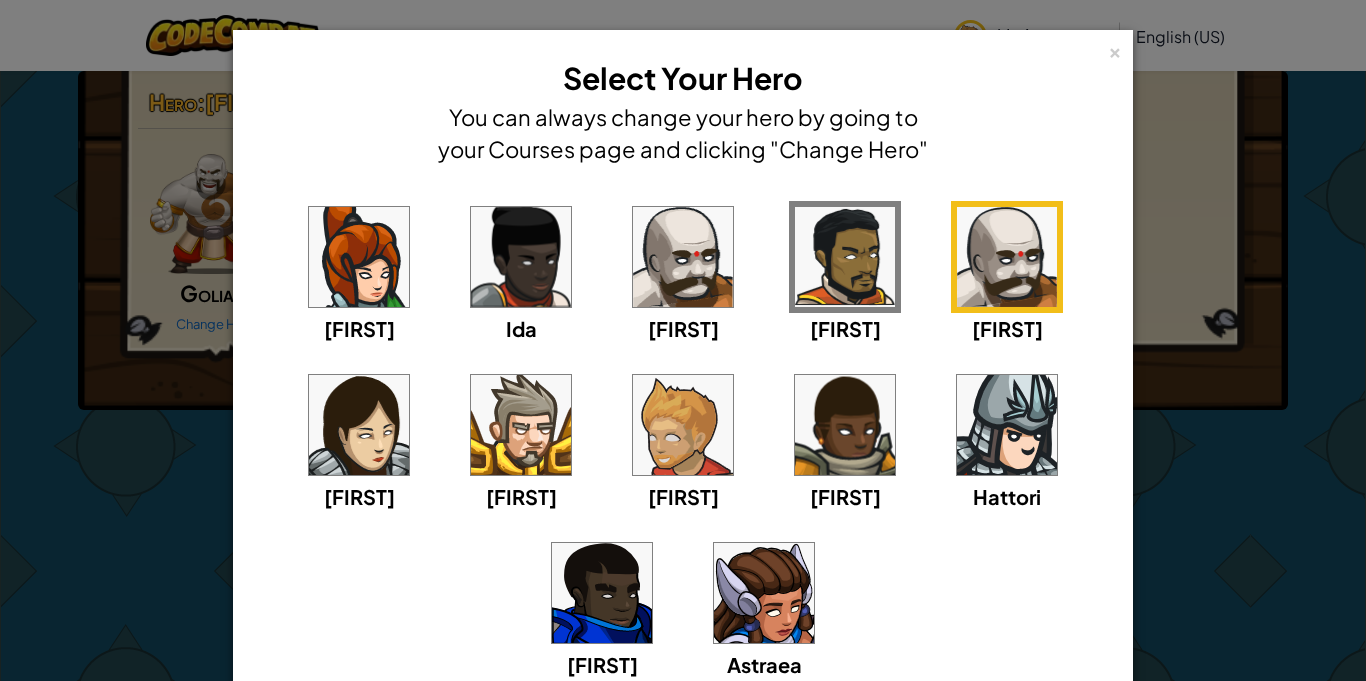 scroll, scrollTop: 181, scrollLeft: 0, axis: vertical 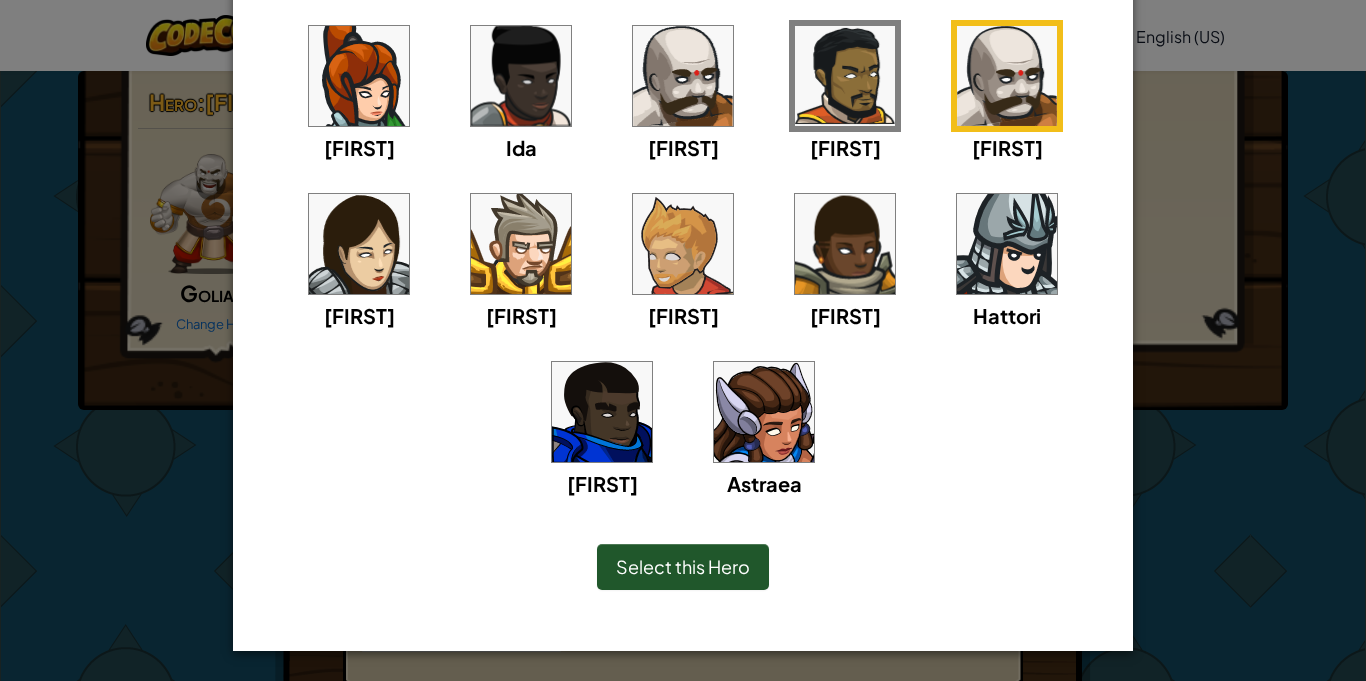 click on "Select this Hero" at bounding box center [683, 566] 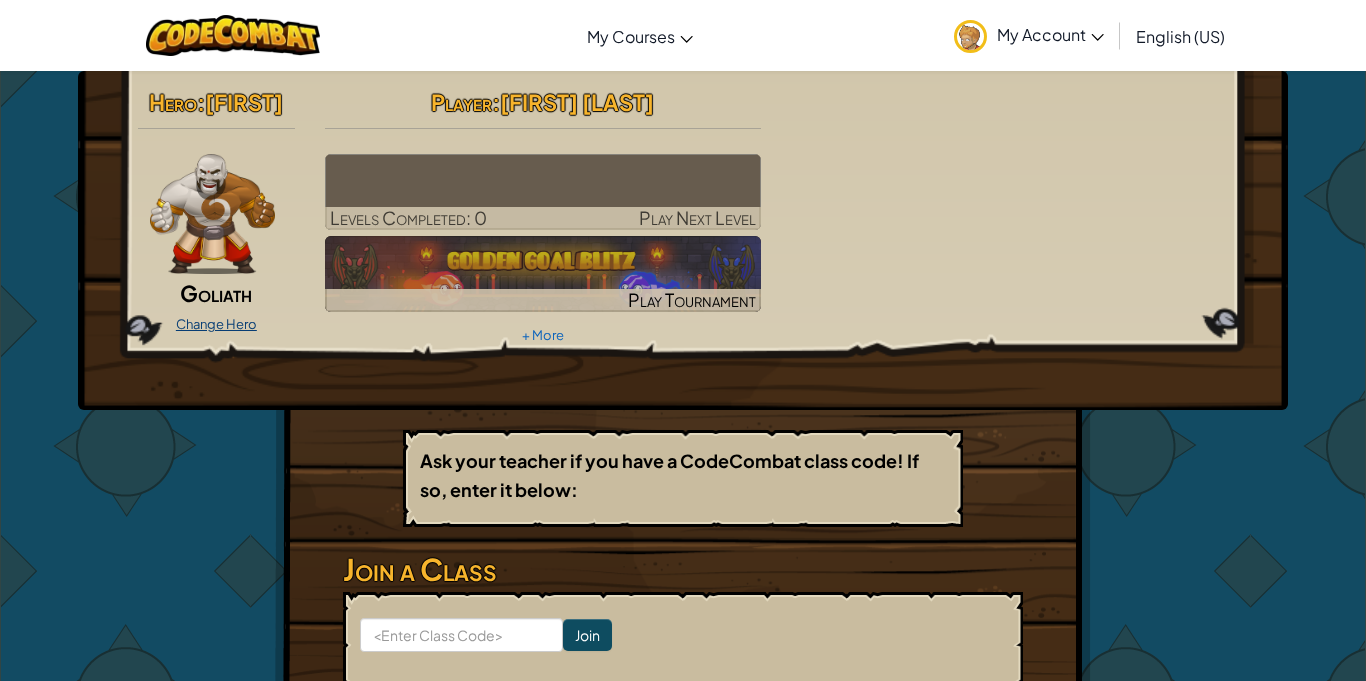 click on "Change Hero" at bounding box center (216, 324) 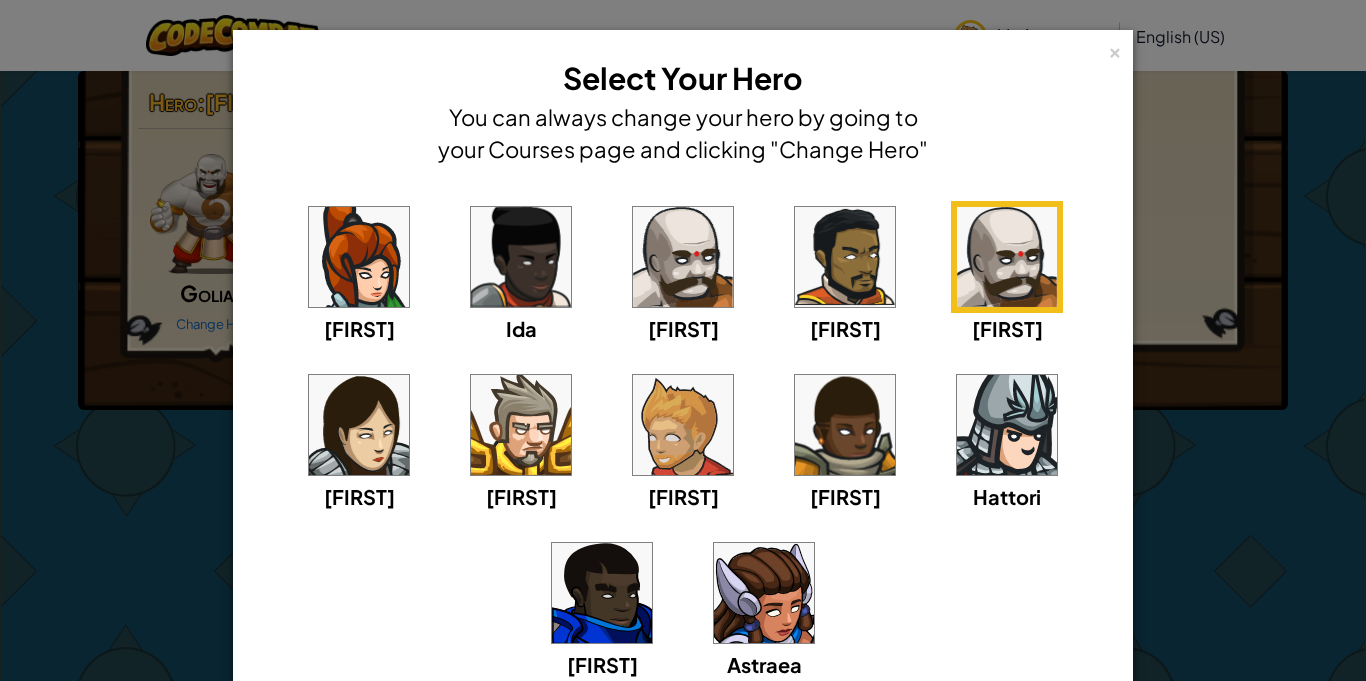 click at bounding box center (683, 257) 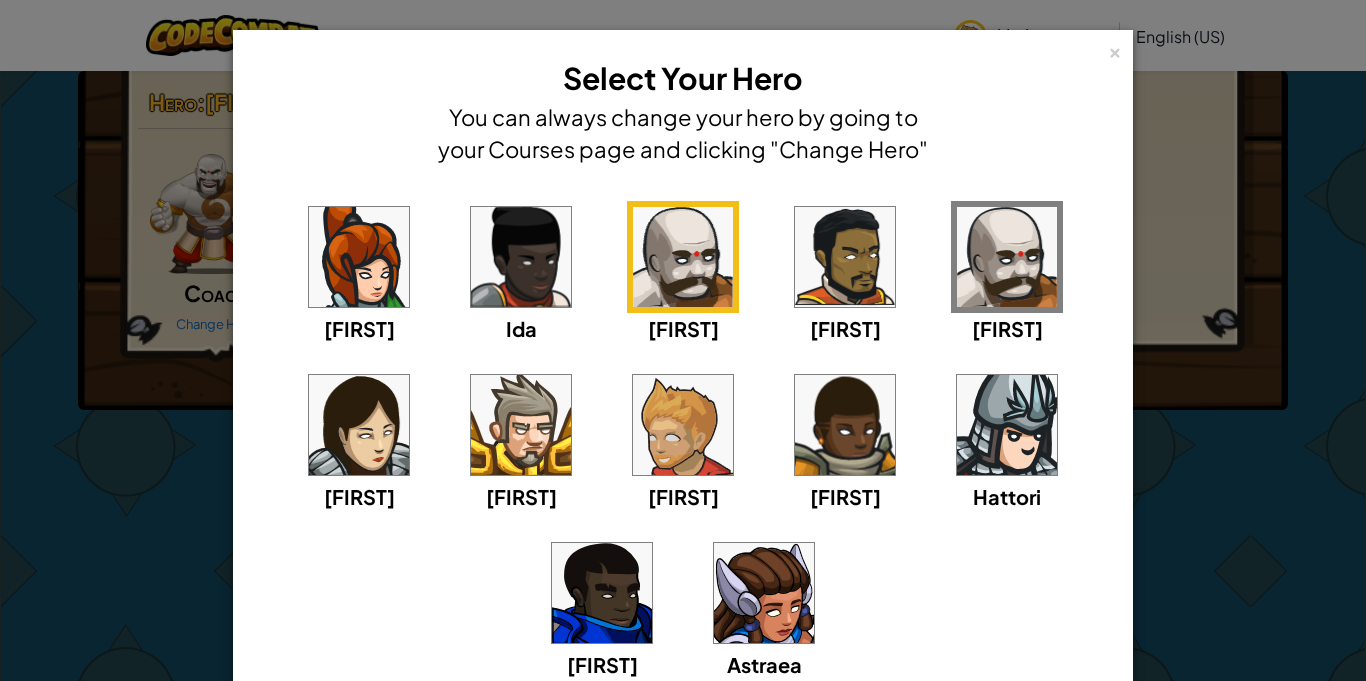 click at bounding box center [1007, 257] 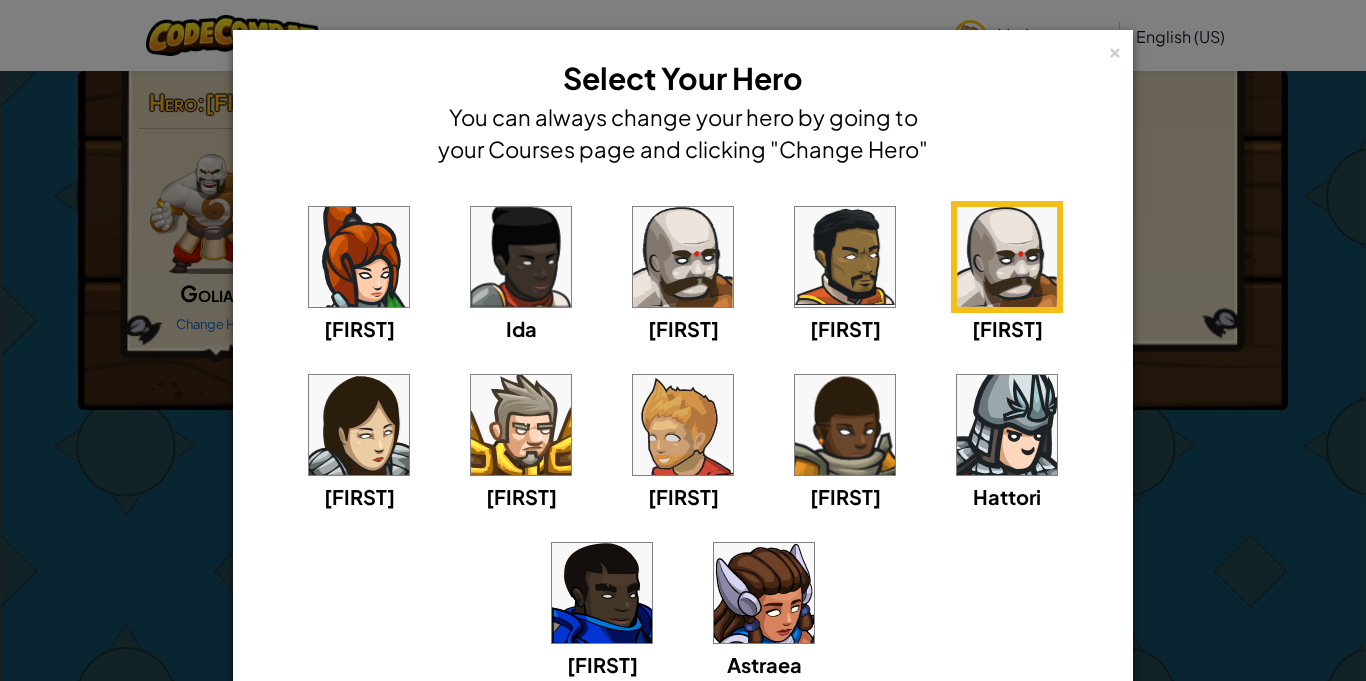 click at bounding box center [683, 257] 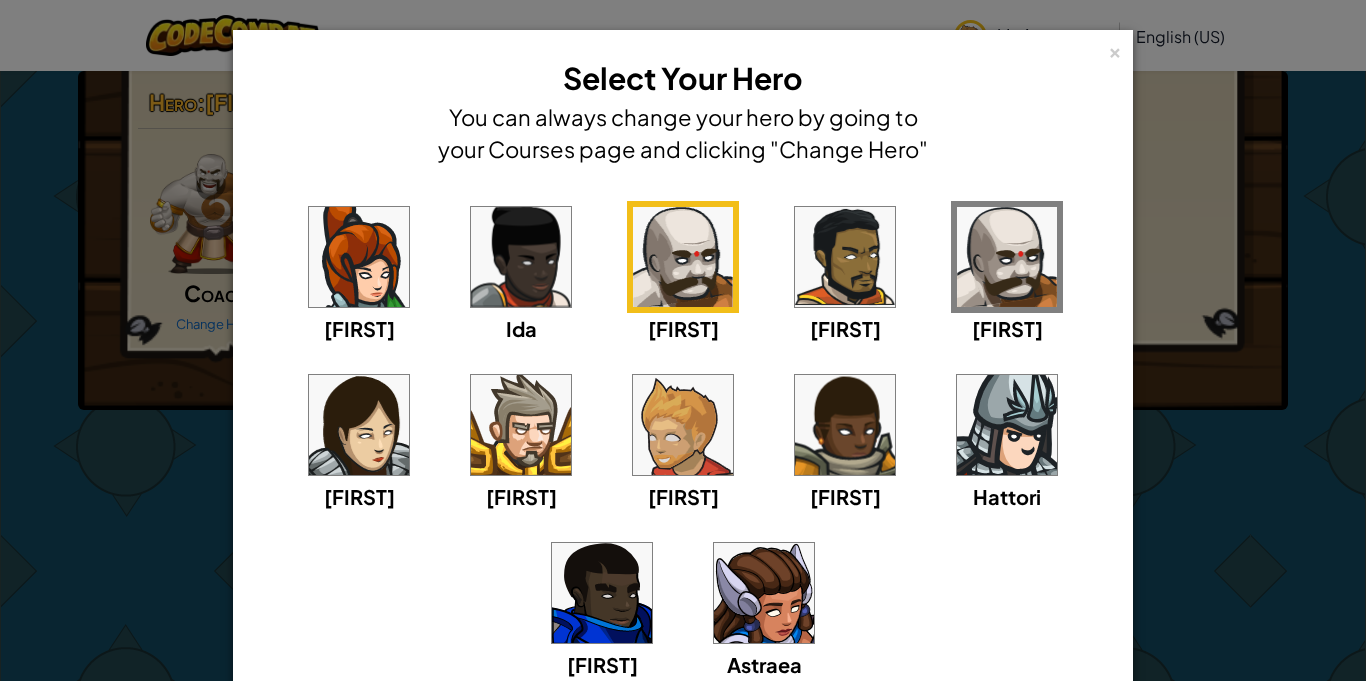 click at bounding box center (845, 257) 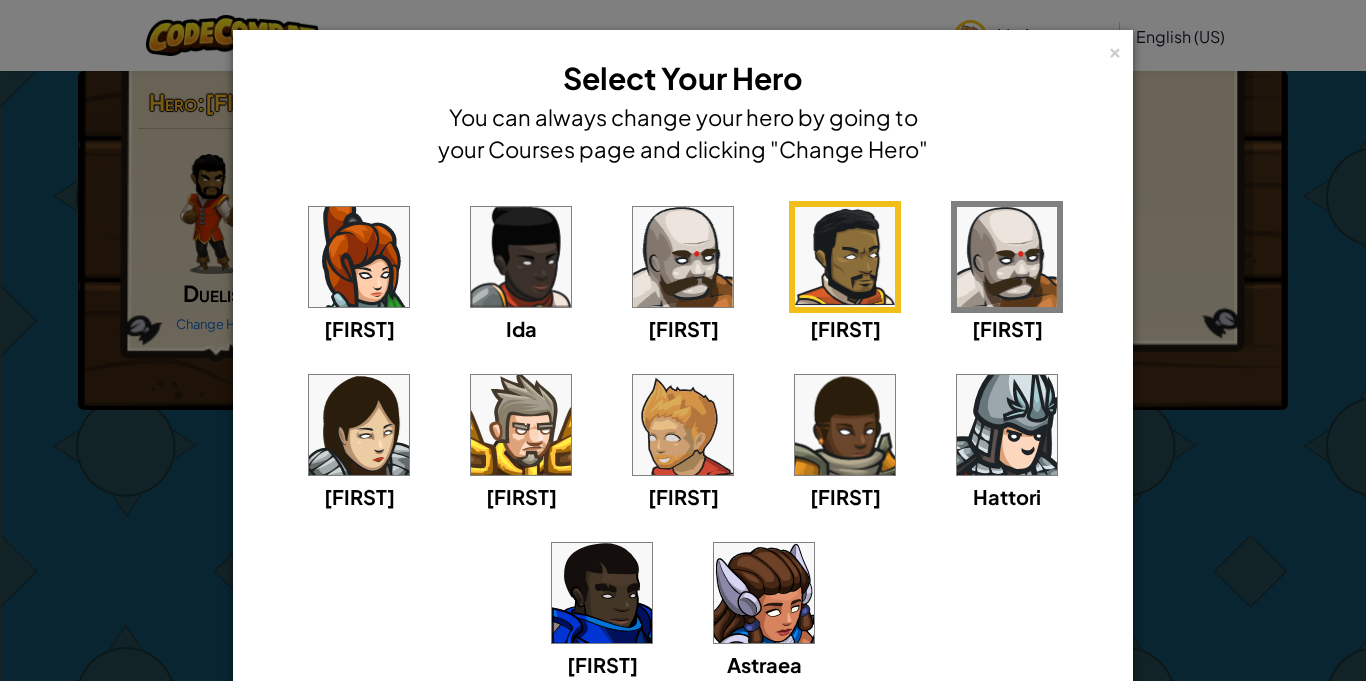 click at bounding box center (683, 257) 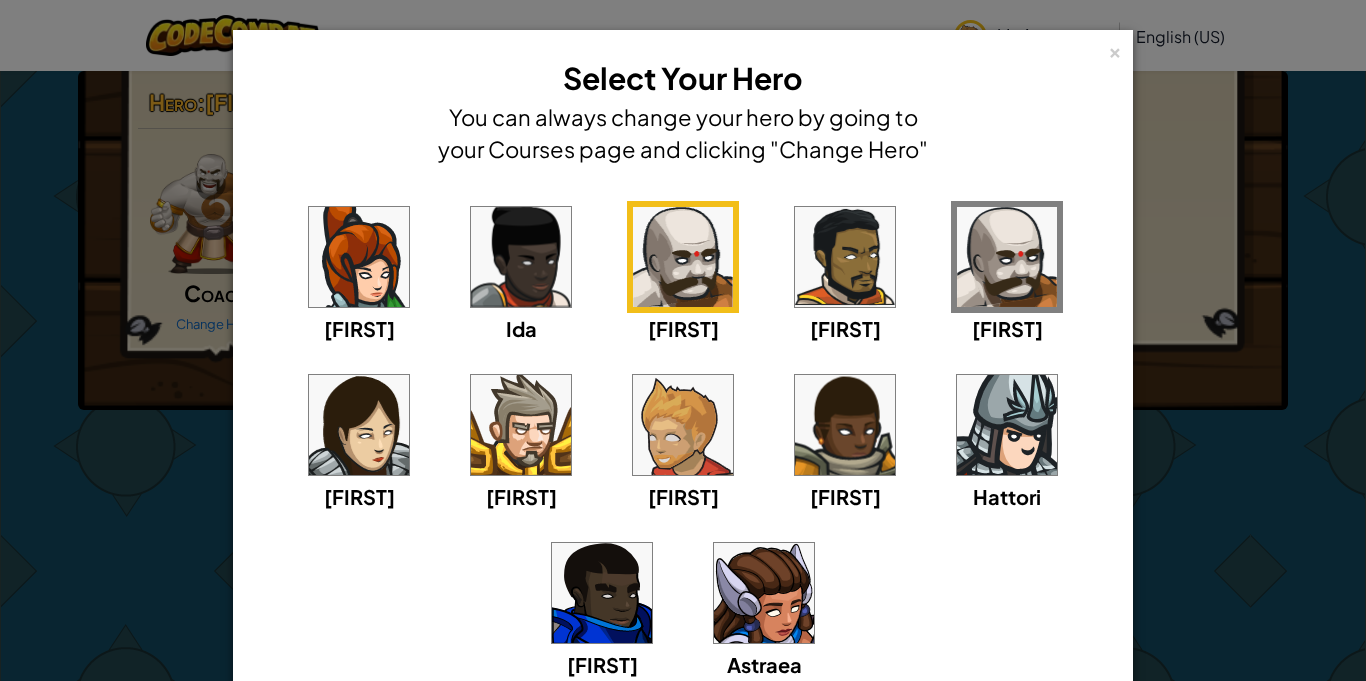 click at bounding box center [1007, 257] 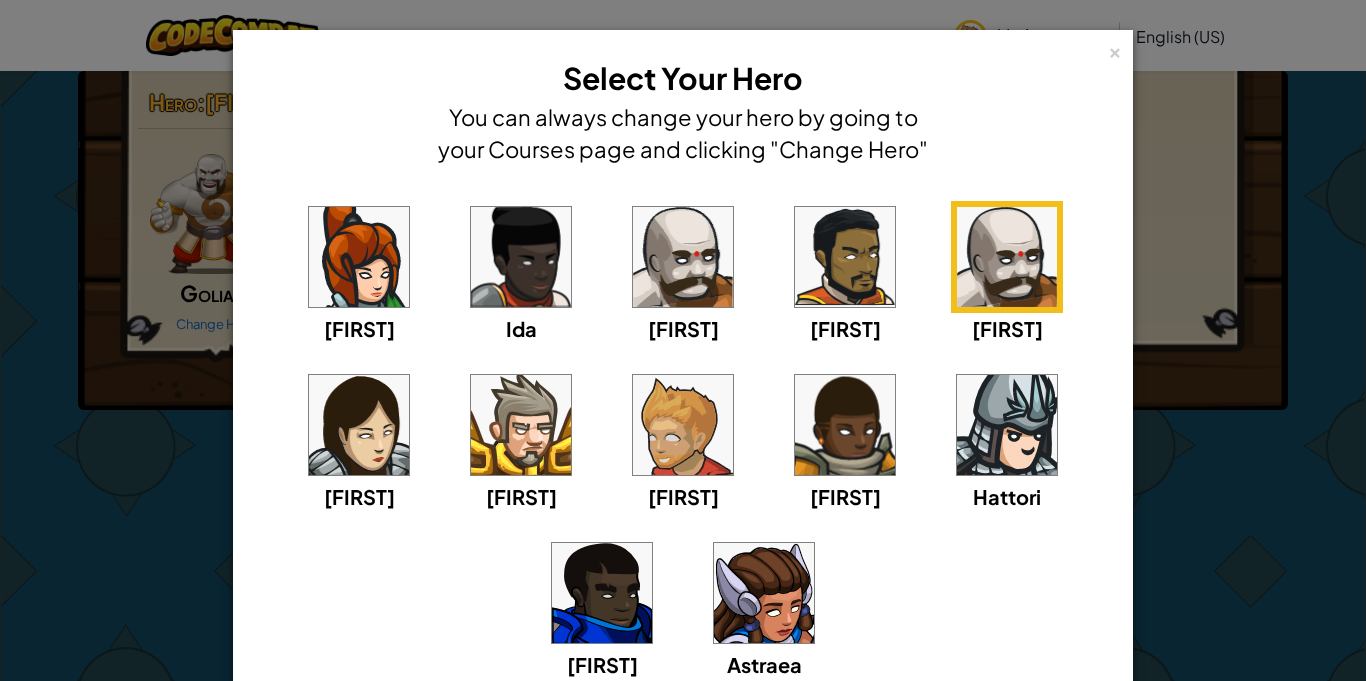 click at bounding box center (359, 425) 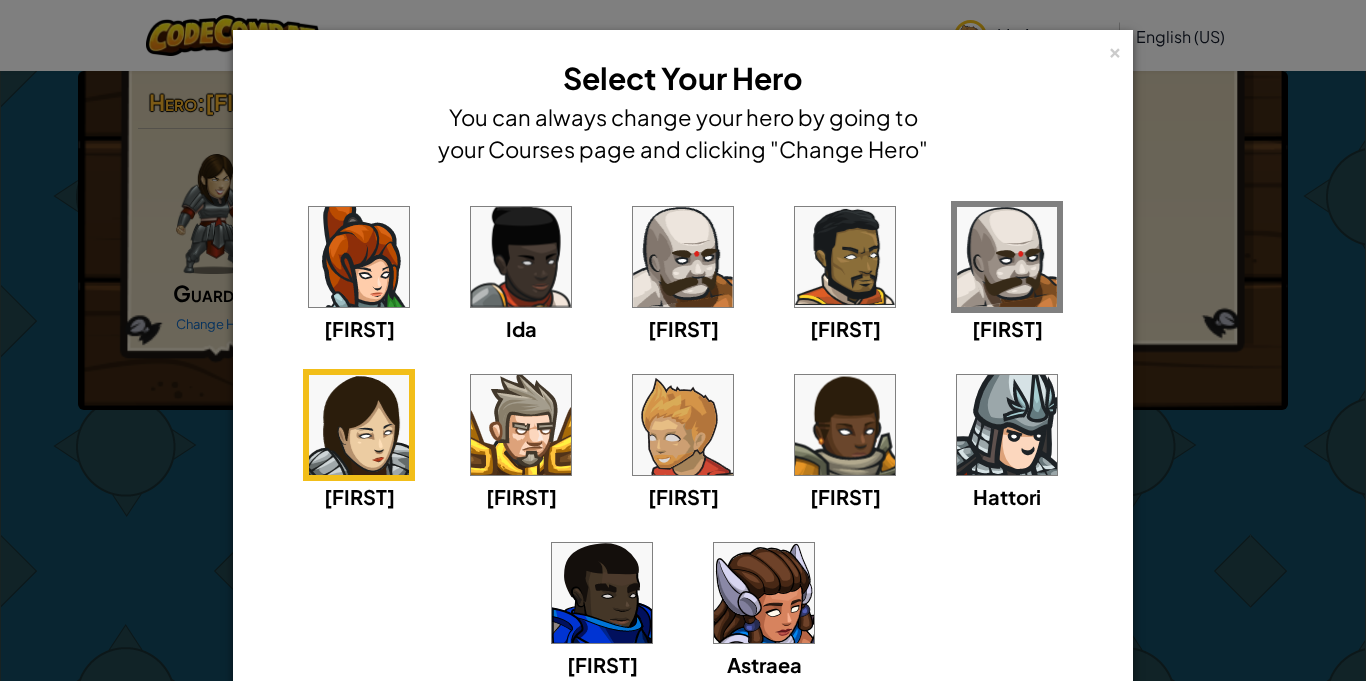 scroll, scrollTop: 181, scrollLeft: 0, axis: vertical 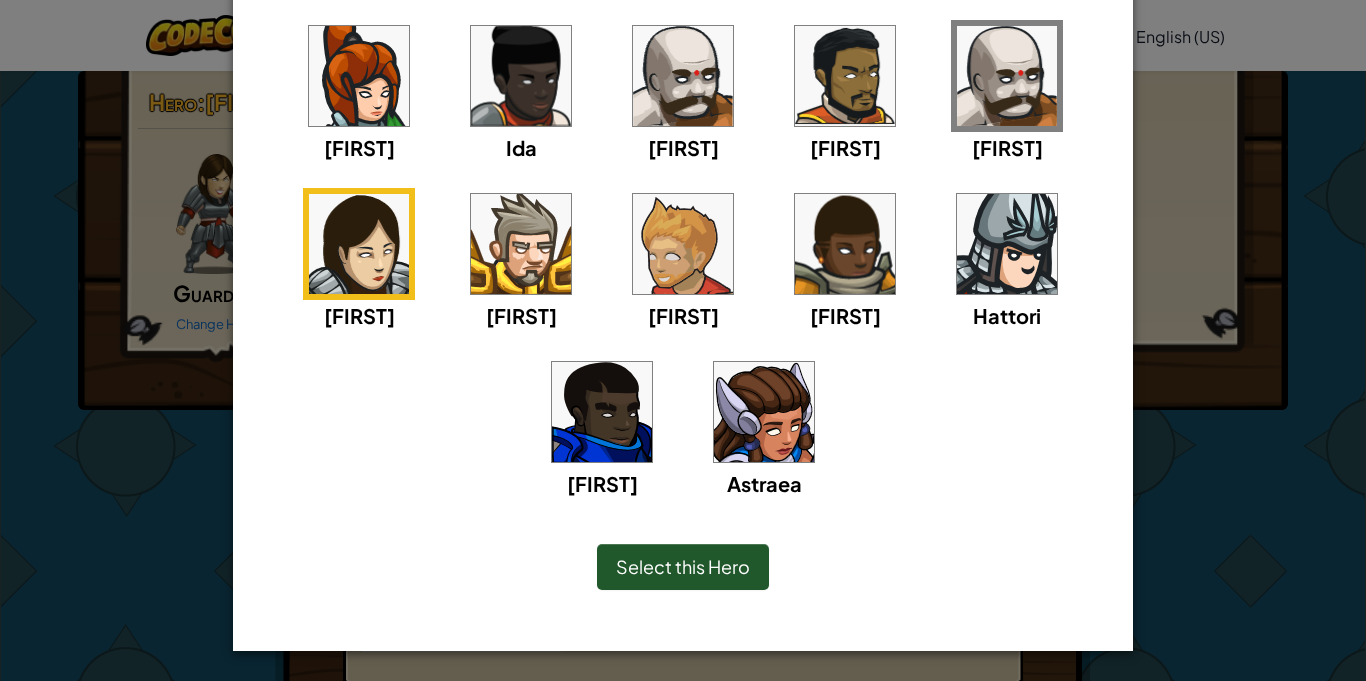 click on "Select this Hero" at bounding box center (683, 566) 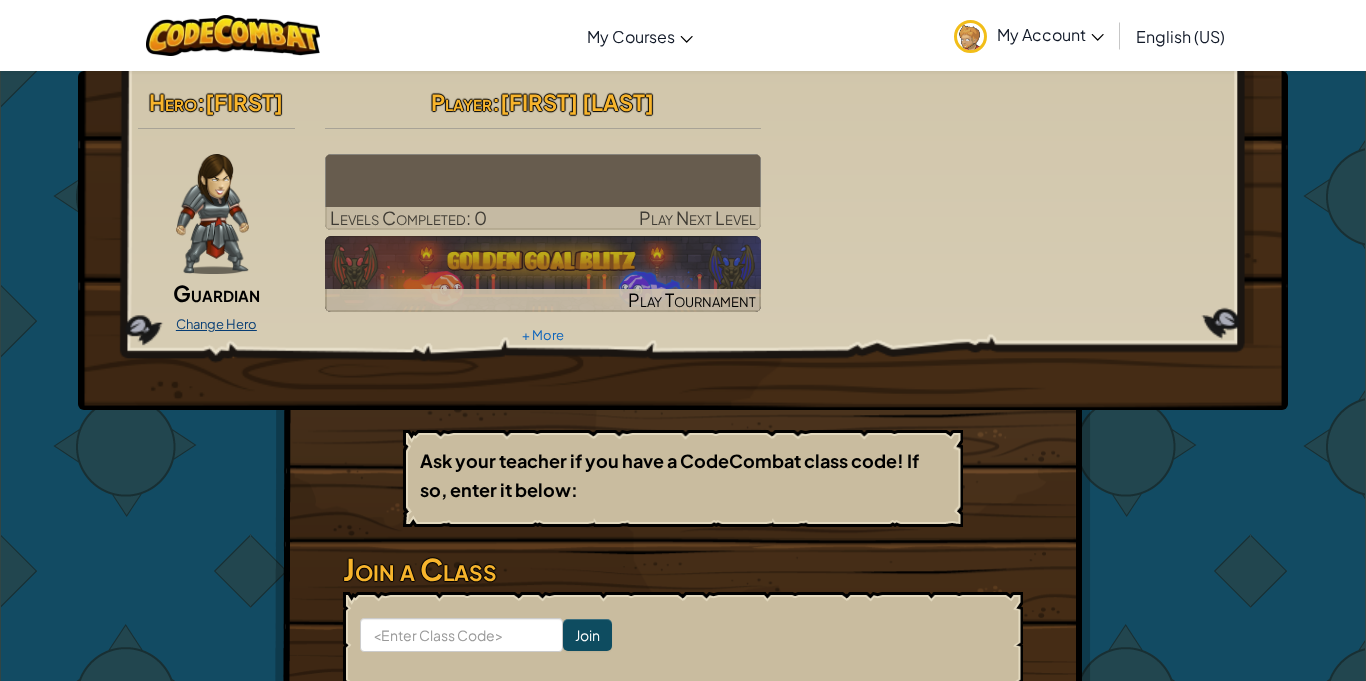 click on "Change Hero" at bounding box center [216, 324] 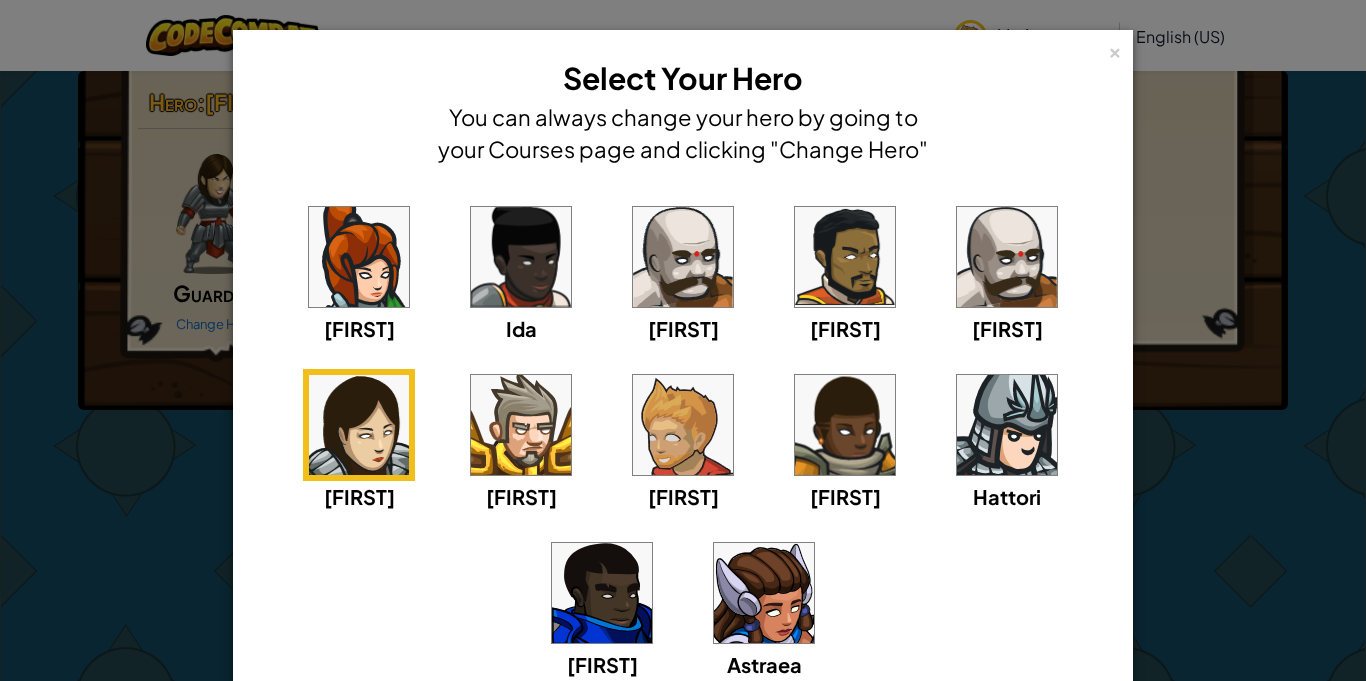 click at bounding box center (521, 425) 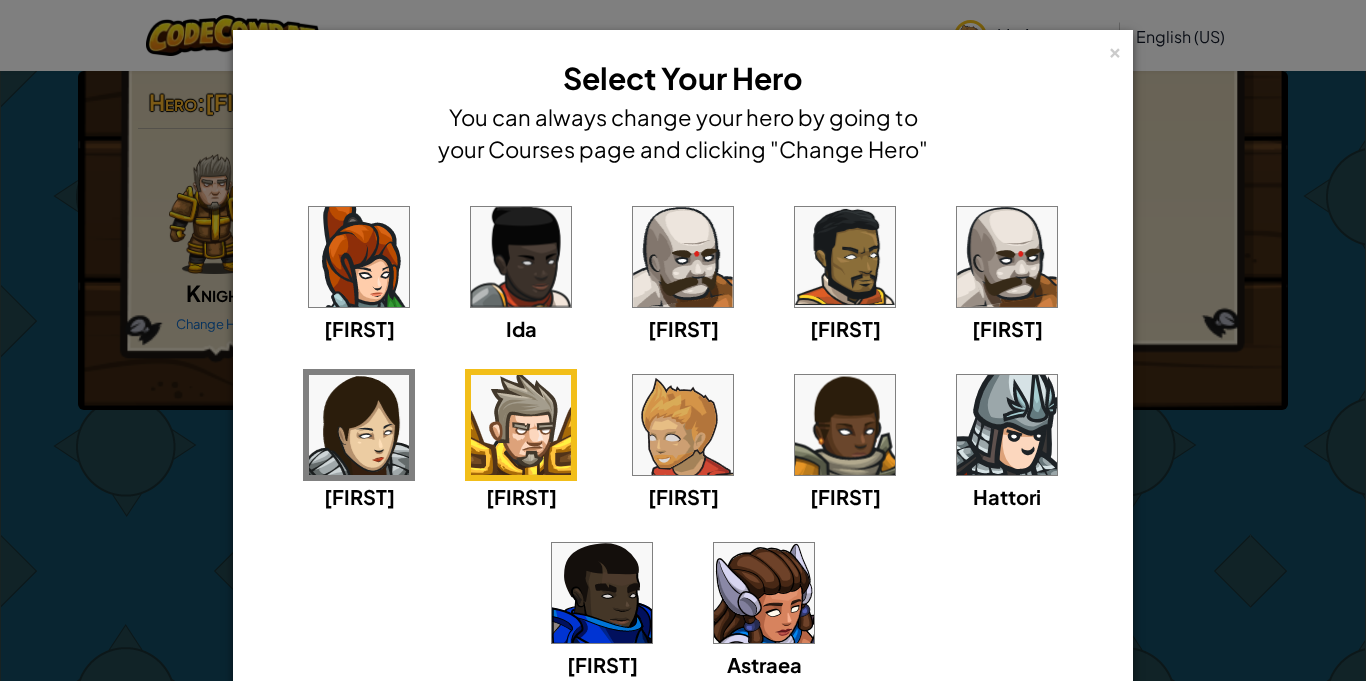 click at bounding box center [683, 425] 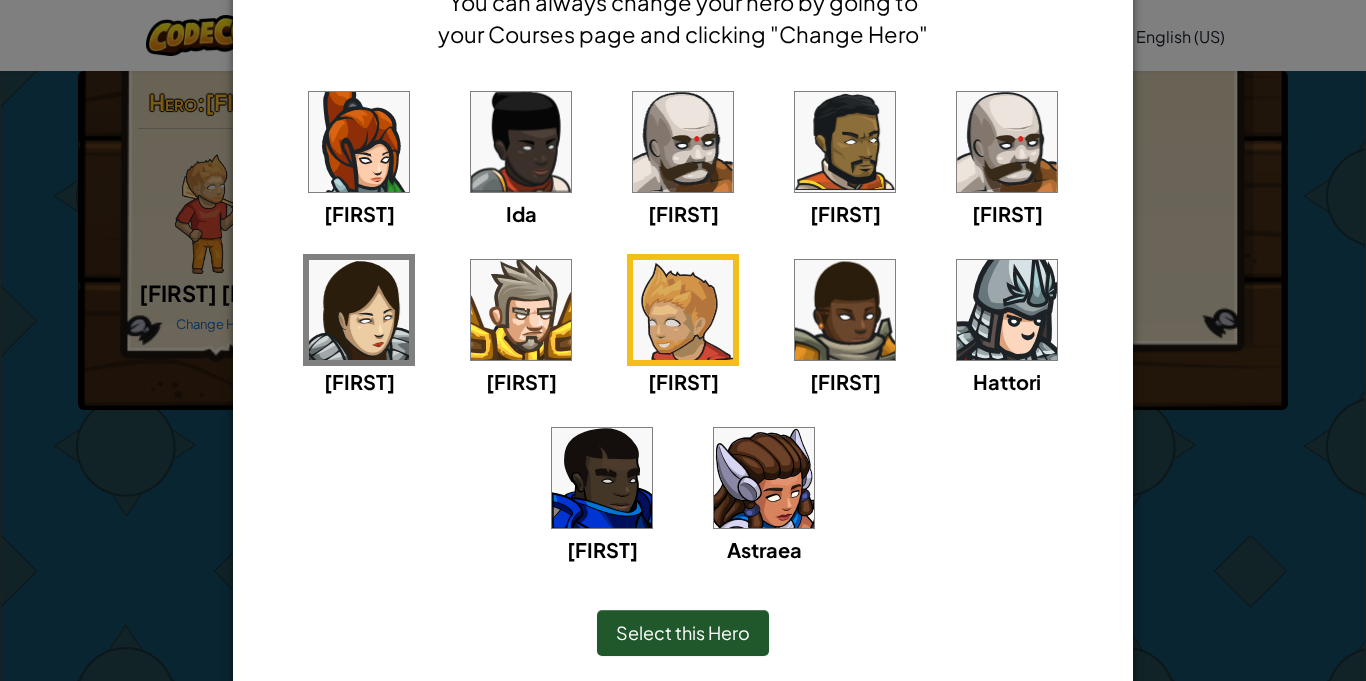 scroll, scrollTop: 181, scrollLeft: 0, axis: vertical 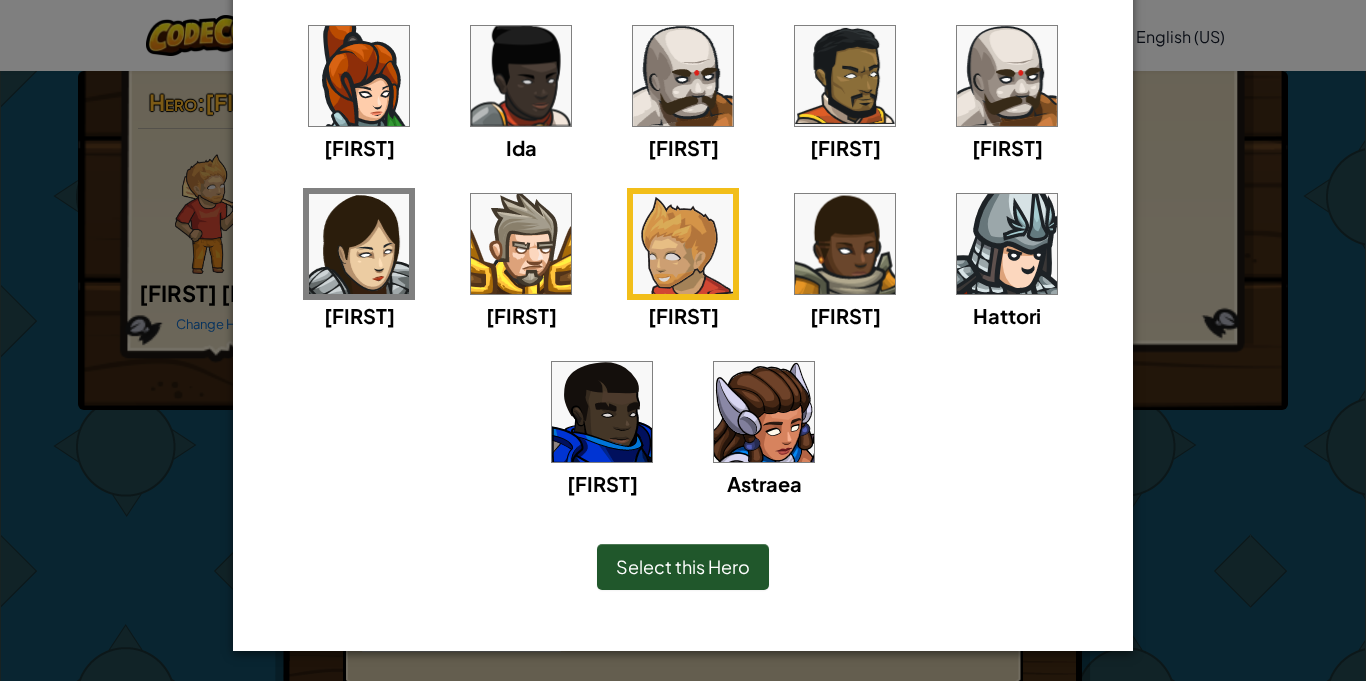 click on "Select this Hero" at bounding box center [683, 567] 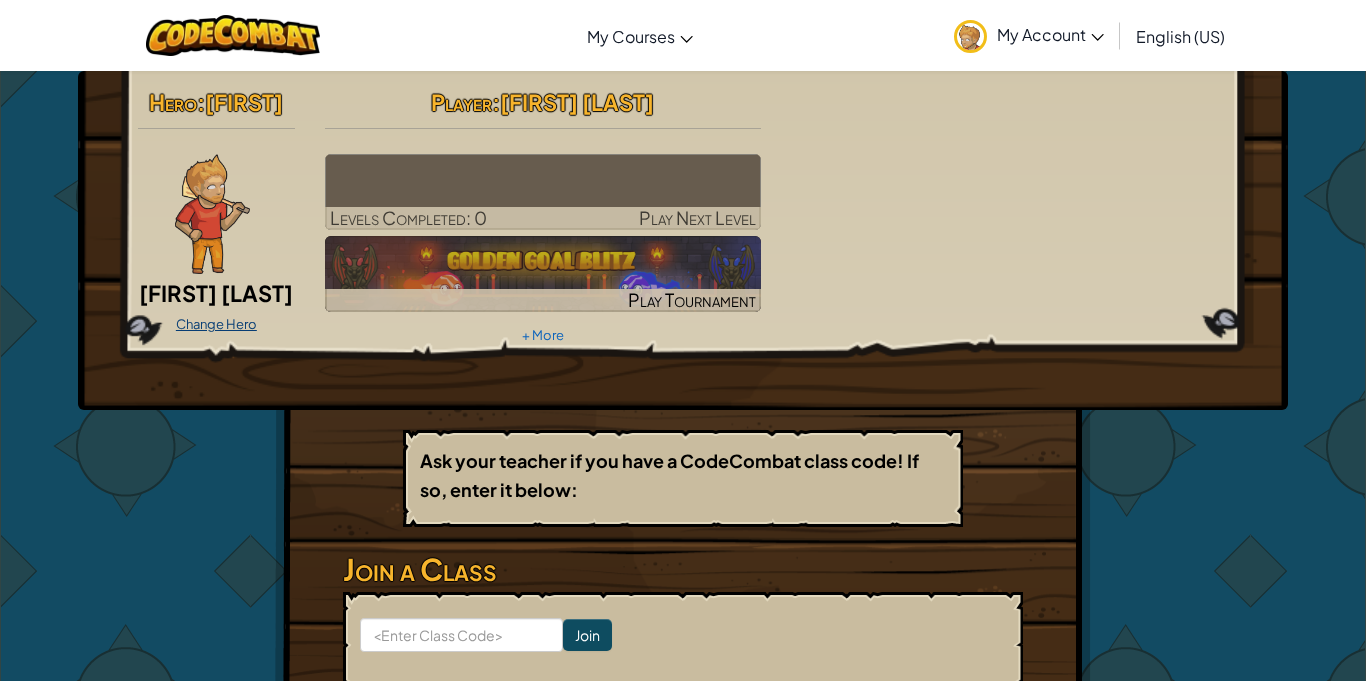 click on "Change Hero" at bounding box center [216, 324] 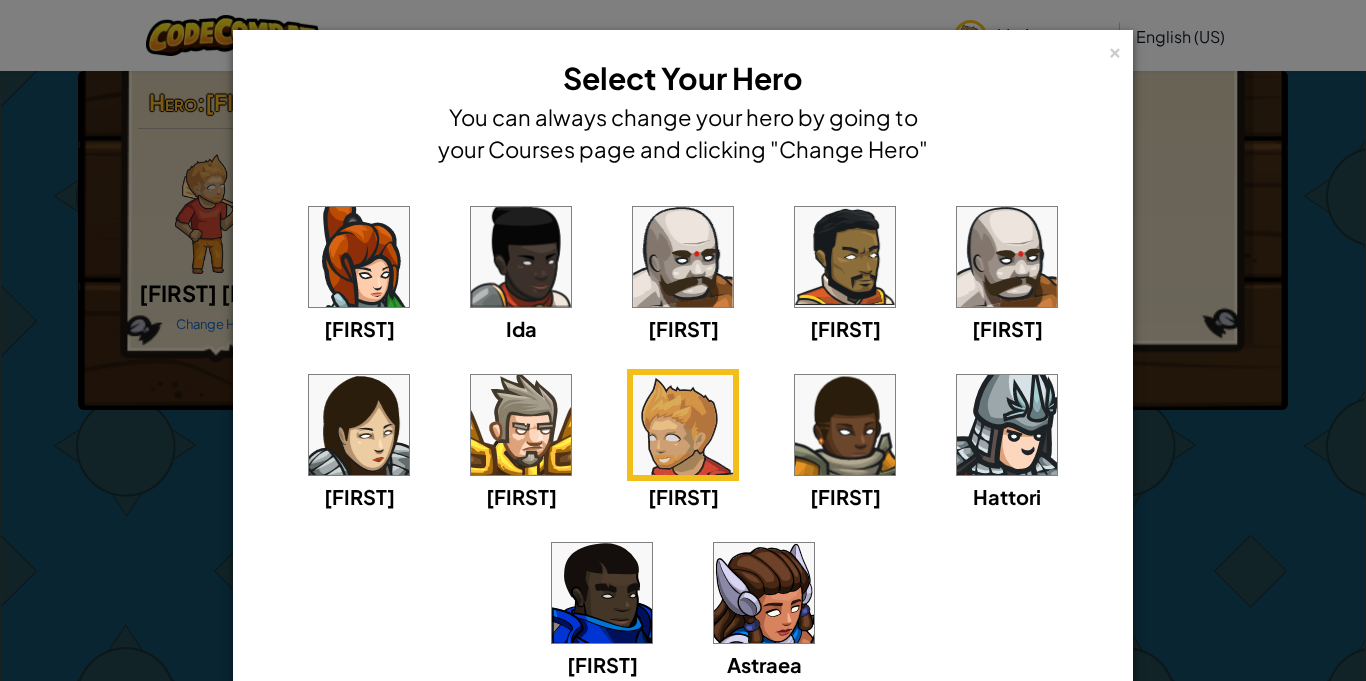 click at bounding box center (845, 425) 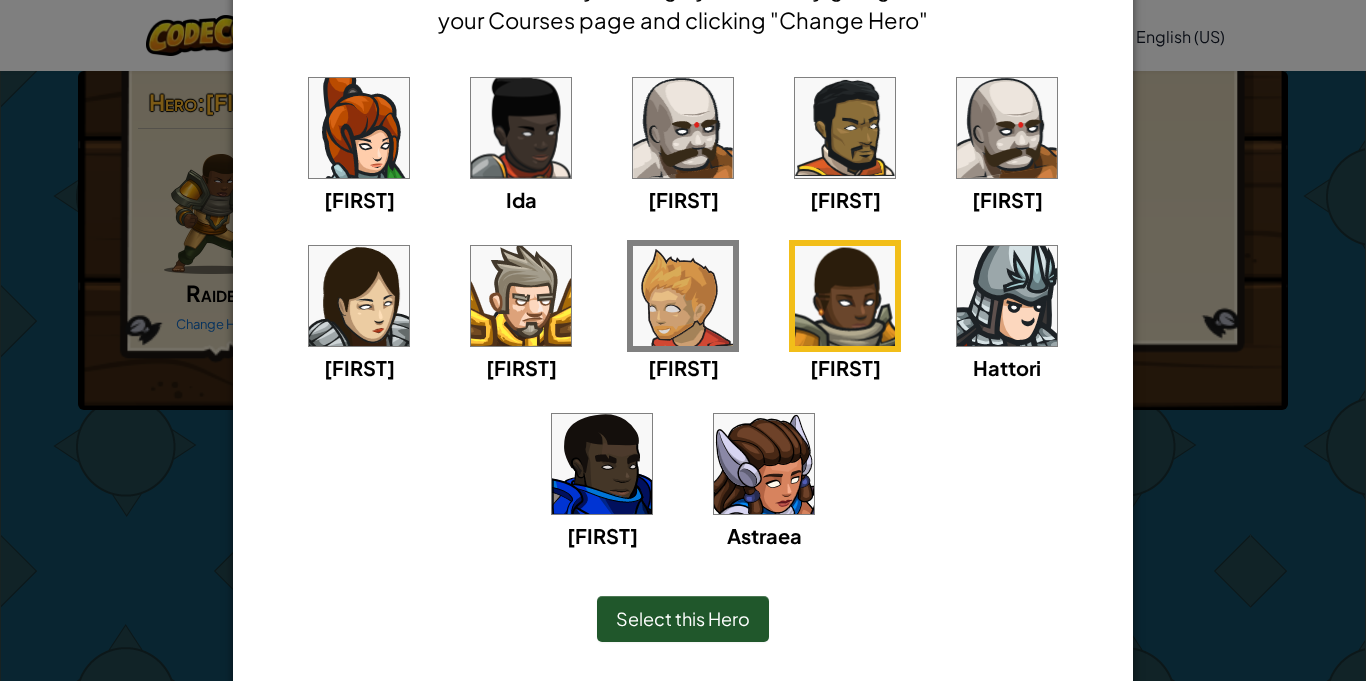 scroll, scrollTop: 181, scrollLeft: 0, axis: vertical 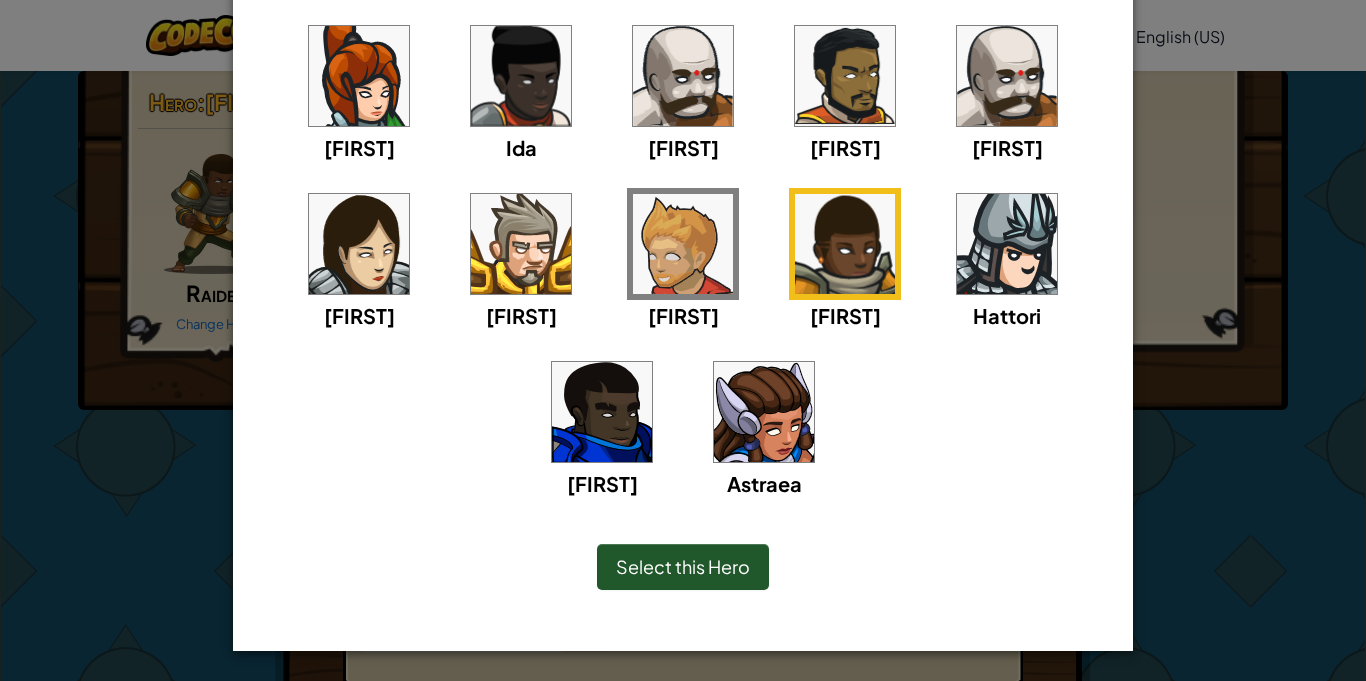 click on "Select this Hero" at bounding box center (683, 566) 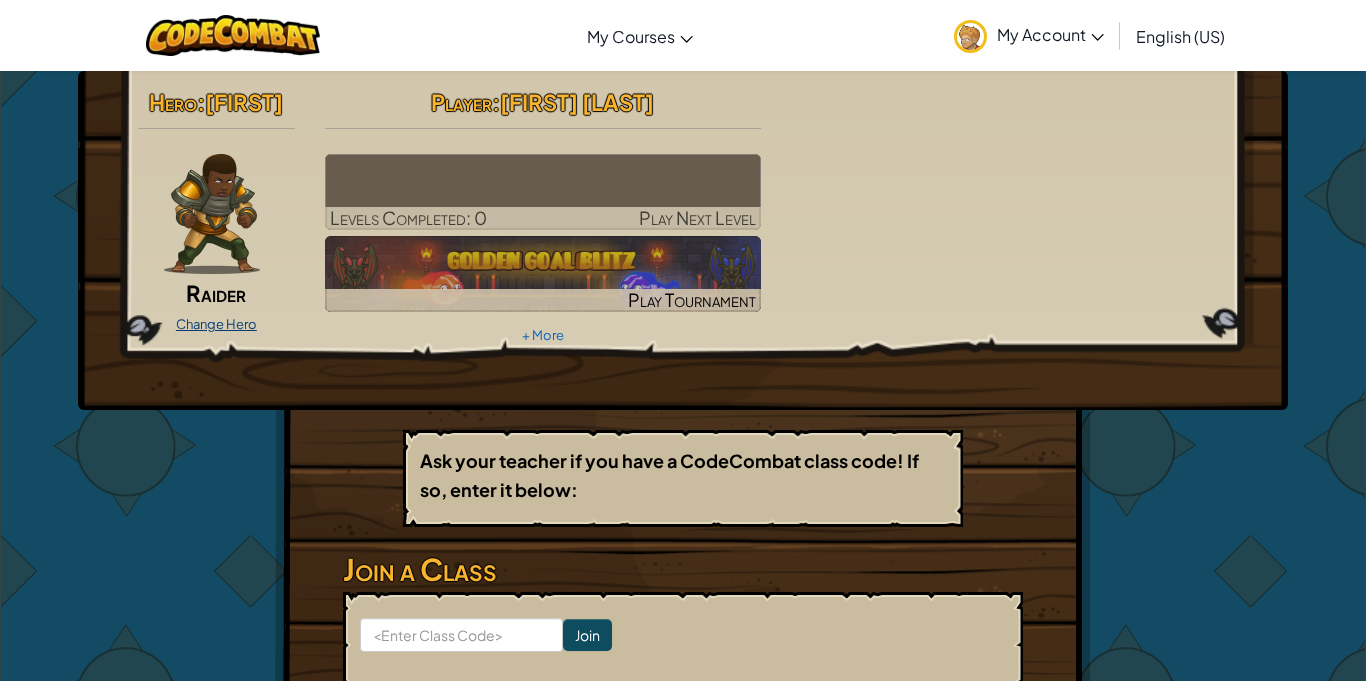 click on "Change Hero" at bounding box center [216, 324] 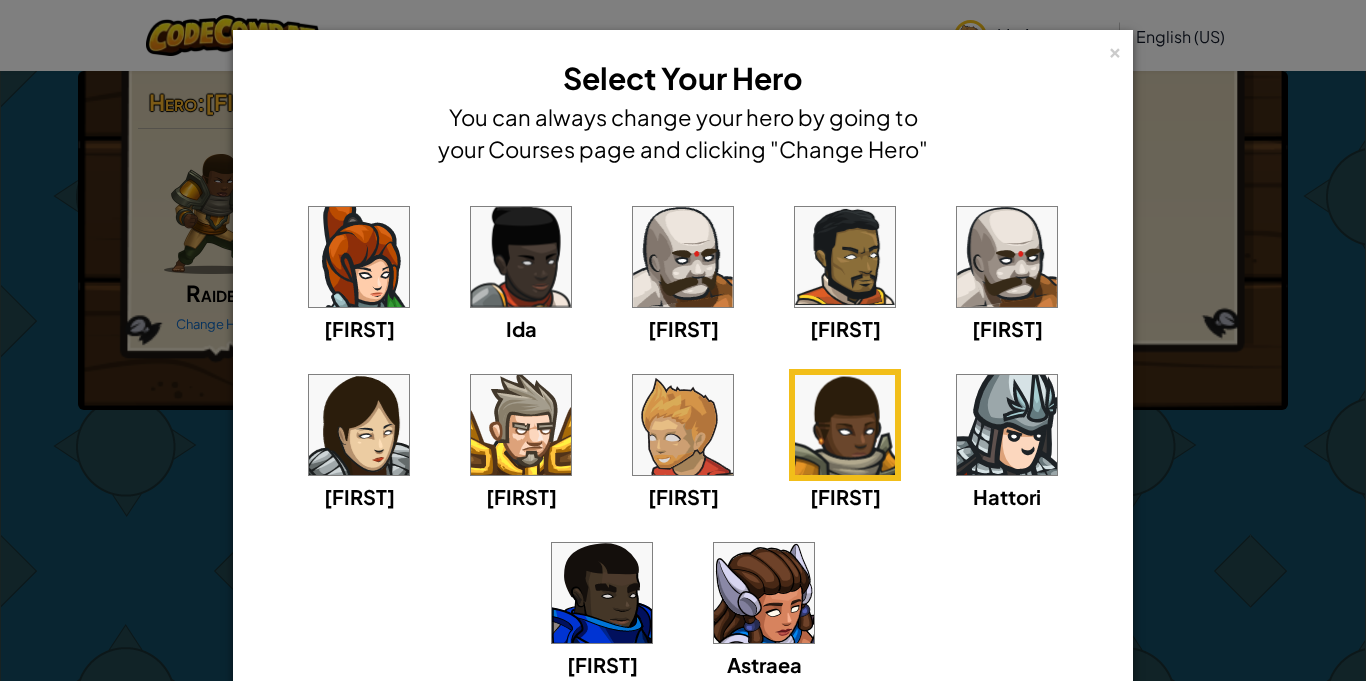 click on "Hattori" at bounding box center [1007, 440] 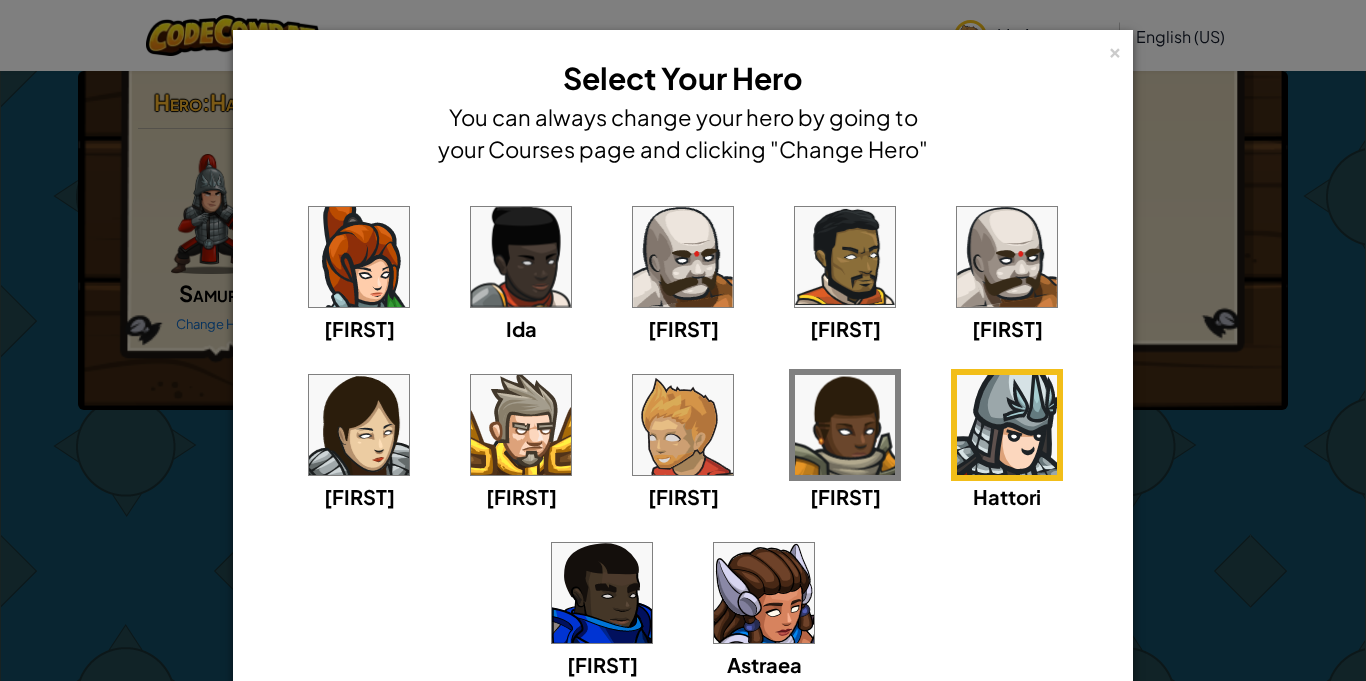 click at bounding box center (1007, 425) 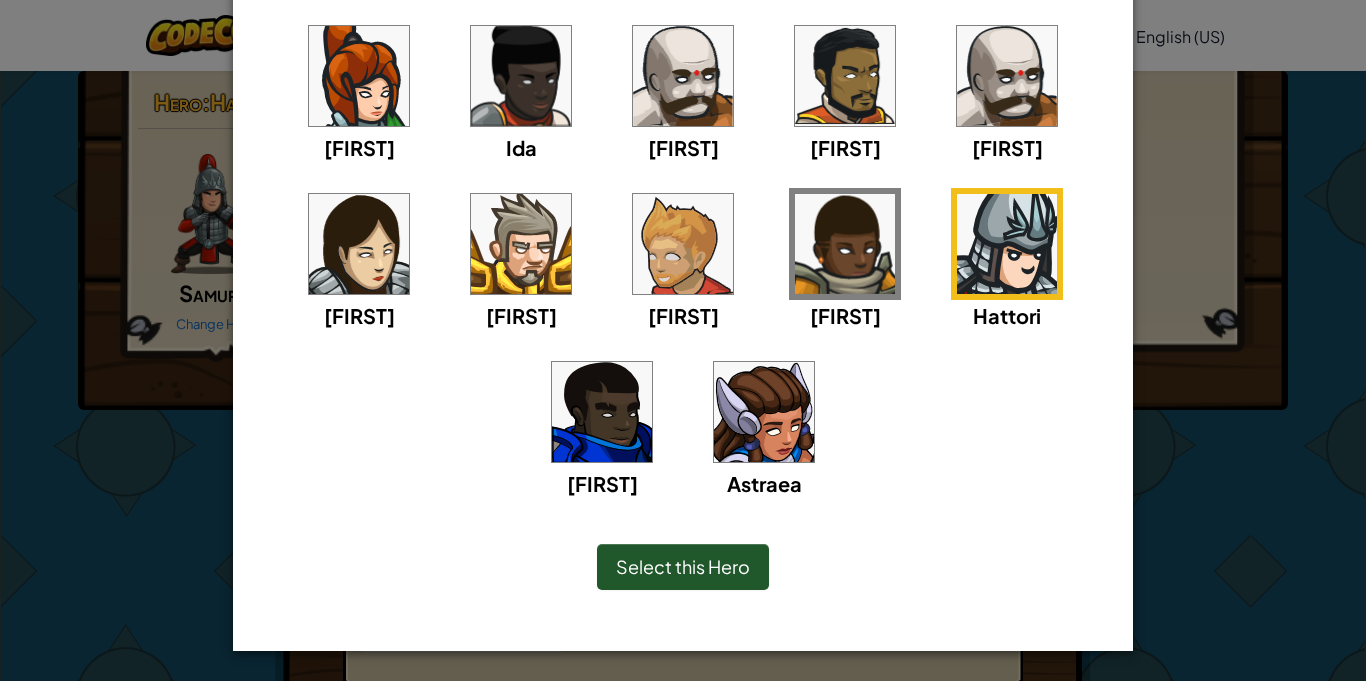 click on "Select this Hero" at bounding box center (683, 566) 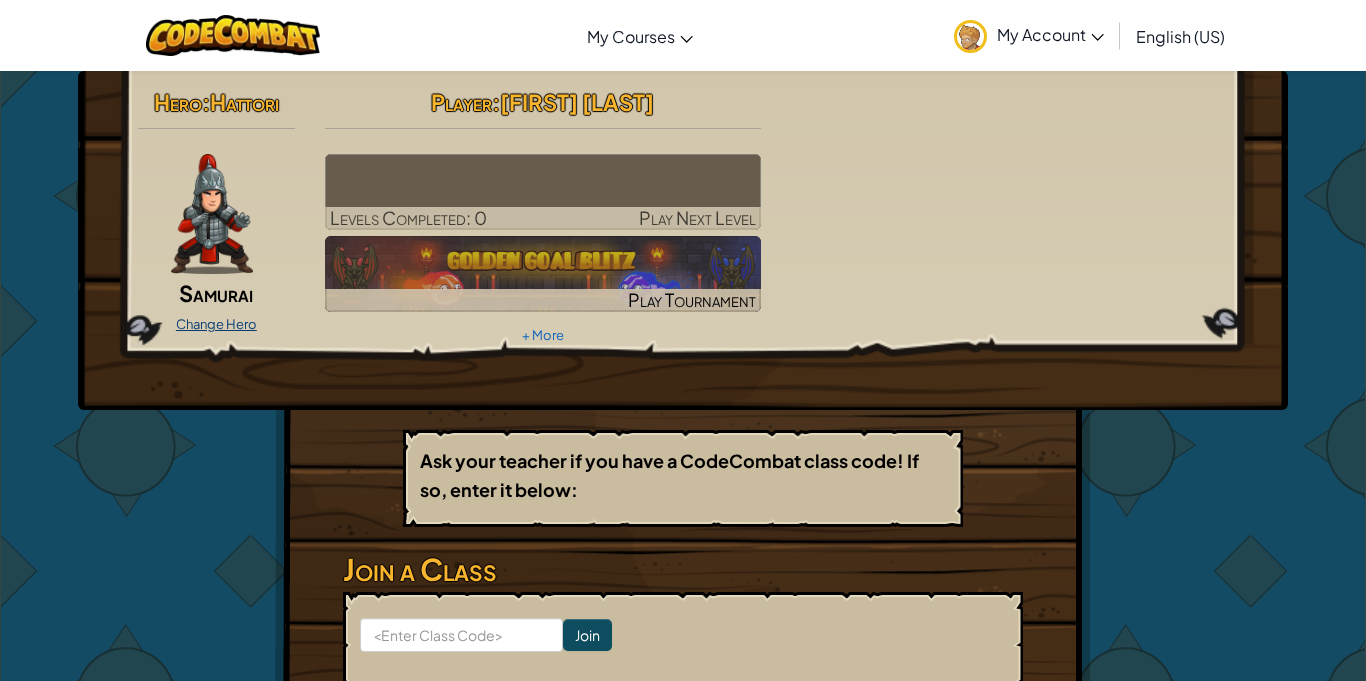 click on "Change Hero" at bounding box center [216, 324] 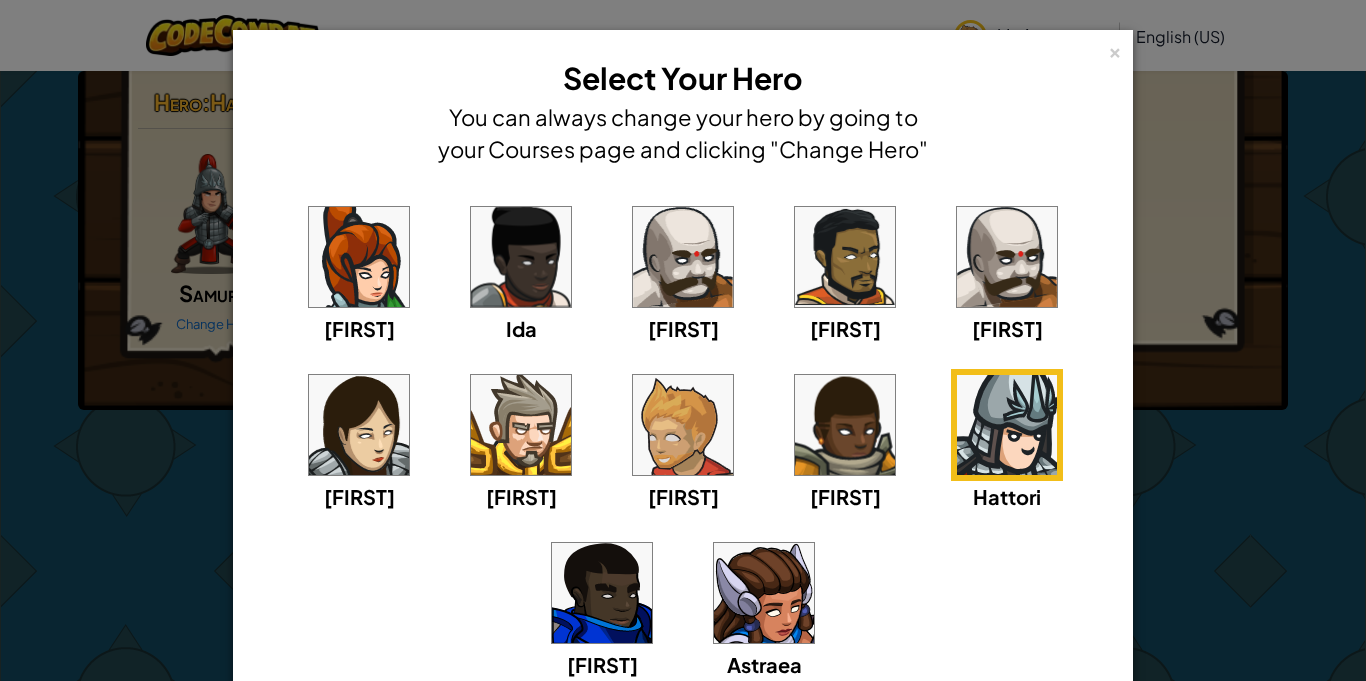 scroll, scrollTop: 181, scrollLeft: 0, axis: vertical 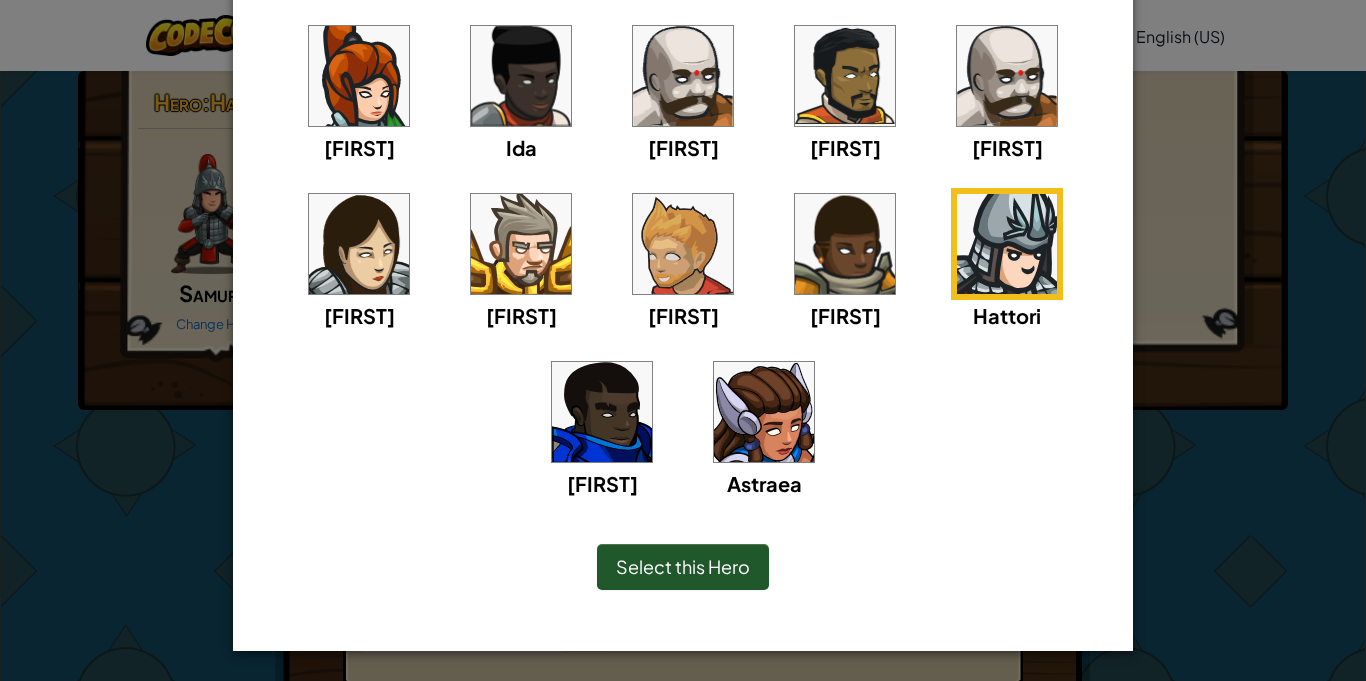click at bounding box center [602, 412] 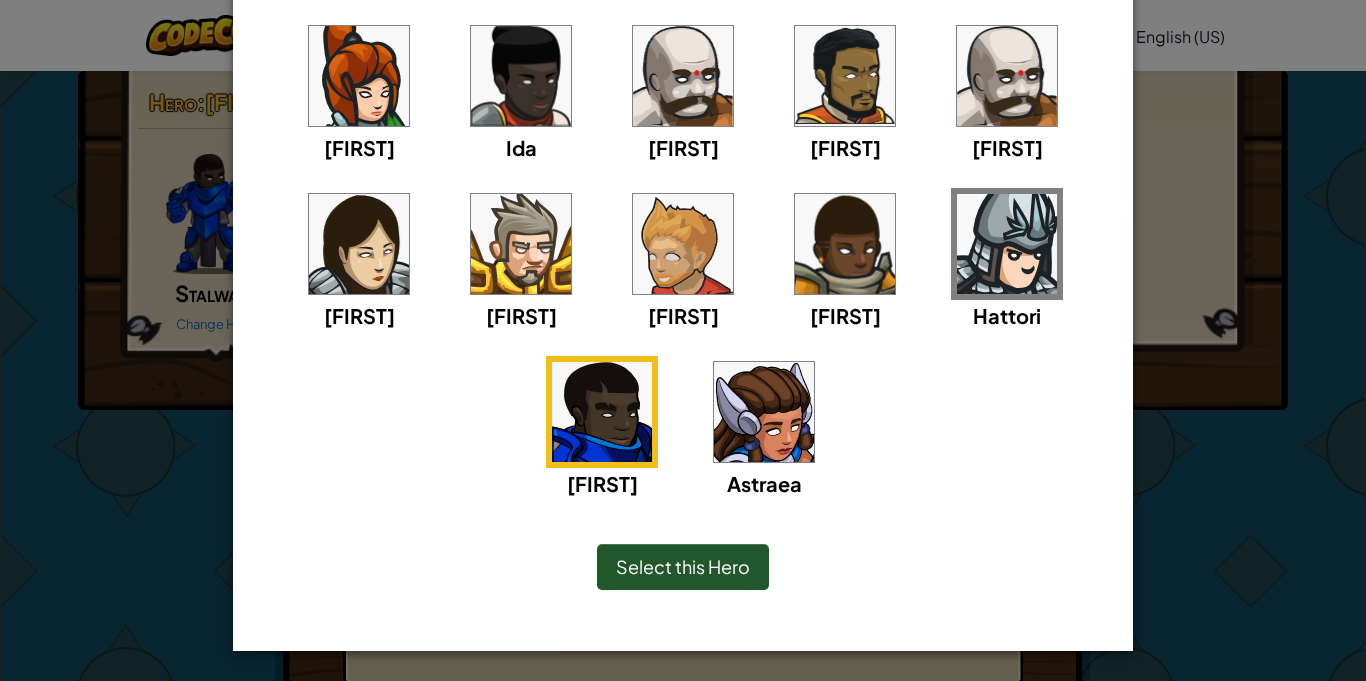 click on "Select this Hero" at bounding box center (683, 567) 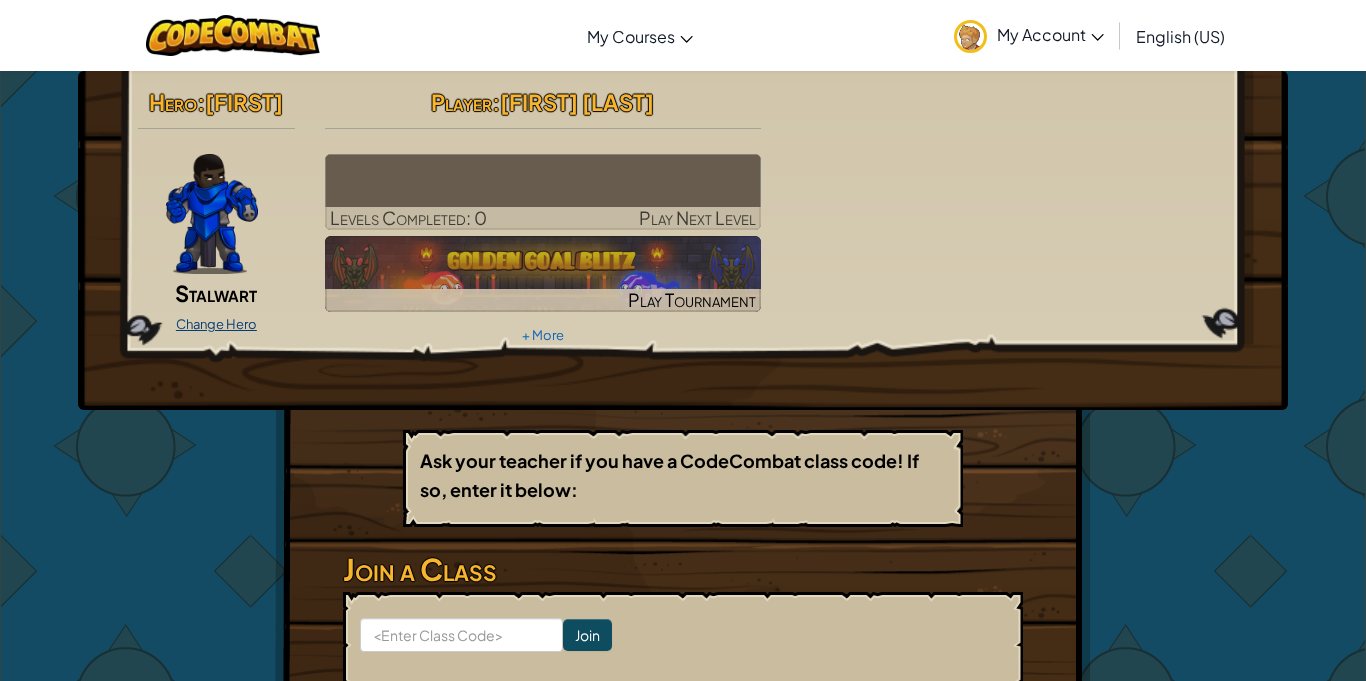 click on "Change Hero" at bounding box center (216, 324) 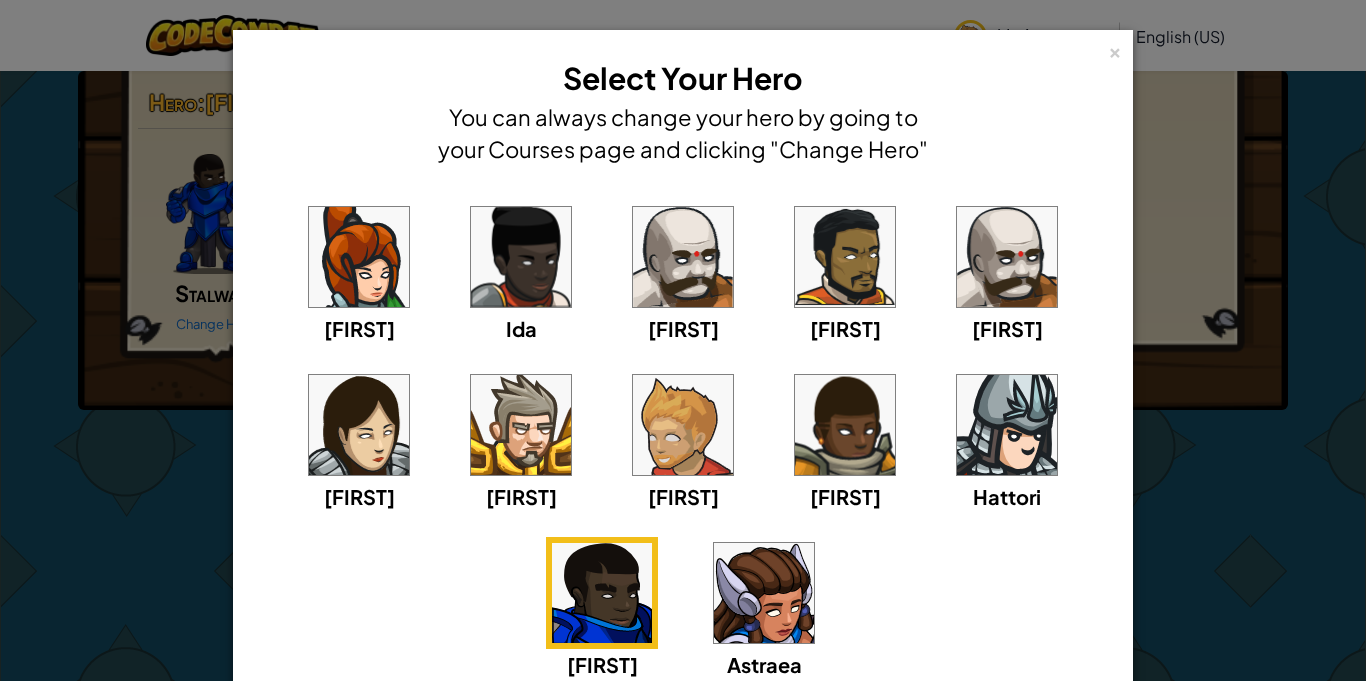 click at bounding box center (764, 593) 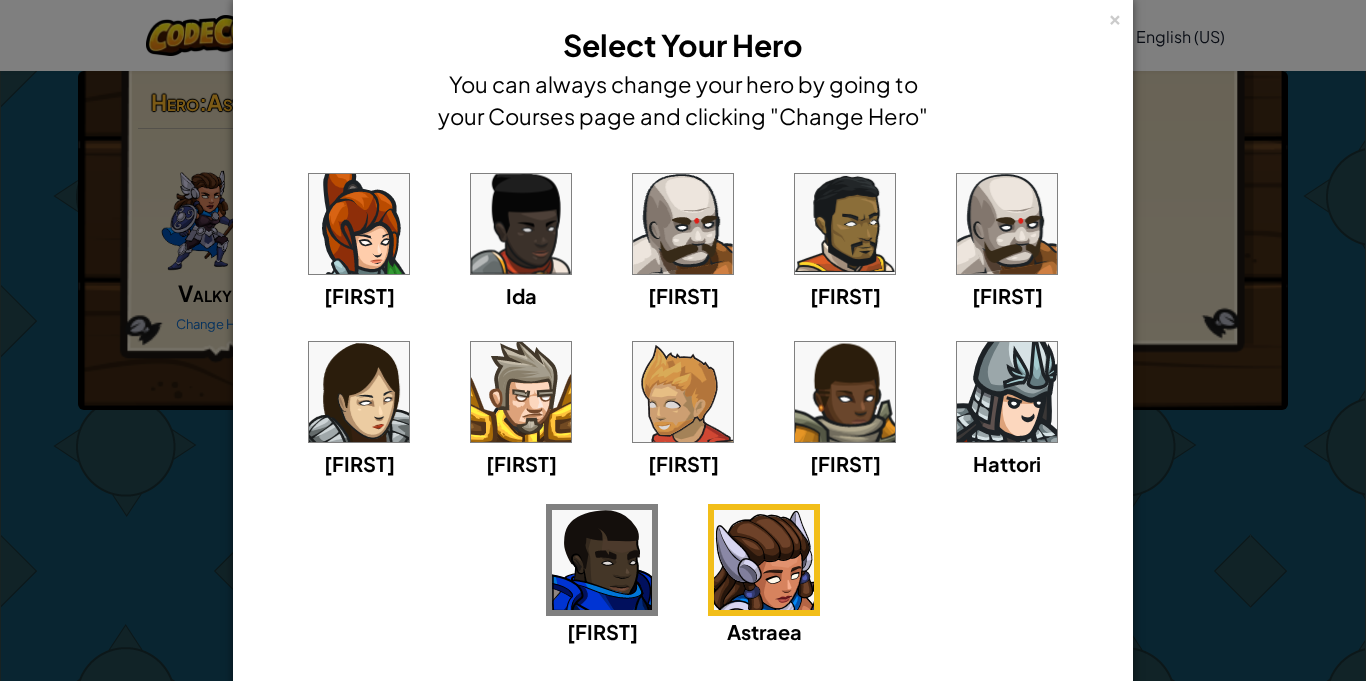 scroll, scrollTop: 181, scrollLeft: 0, axis: vertical 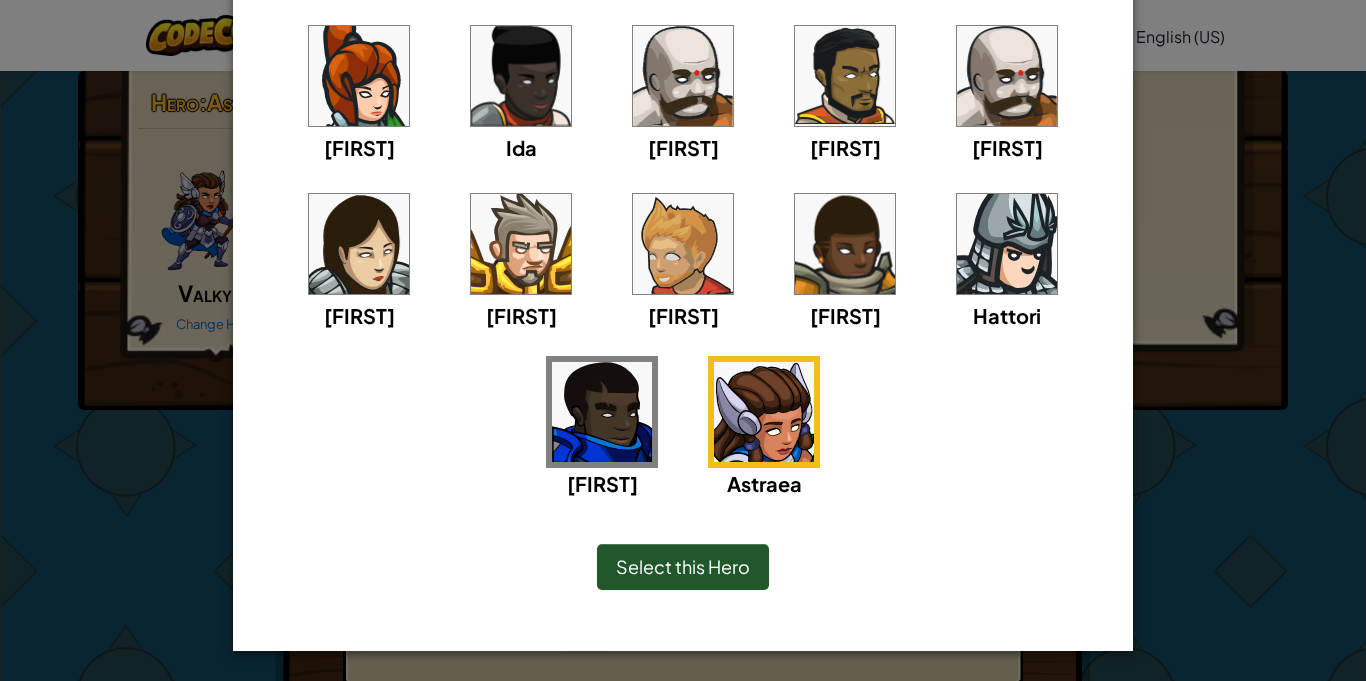 click on "Select this Hero" at bounding box center (683, 566) 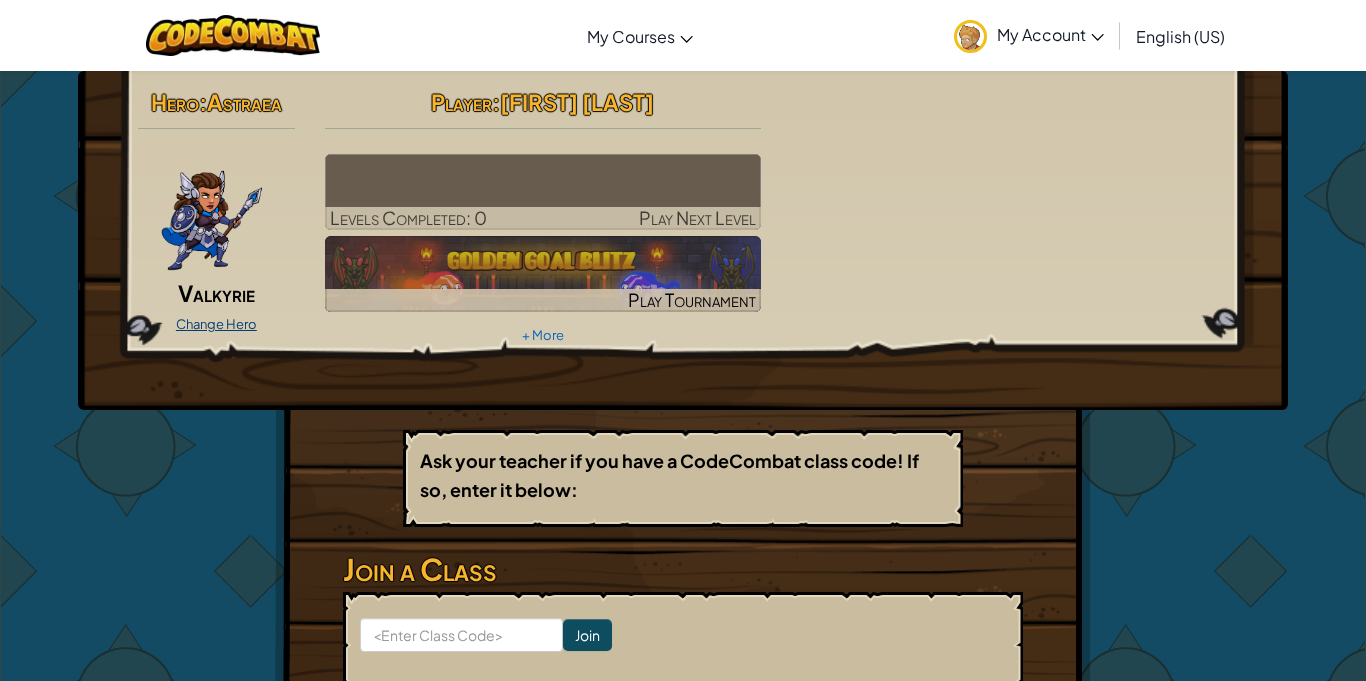 click on "Change Hero" at bounding box center [216, 324] 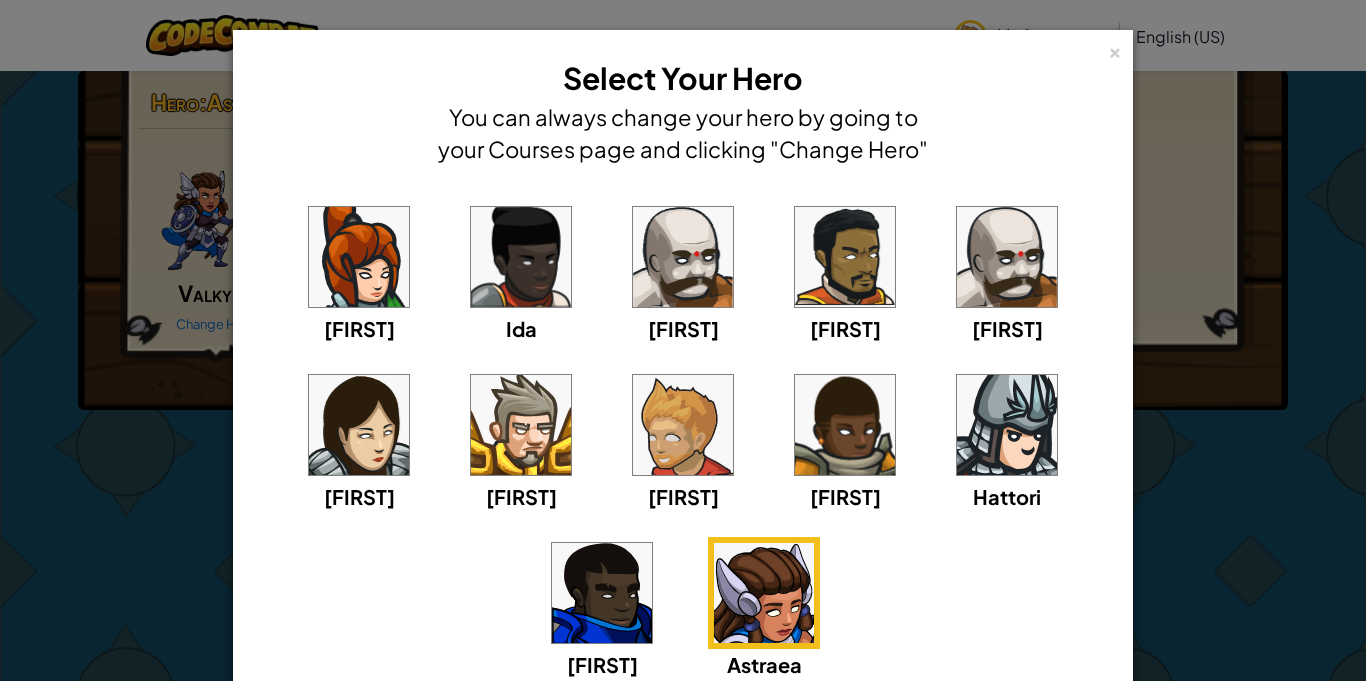 click at bounding box center (602, 593) 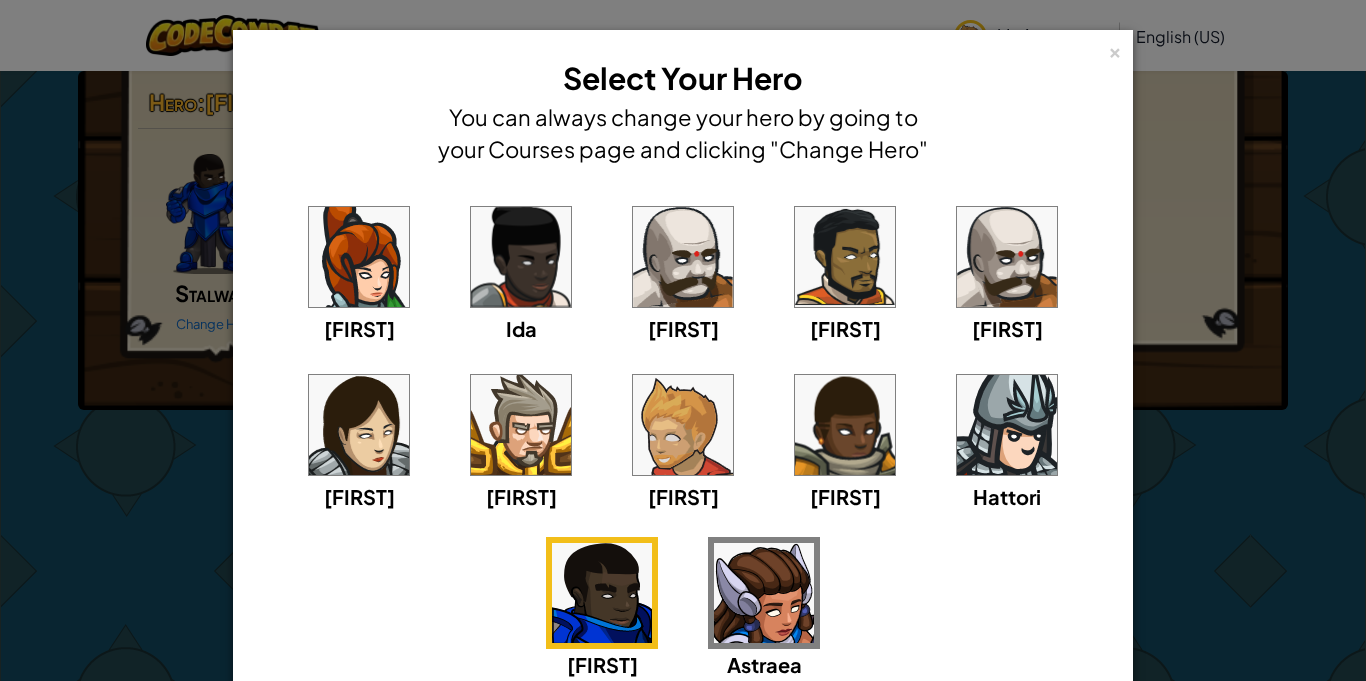 scroll, scrollTop: 181, scrollLeft: 0, axis: vertical 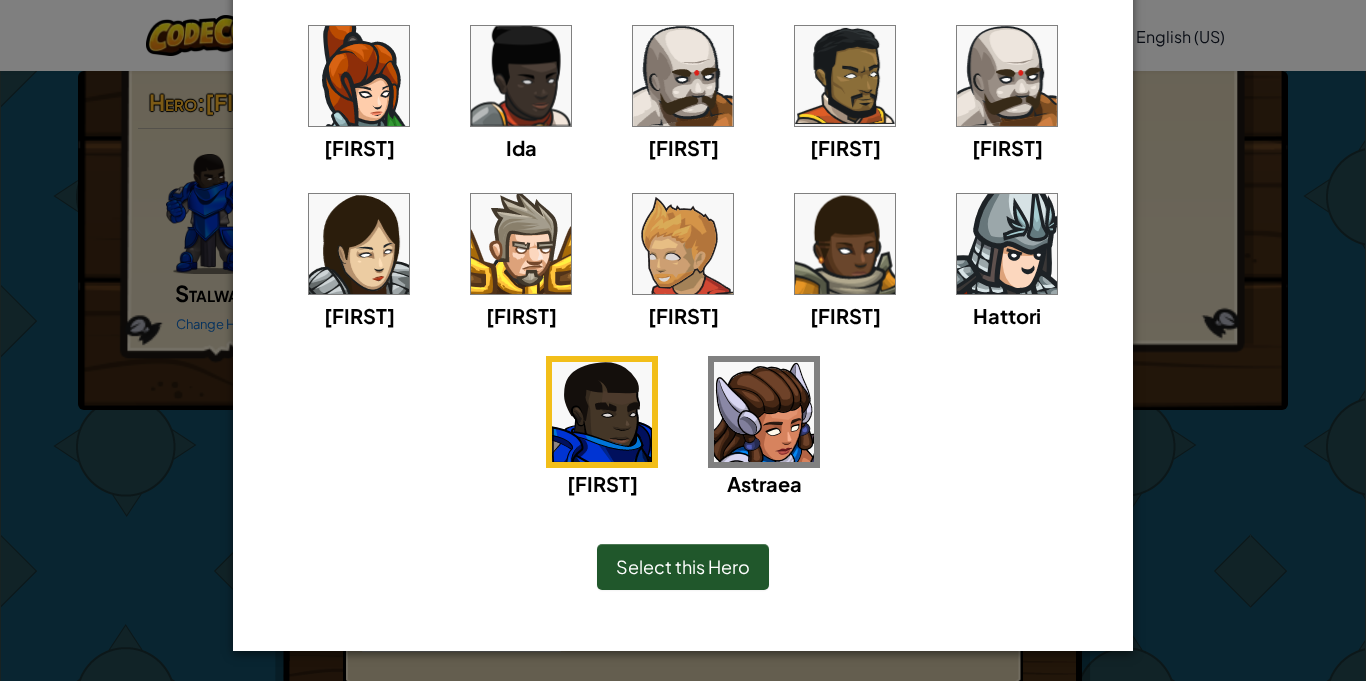 click on "Select this Hero" at bounding box center (683, 566) 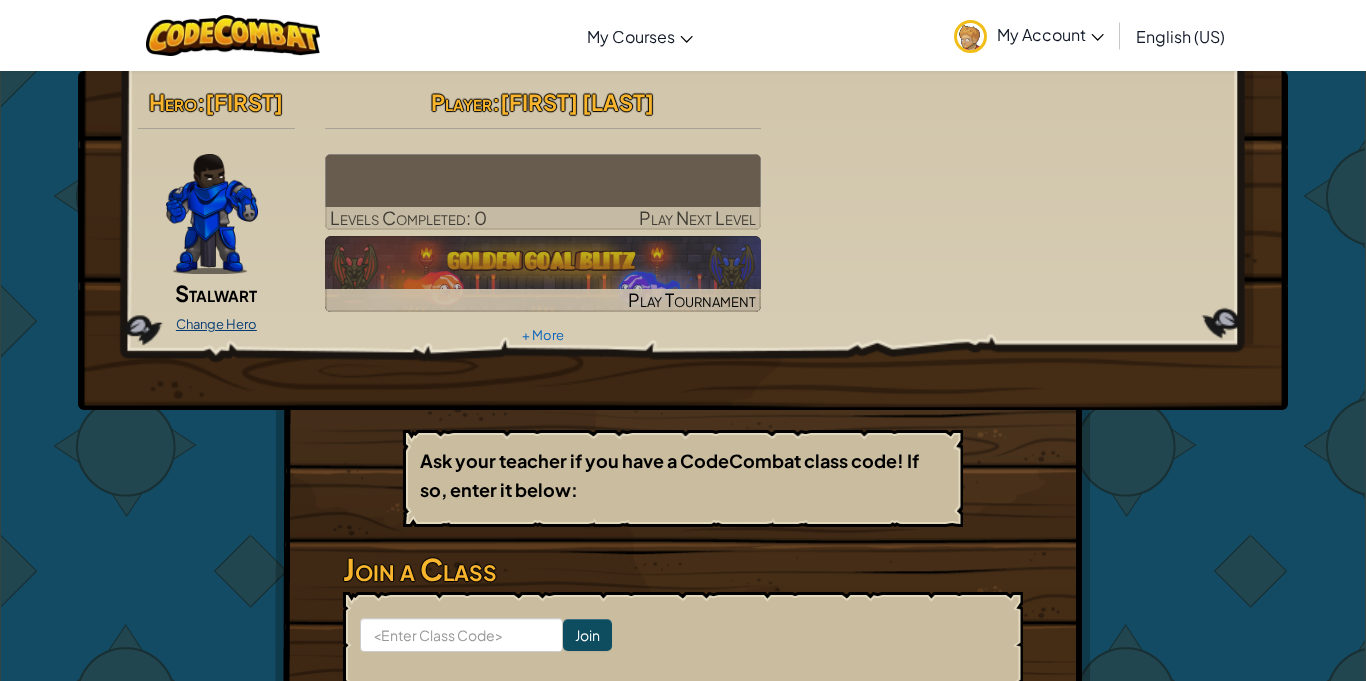 click on "Change Hero" at bounding box center [216, 324] 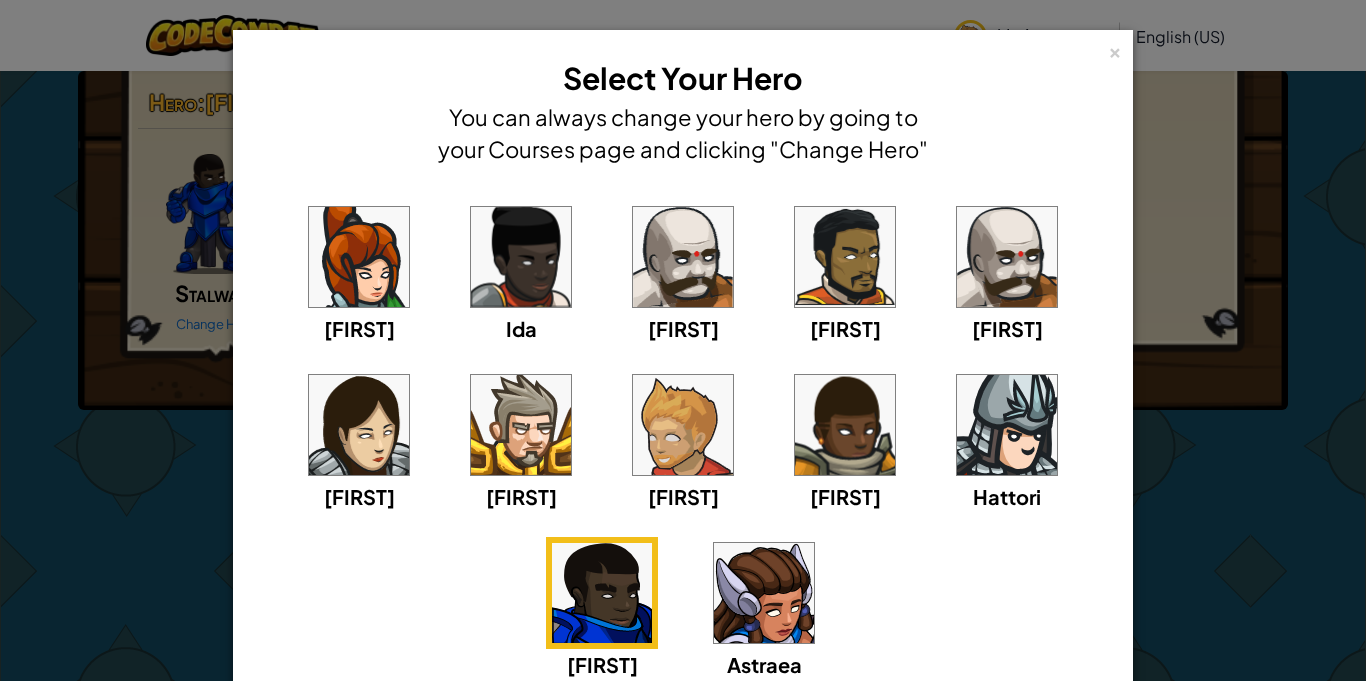 click at bounding box center (683, 257) 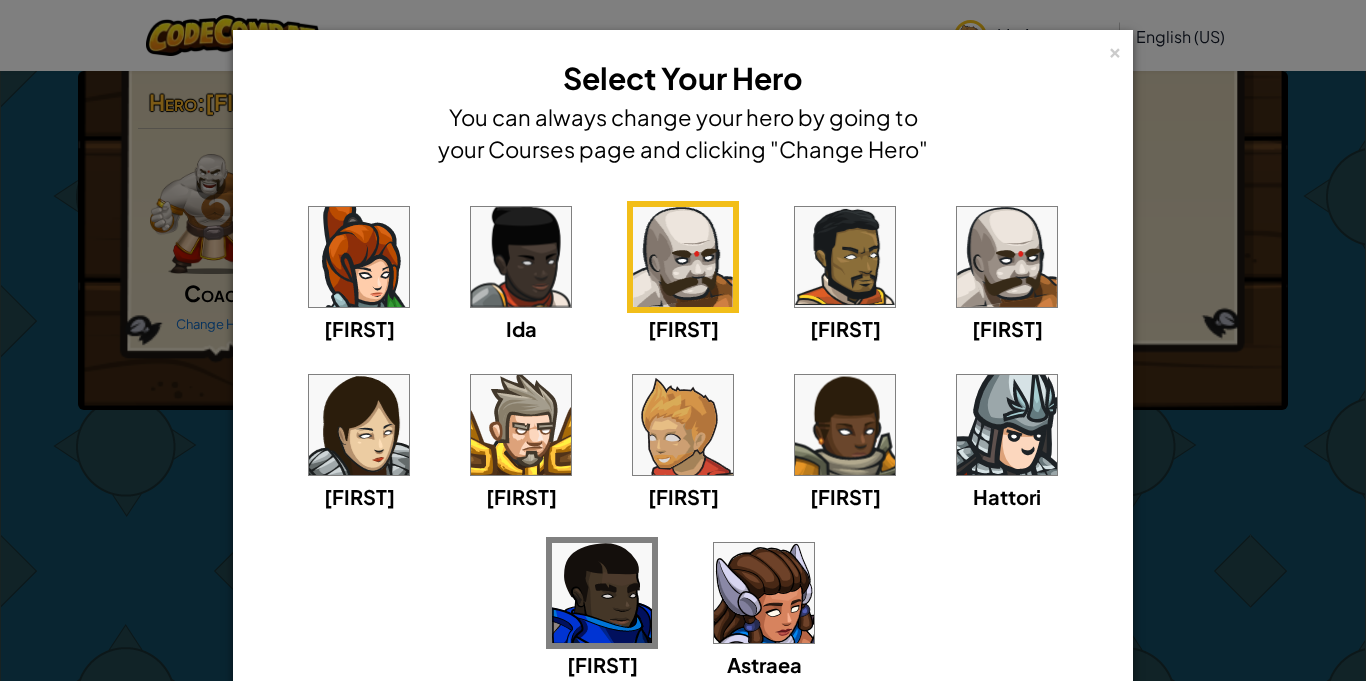 click at bounding box center (1007, 257) 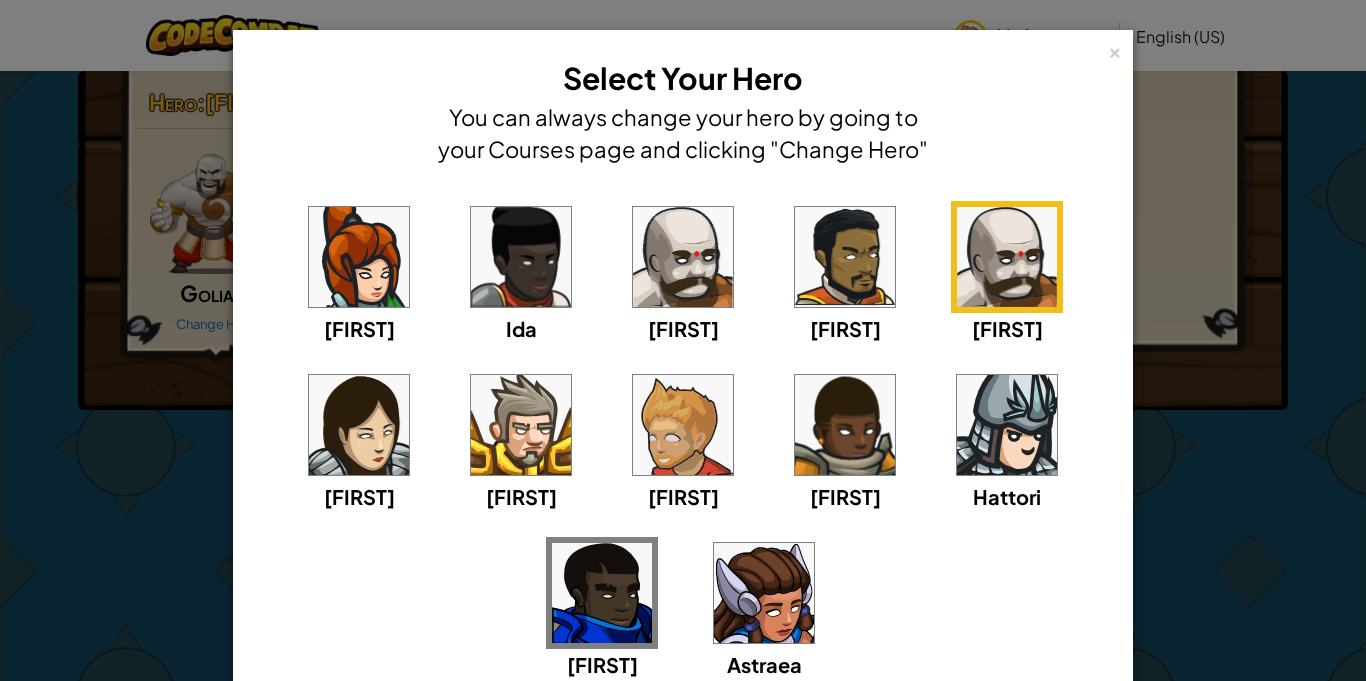click at bounding box center [683, 257] 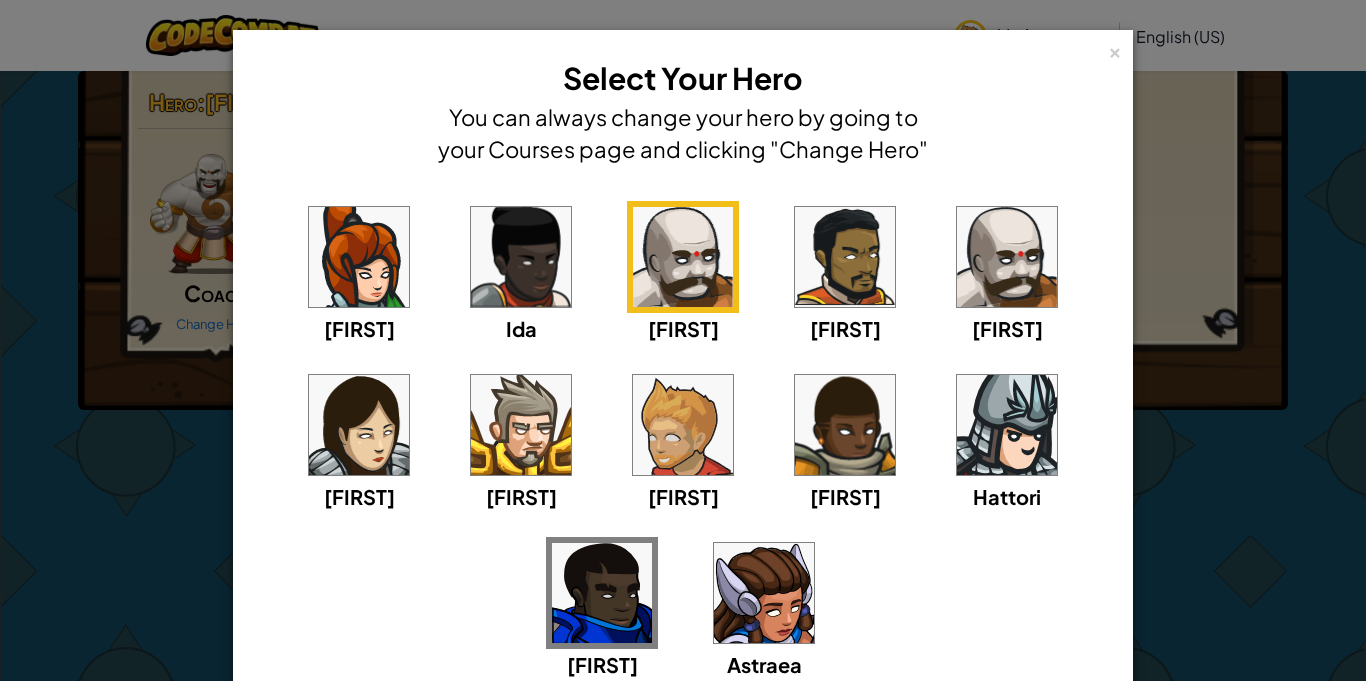 click at bounding box center [1007, 257] 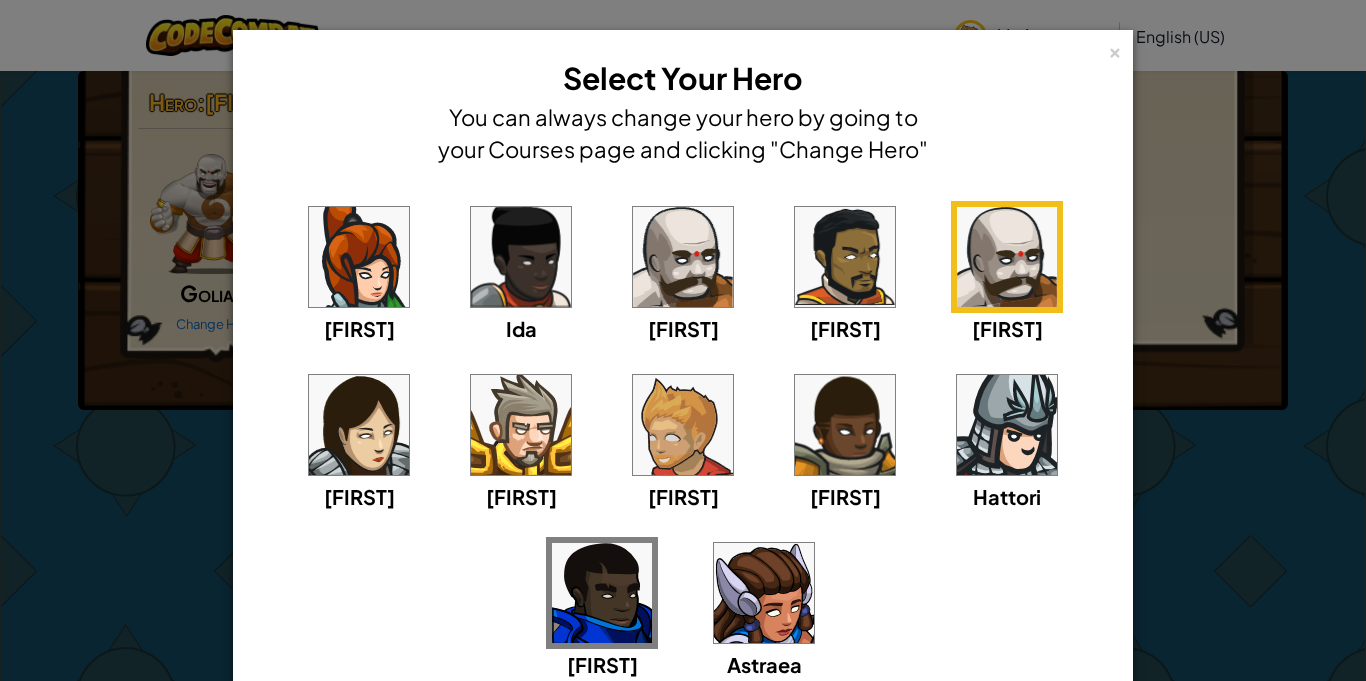 click at bounding box center (845, 257) 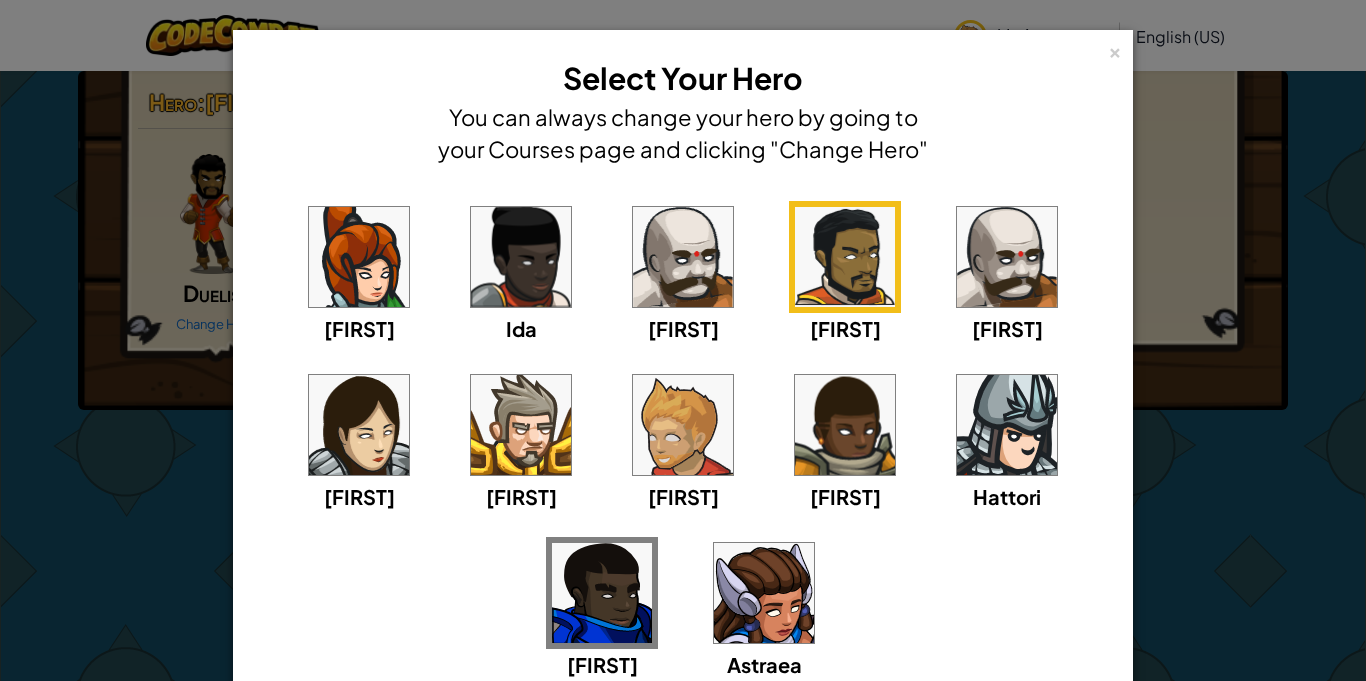 click at bounding box center (683, 425) 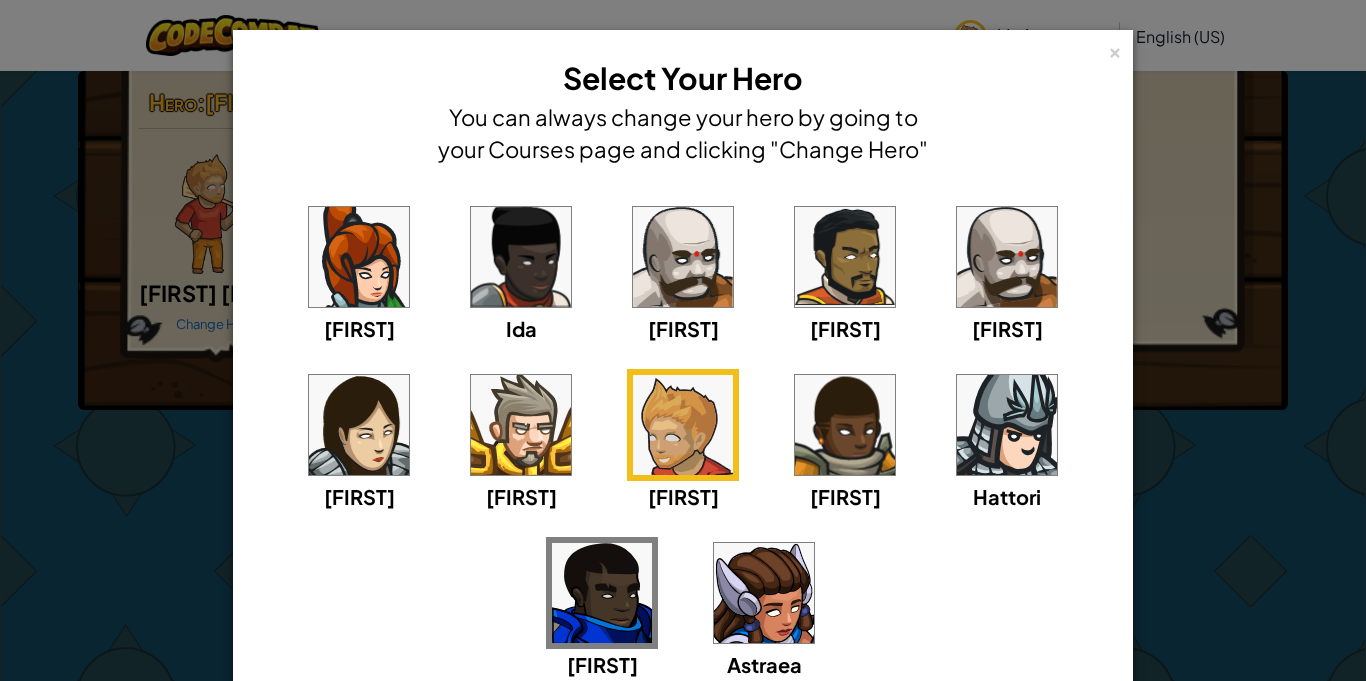 click at bounding box center (359, 257) 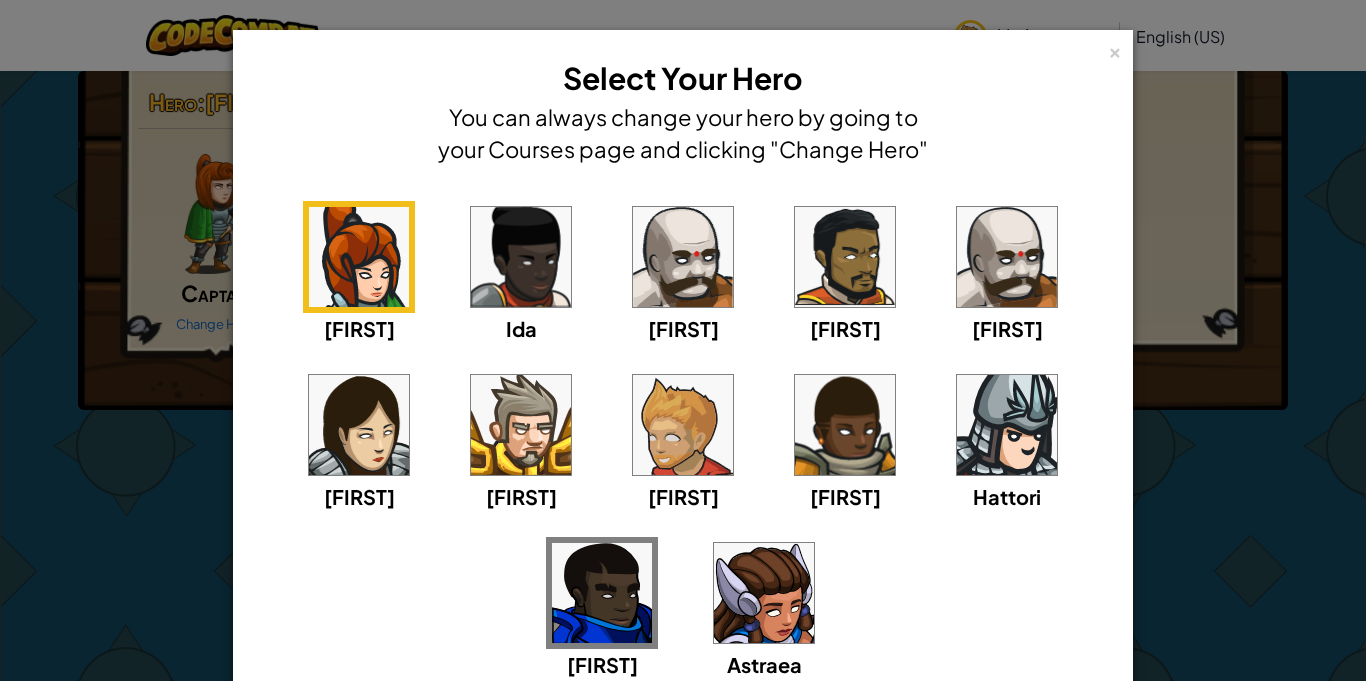 click at bounding box center (683, 425) 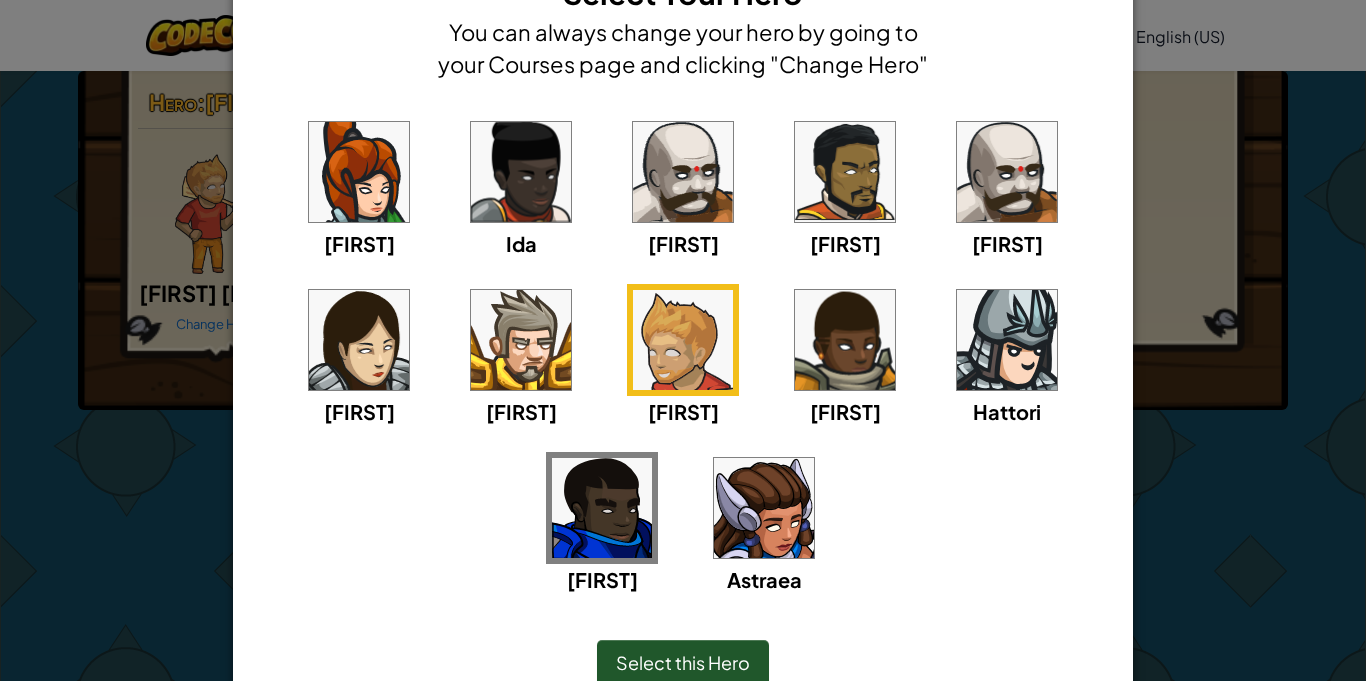 scroll, scrollTop: 87, scrollLeft: 0, axis: vertical 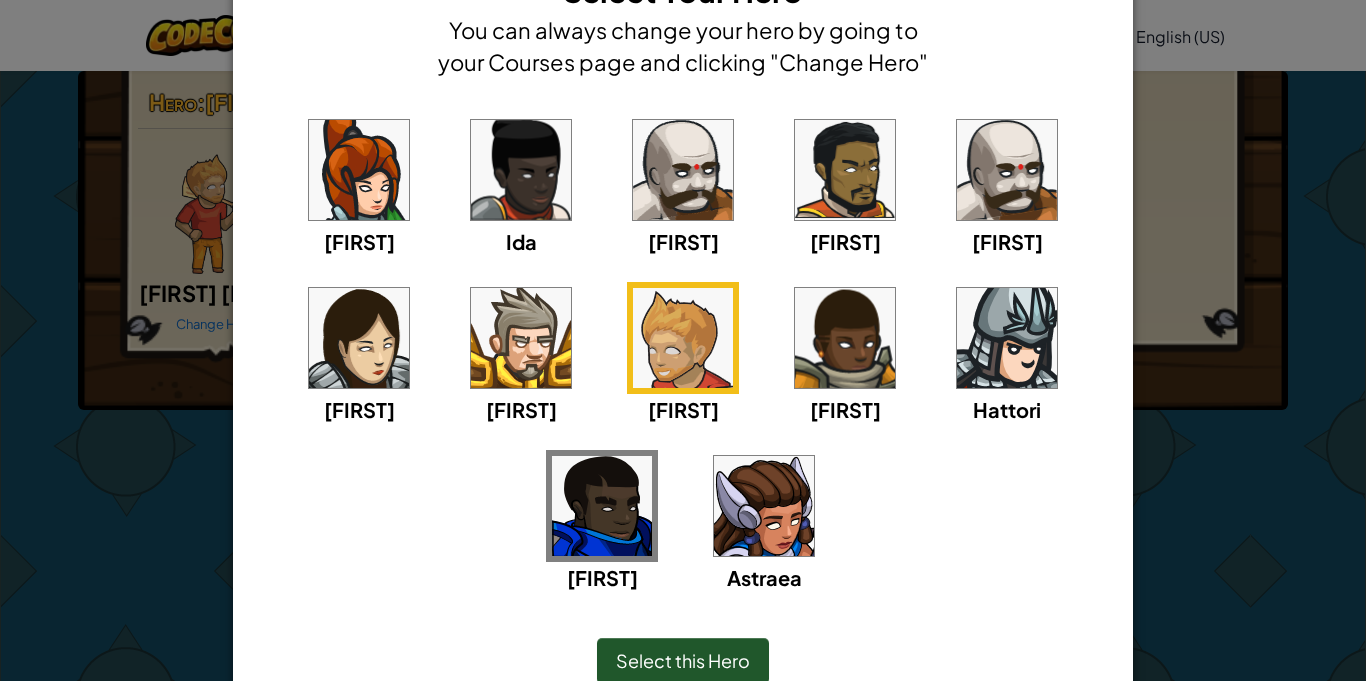click at bounding box center [521, 338] 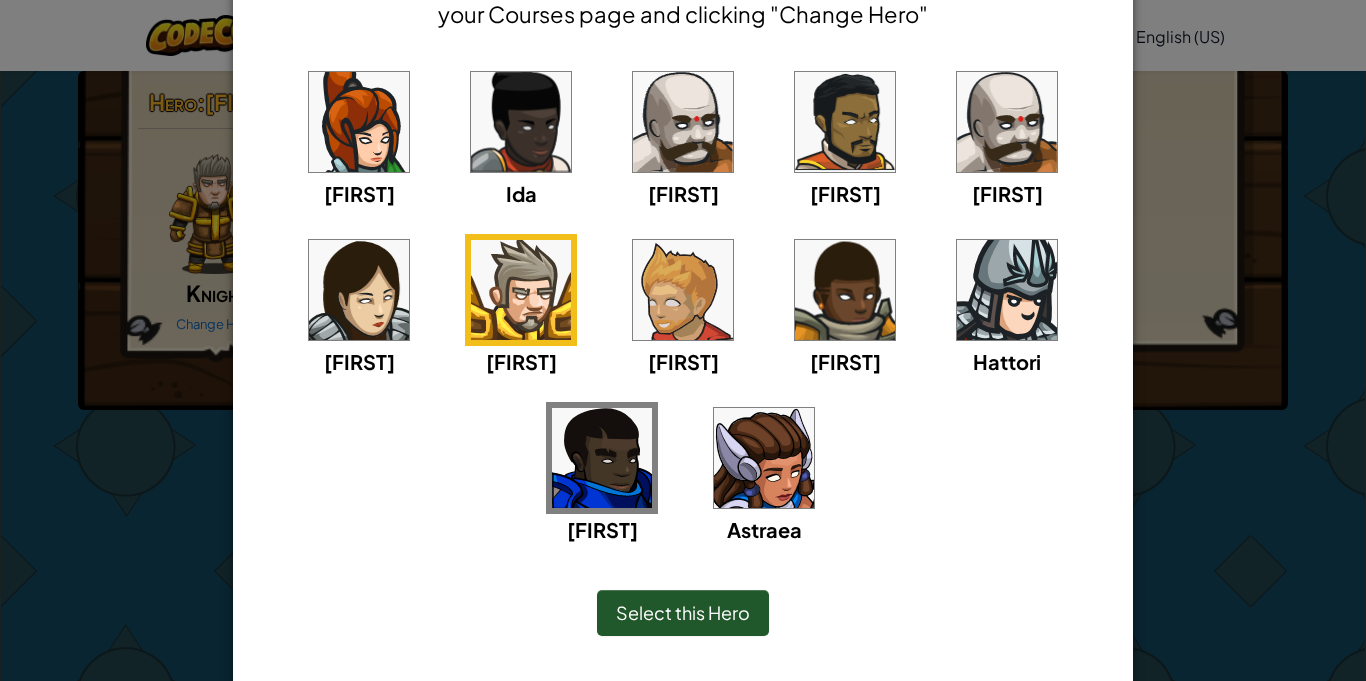 scroll, scrollTop: 138, scrollLeft: 0, axis: vertical 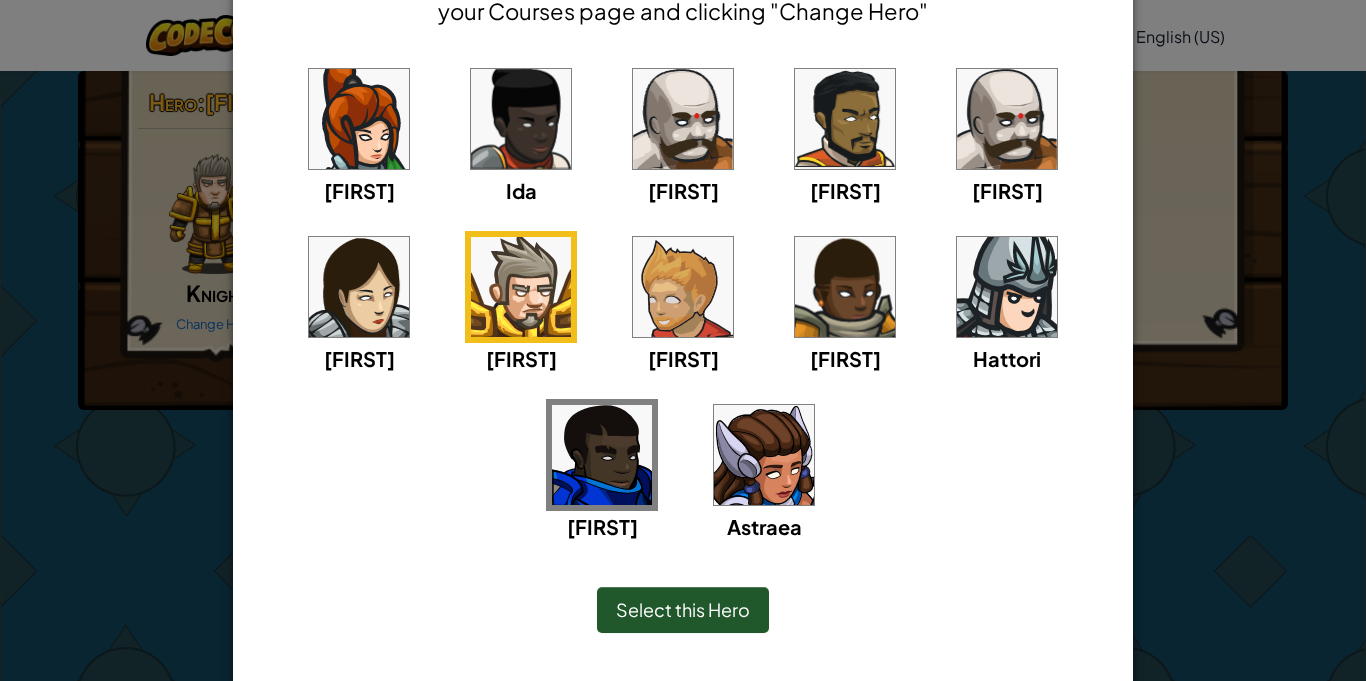 click at bounding box center [683, 287] 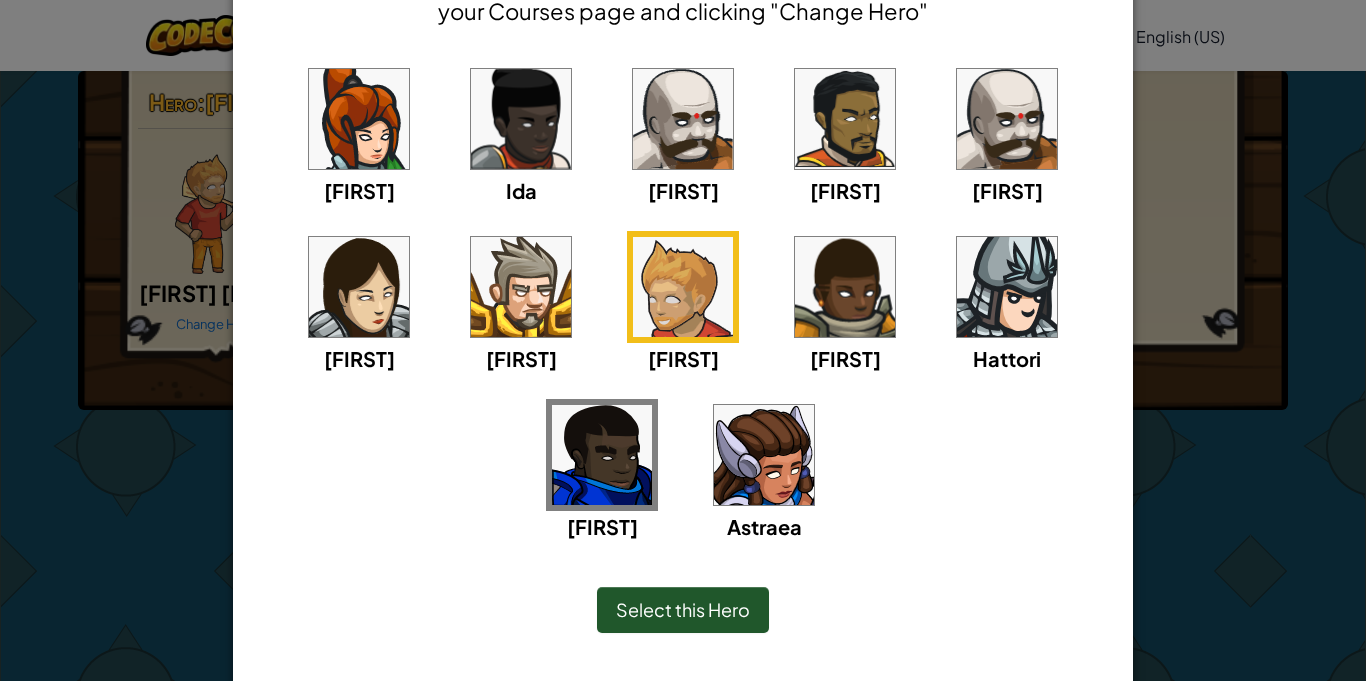 click on "Select this Hero" at bounding box center [683, 609] 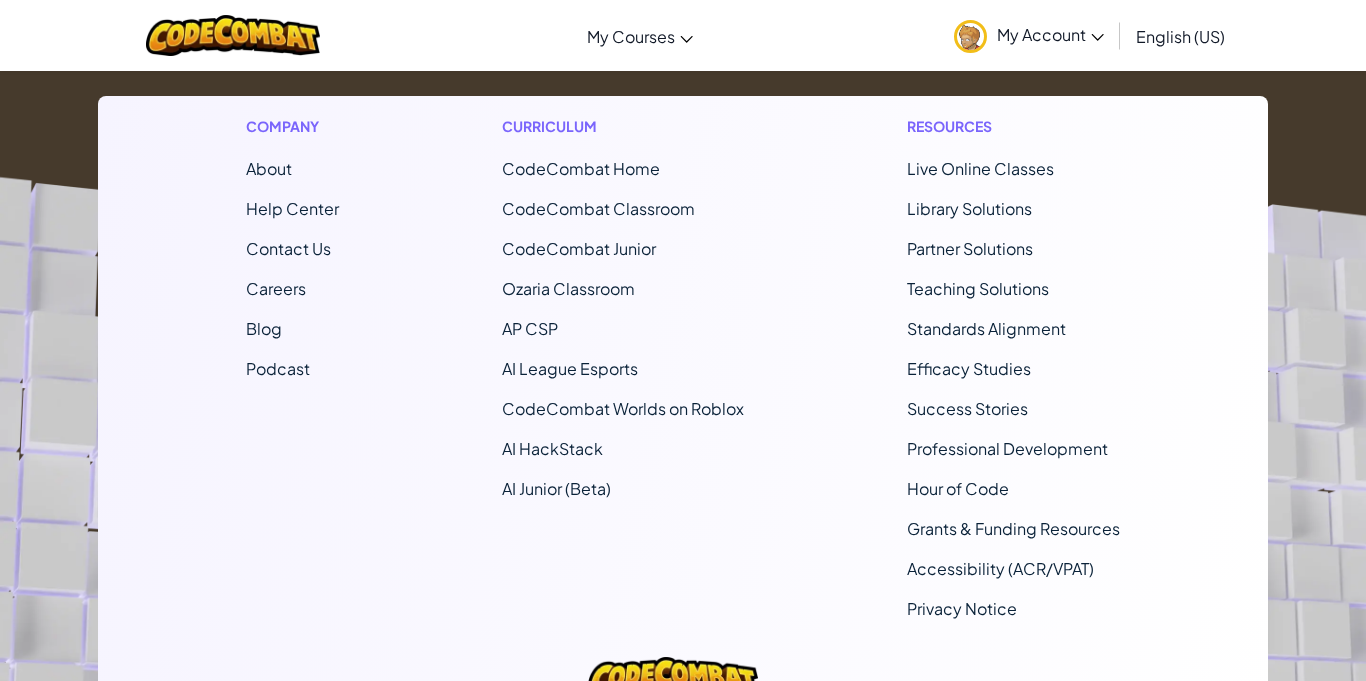 scroll, scrollTop: 1015, scrollLeft: 0, axis: vertical 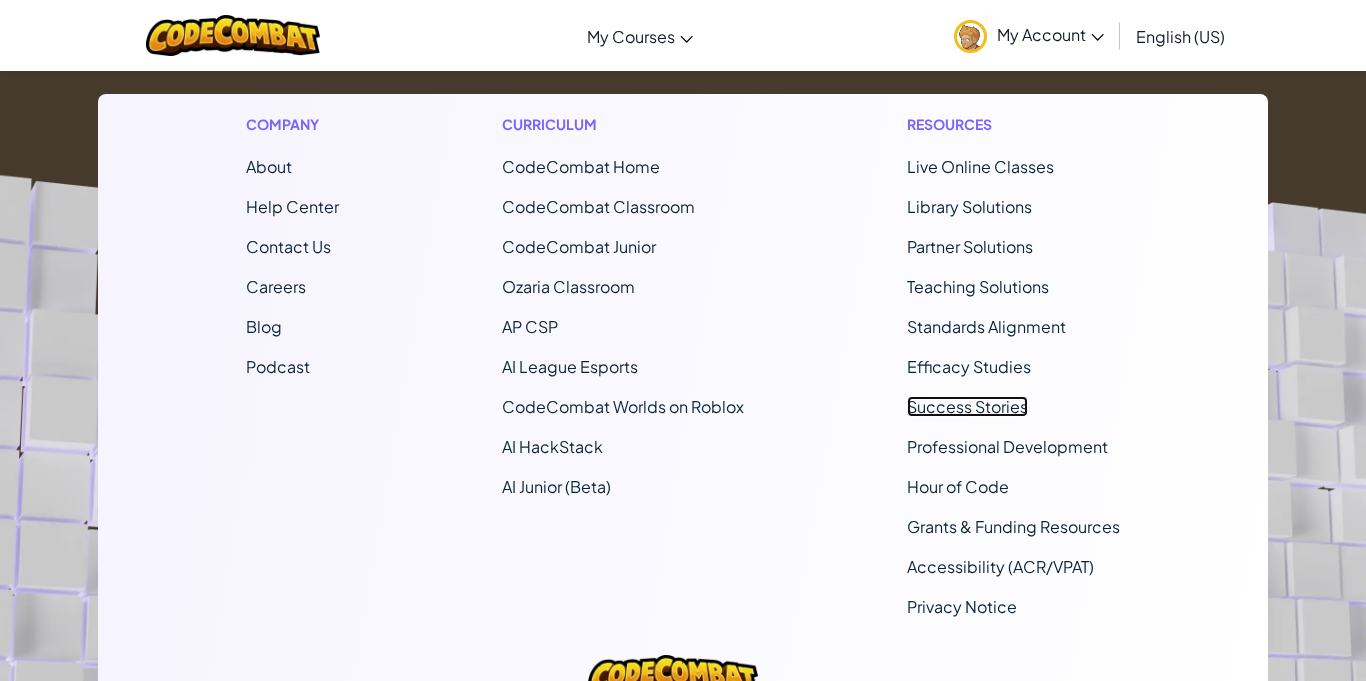 click on "Success Stories" at bounding box center (967, 406) 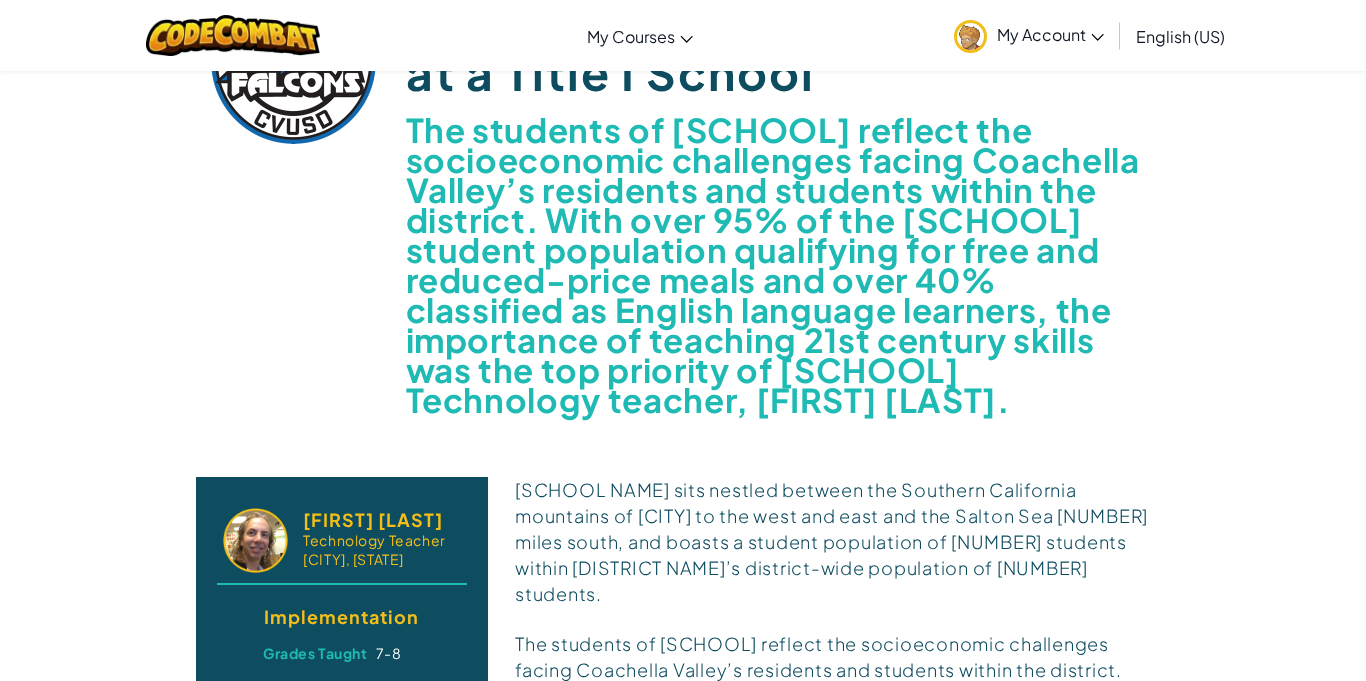 scroll, scrollTop: 930, scrollLeft: 0, axis: vertical 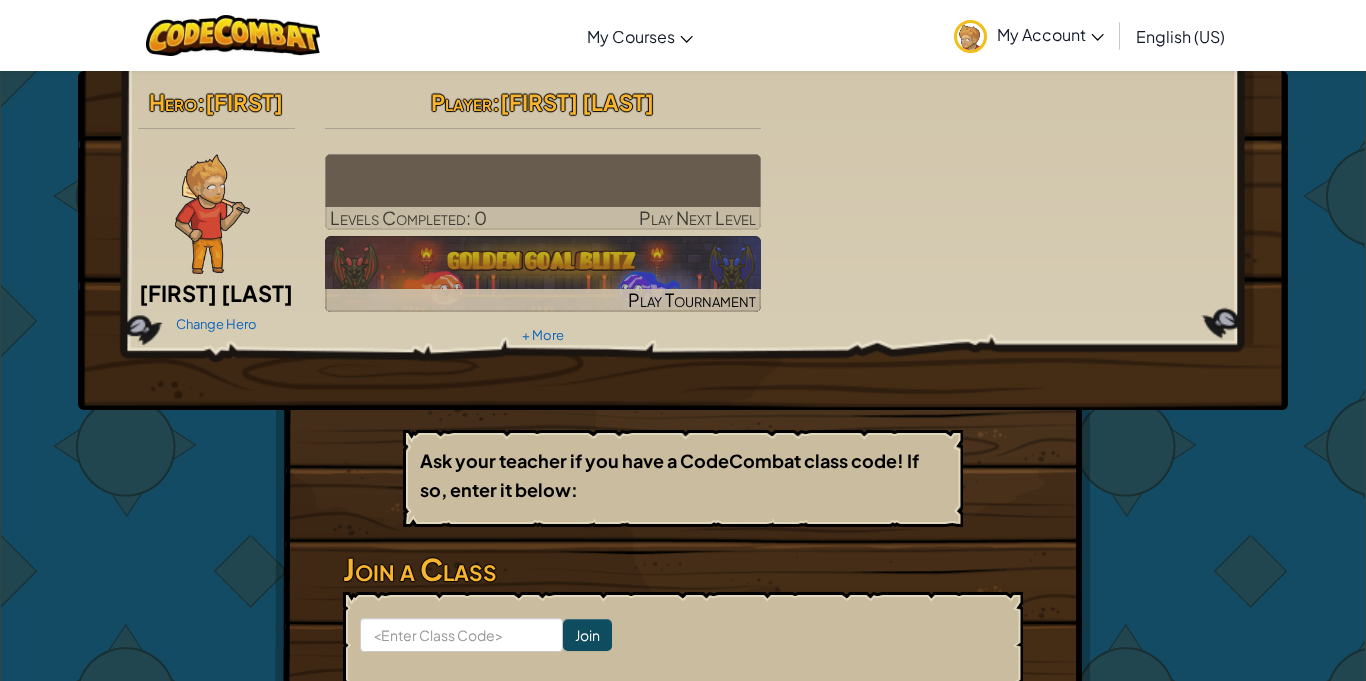 click on "My Account" at bounding box center (1050, 34) 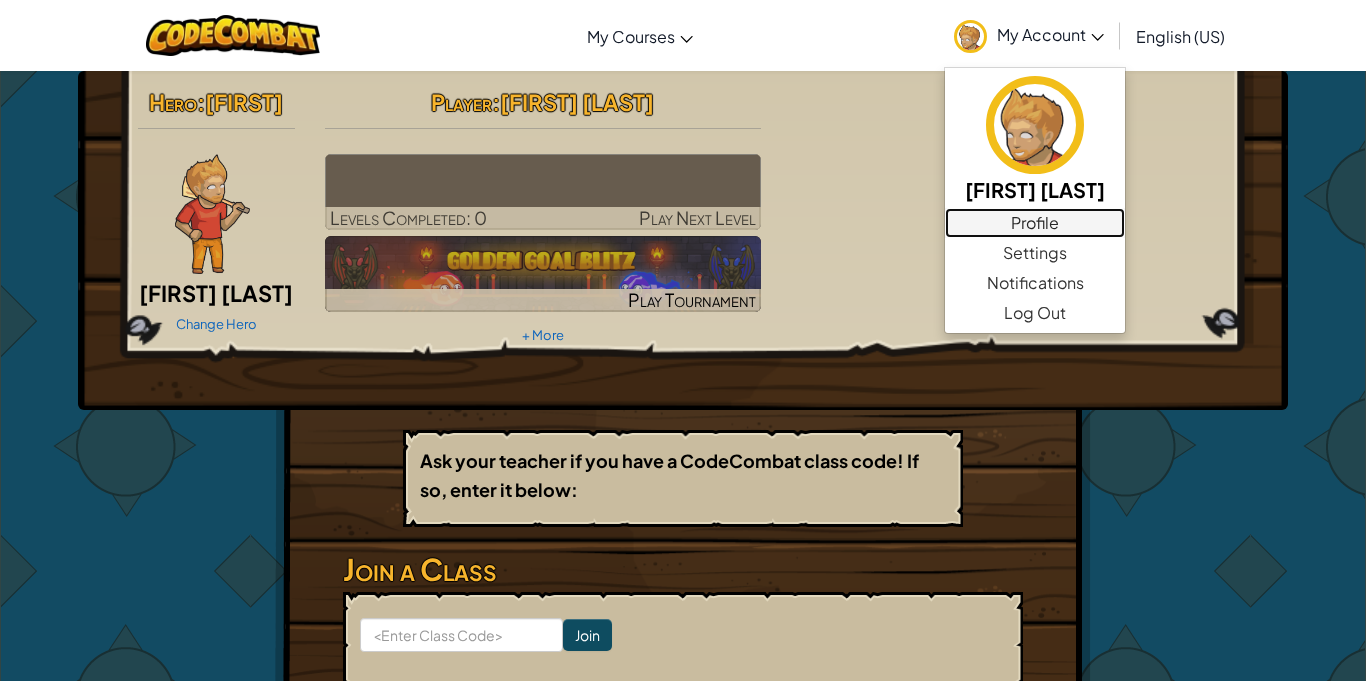 click on "Profile" at bounding box center [1035, 223] 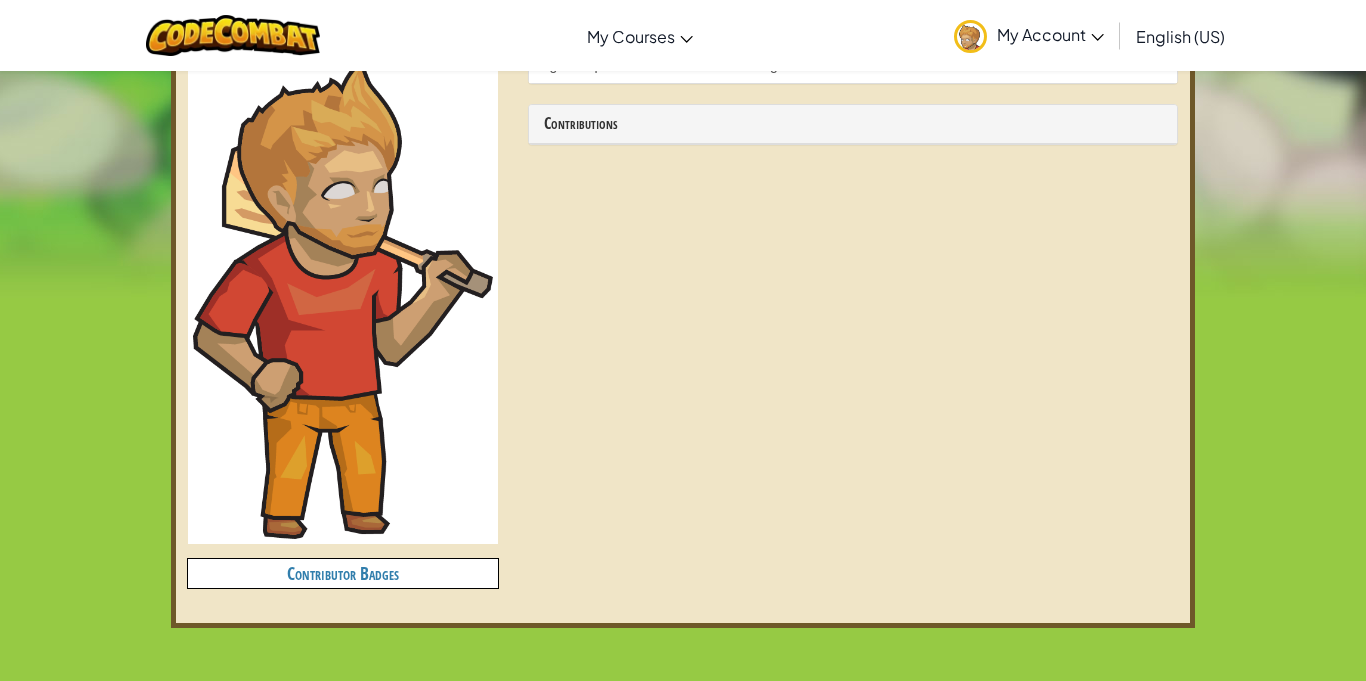 scroll, scrollTop: 563, scrollLeft: 0, axis: vertical 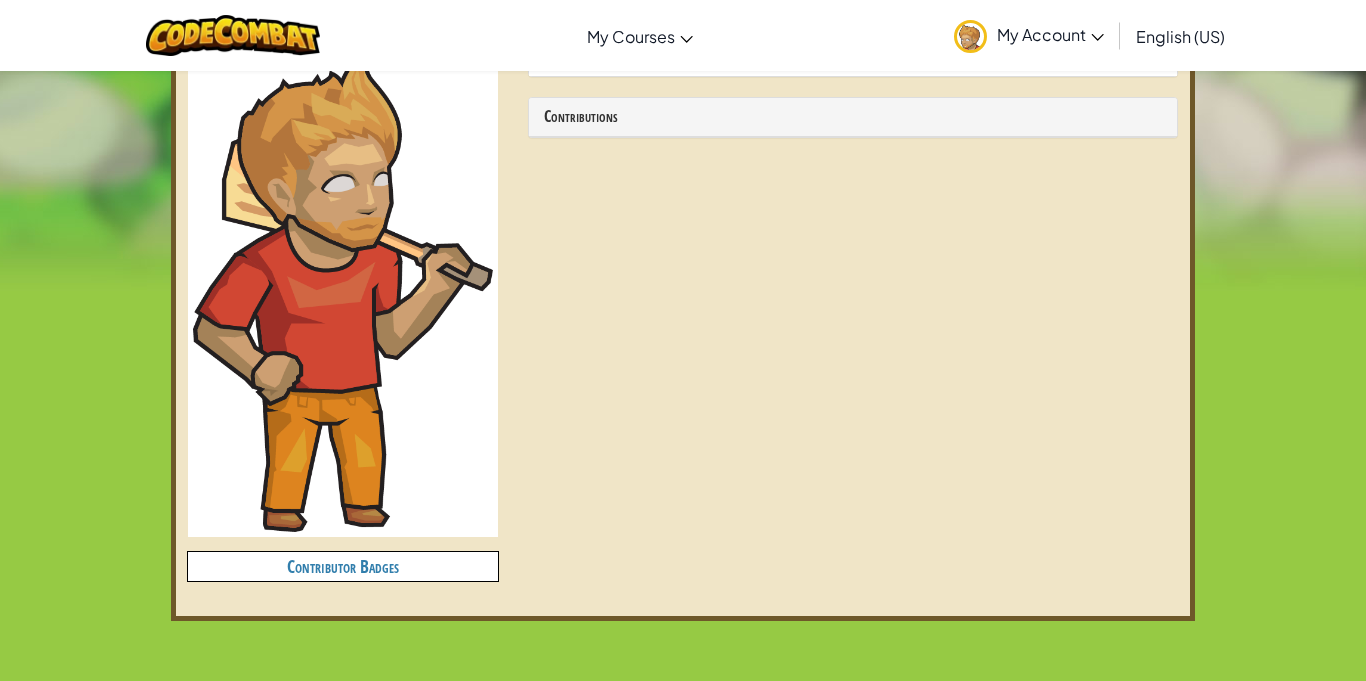 click on "Contributor Badges" at bounding box center (343, 566) 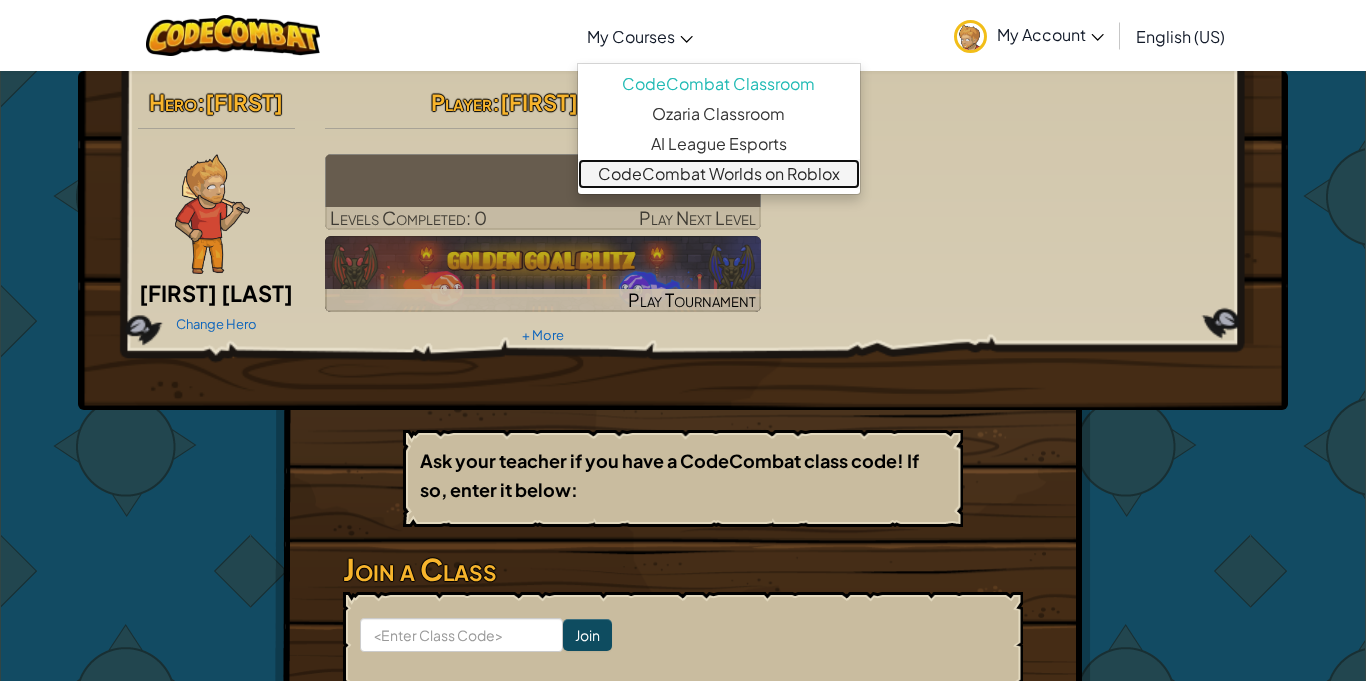 click on "CodeCombat Worlds on Roblox" at bounding box center (719, 174) 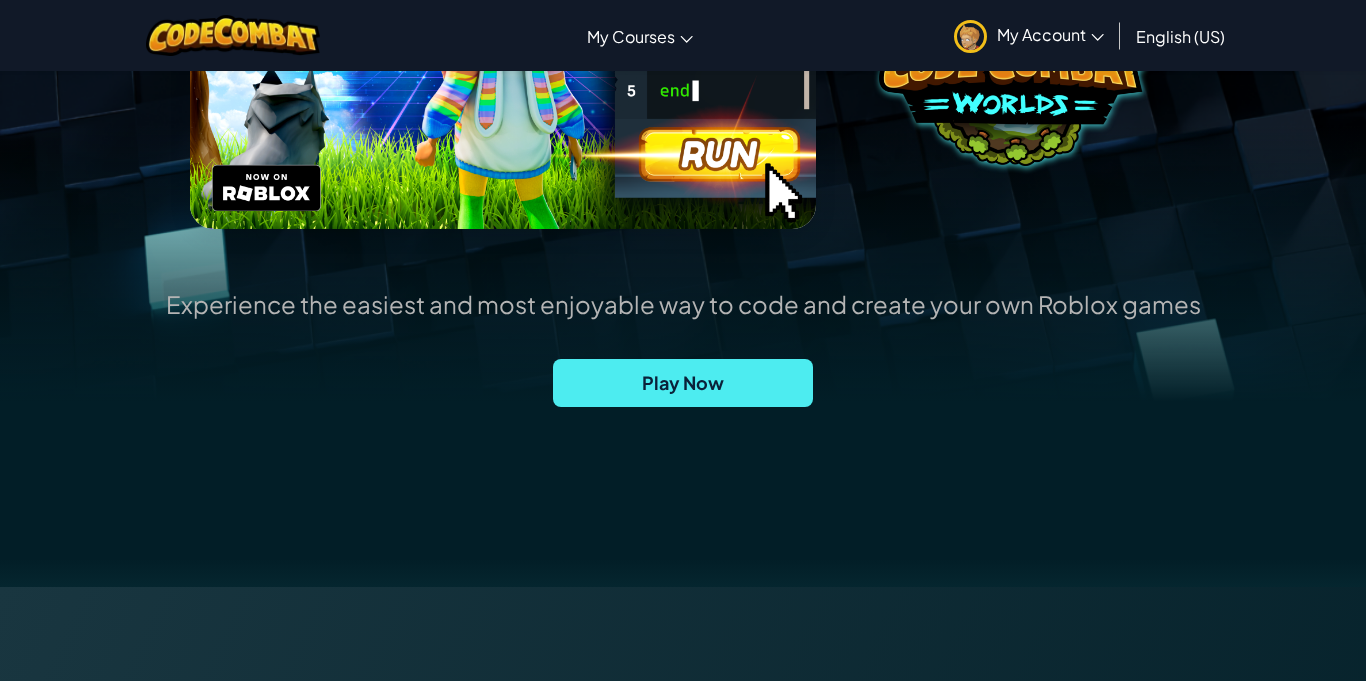 scroll, scrollTop: 418, scrollLeft: 0, axis: vertical 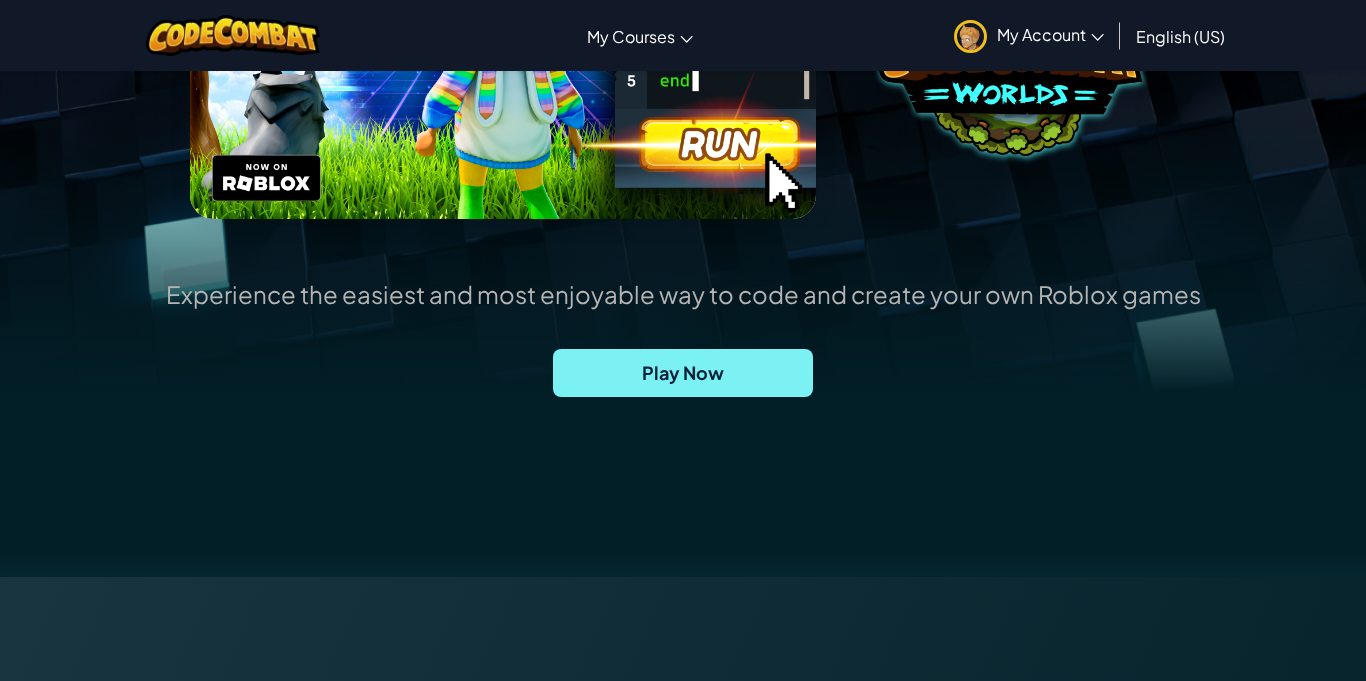click on "Play Now" at bounding box center (683, 373) 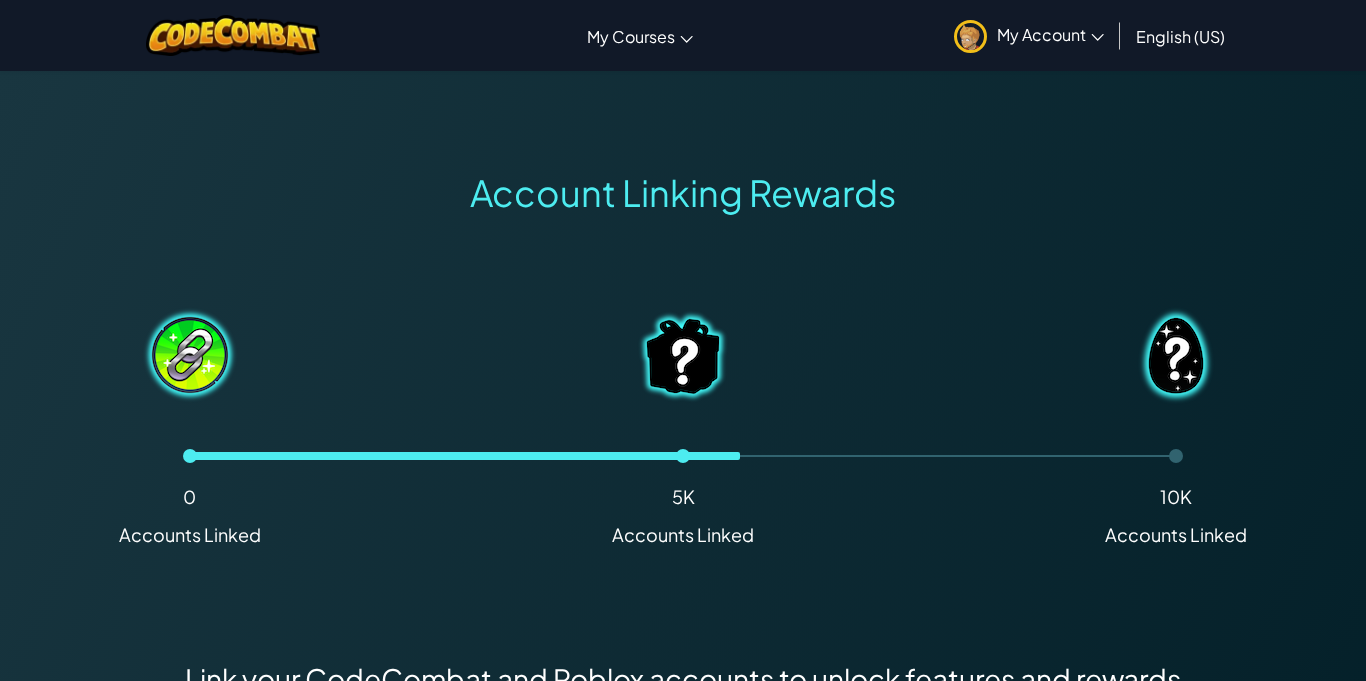 scroll, scrollTop: 929, scrollLeft: 0, axis: vertical 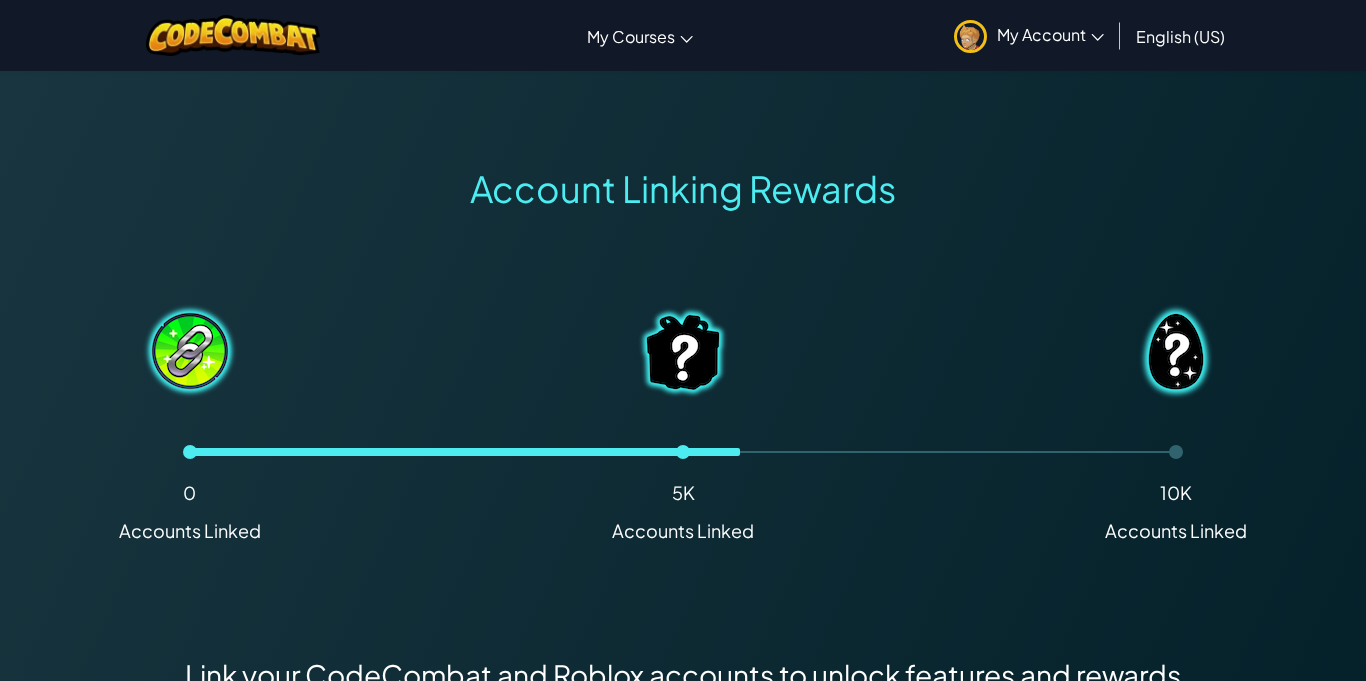 click at bounding box center (190, 351) 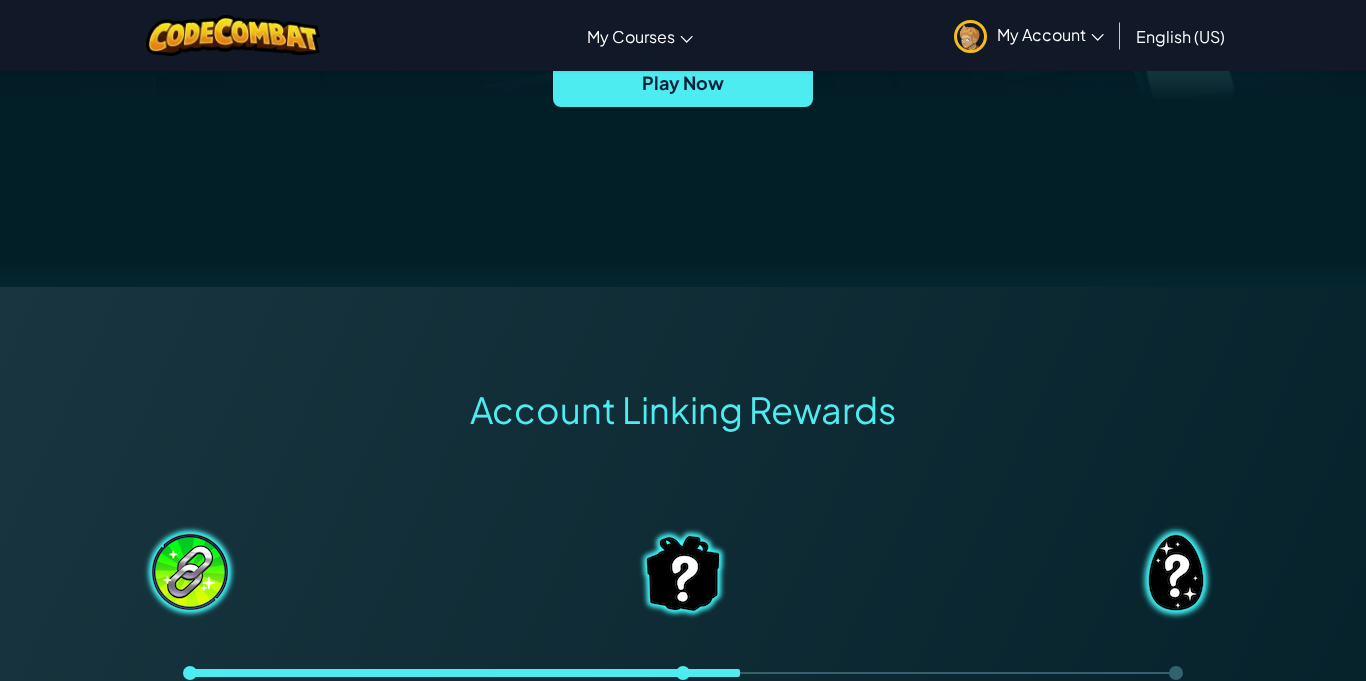 scroll, scrollTop: 0, scrollLeft: 0, axis: both 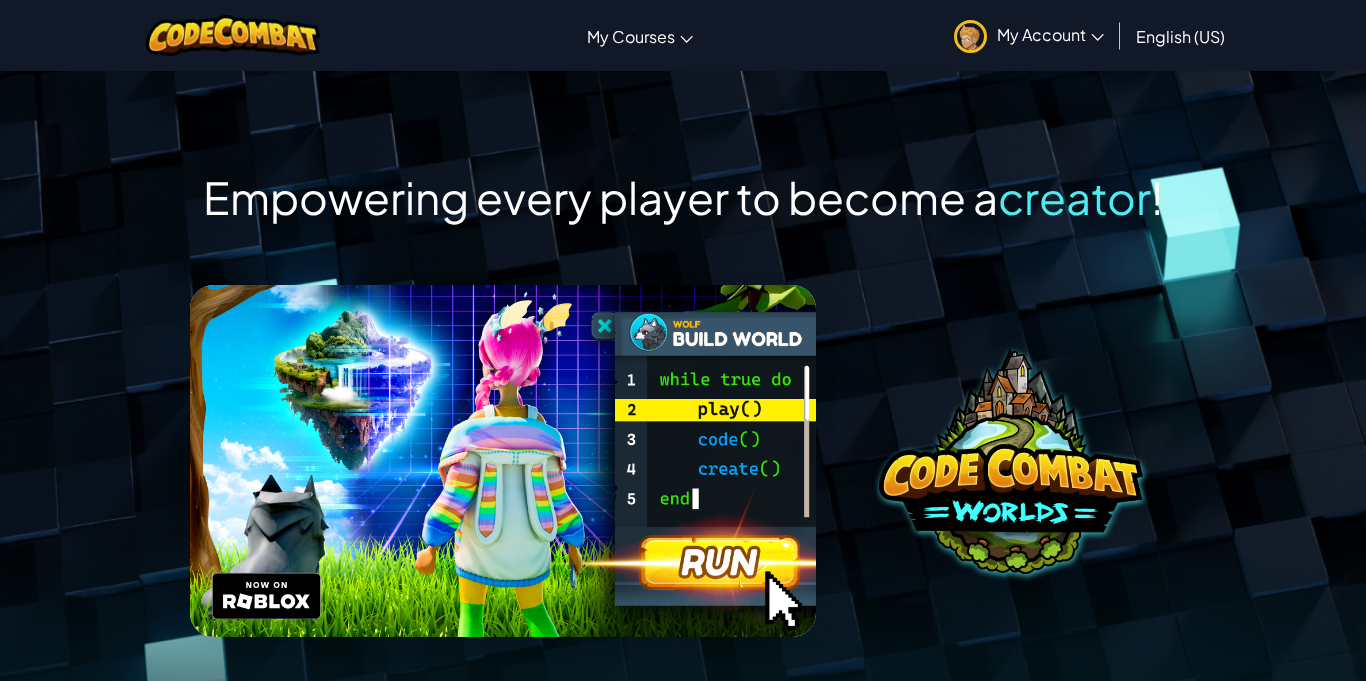 click at bounding box center [970, 36] 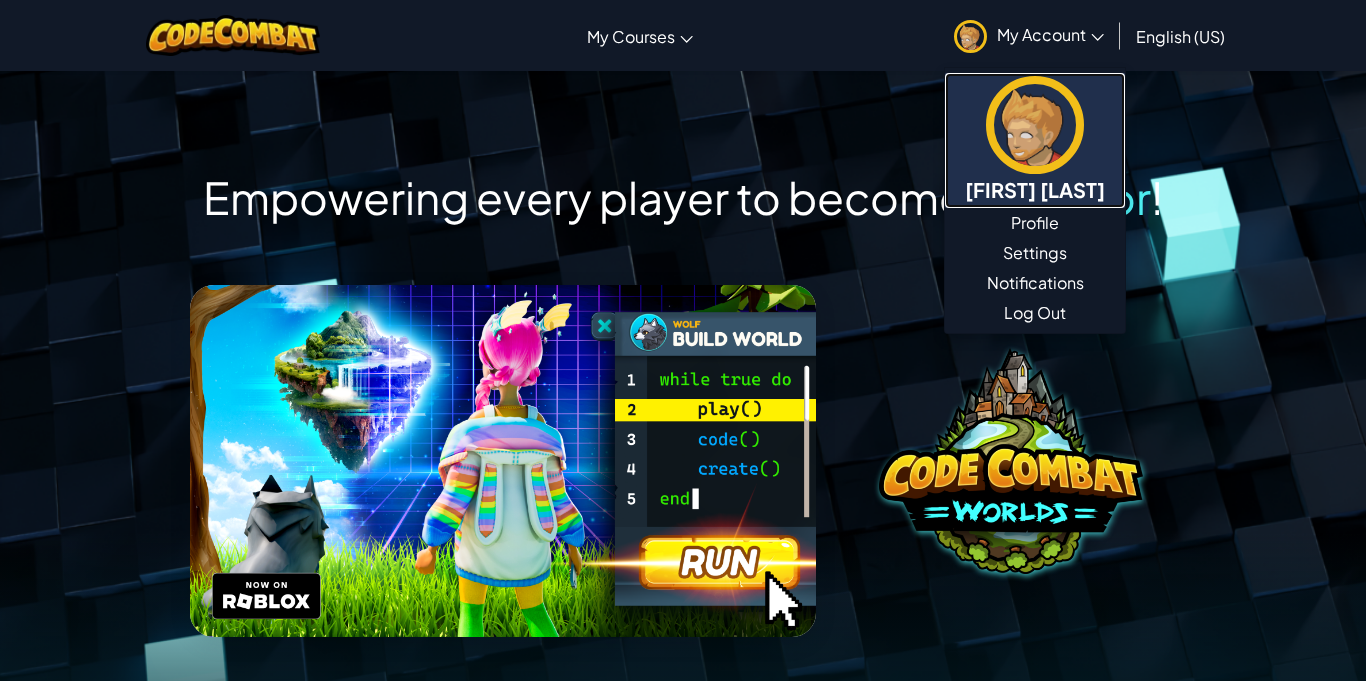 click on "[FIRST] [LAST]" at bounding box center (1035, 189) 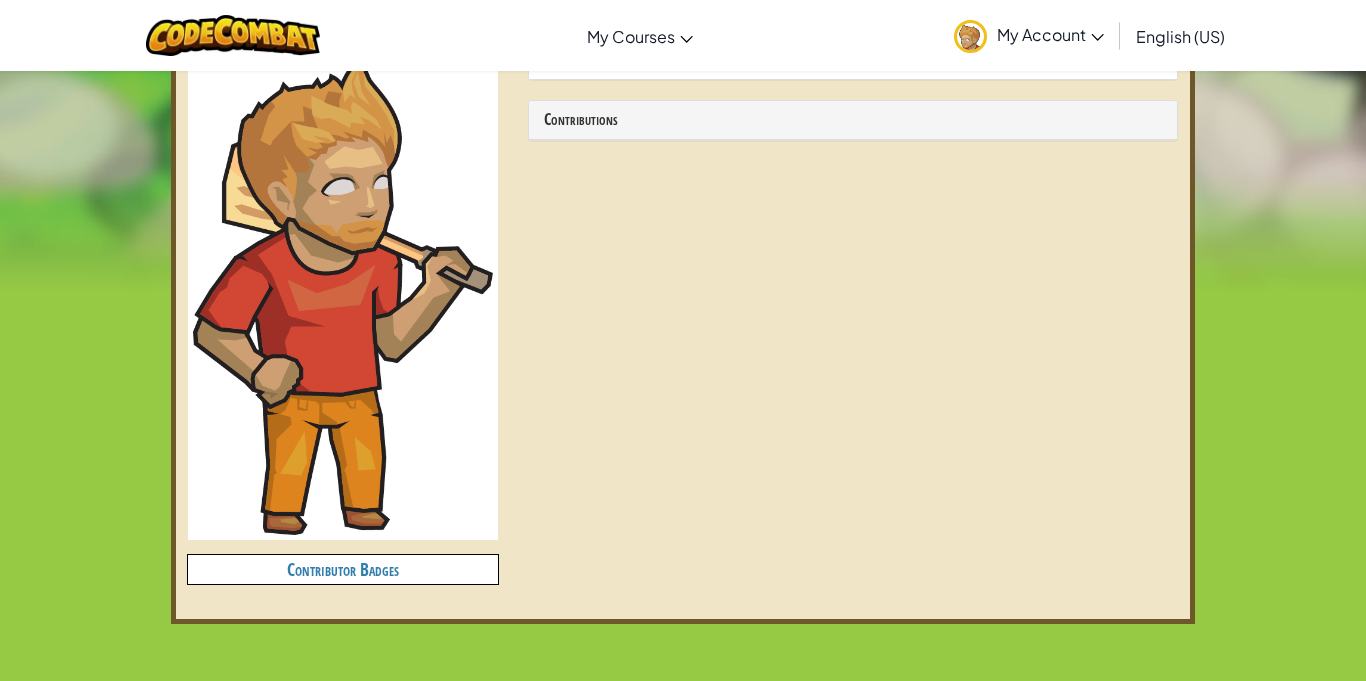 scroll, scrollTop: 0, scrollLeft: 0, axis: both 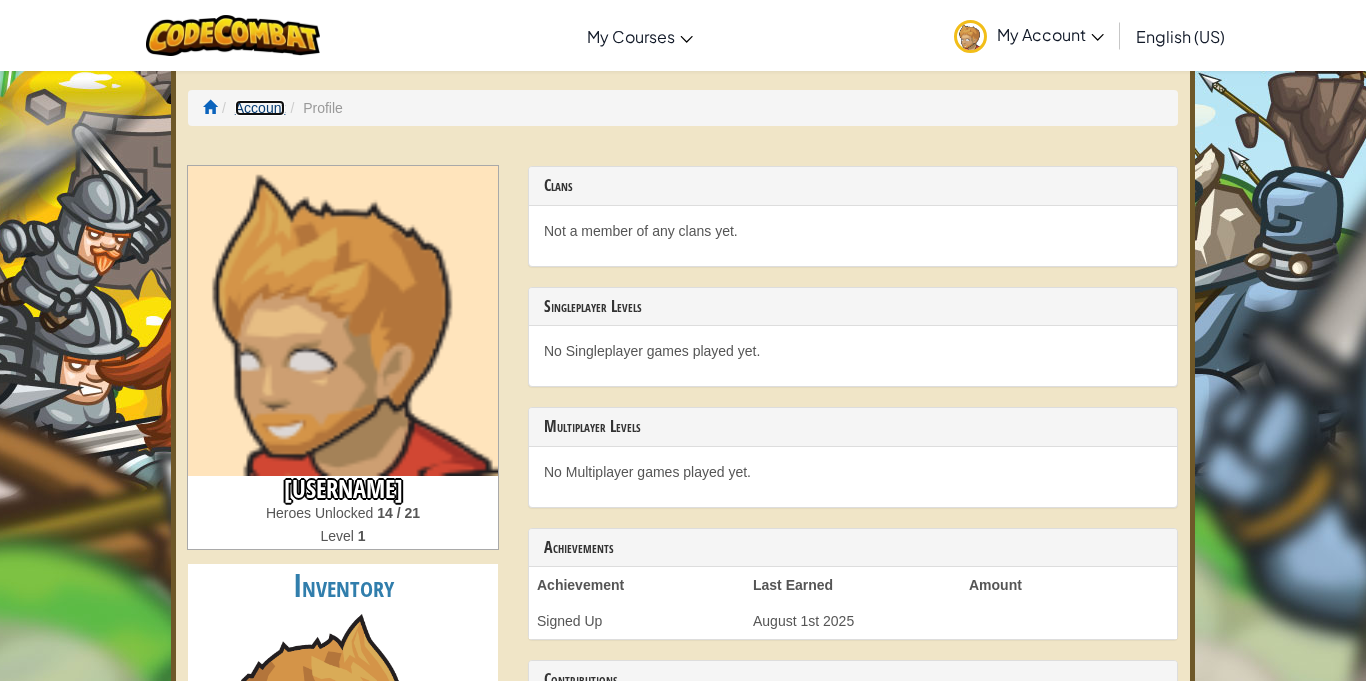 click on "Account" at bounding box center (260, 108) 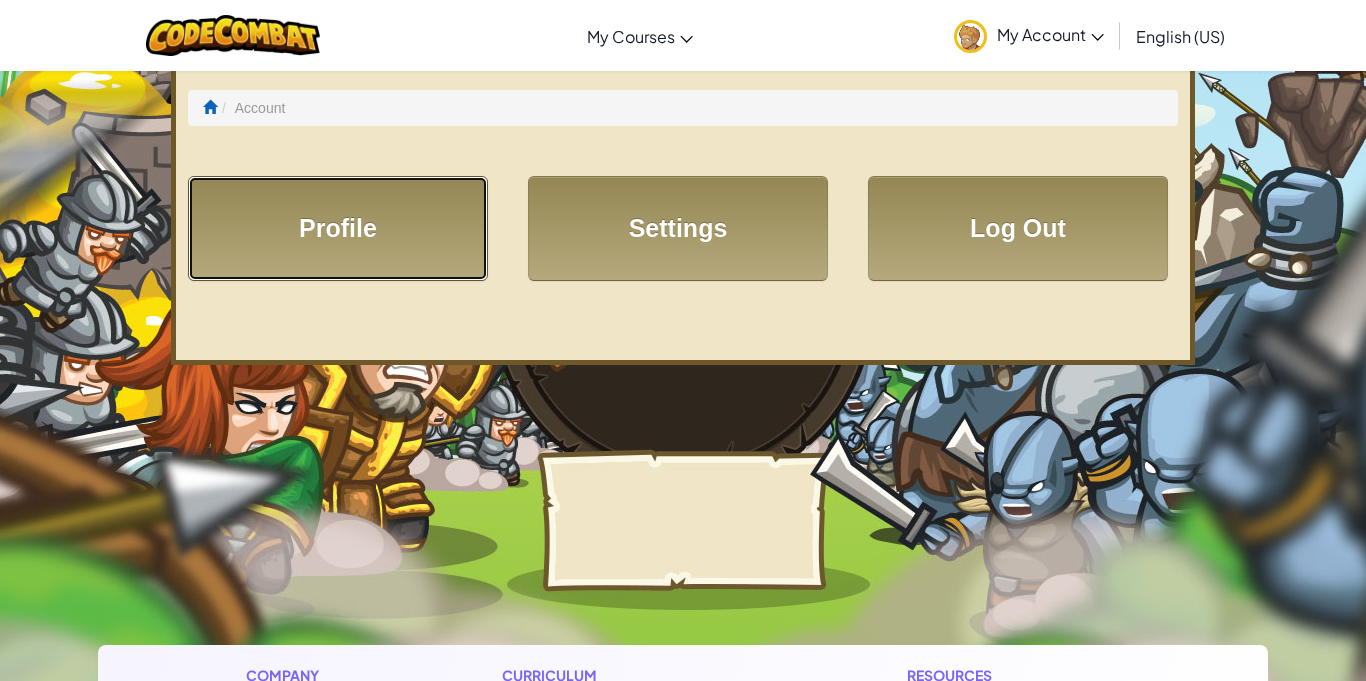 click on "Profile" at bounding box center (338, 228) 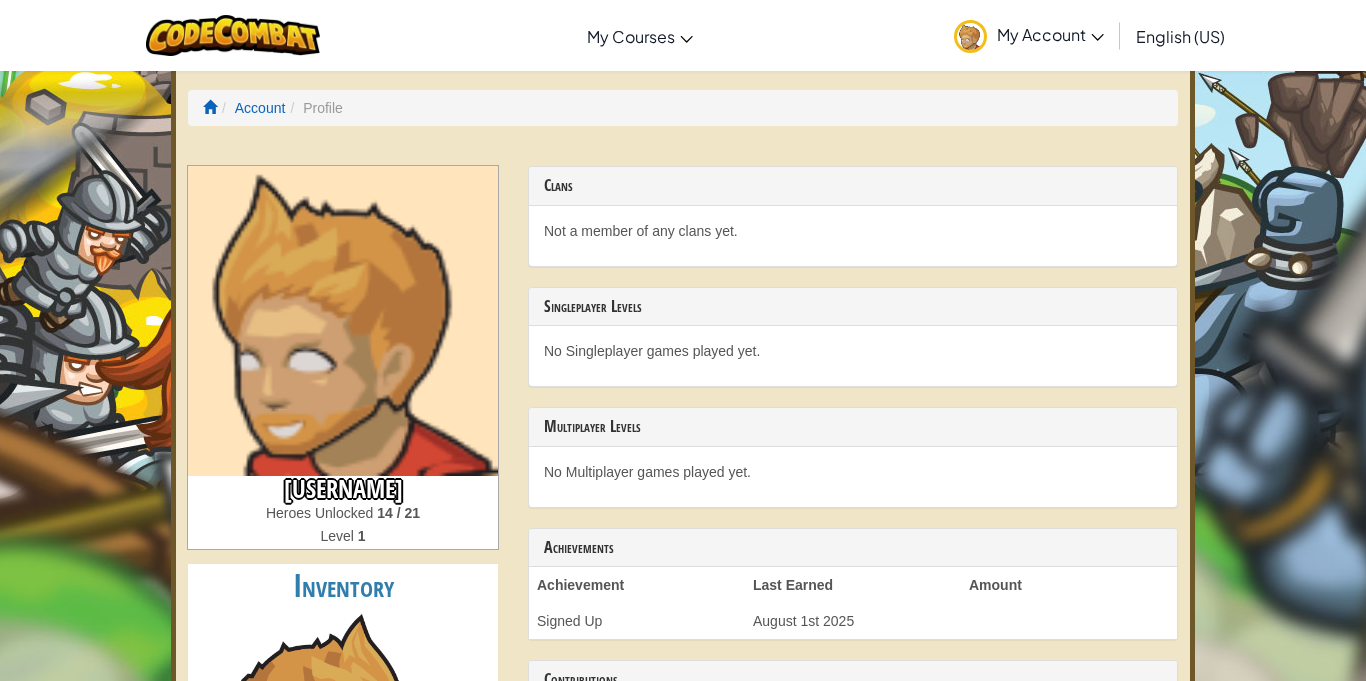 click at bounding box center [343, 321] 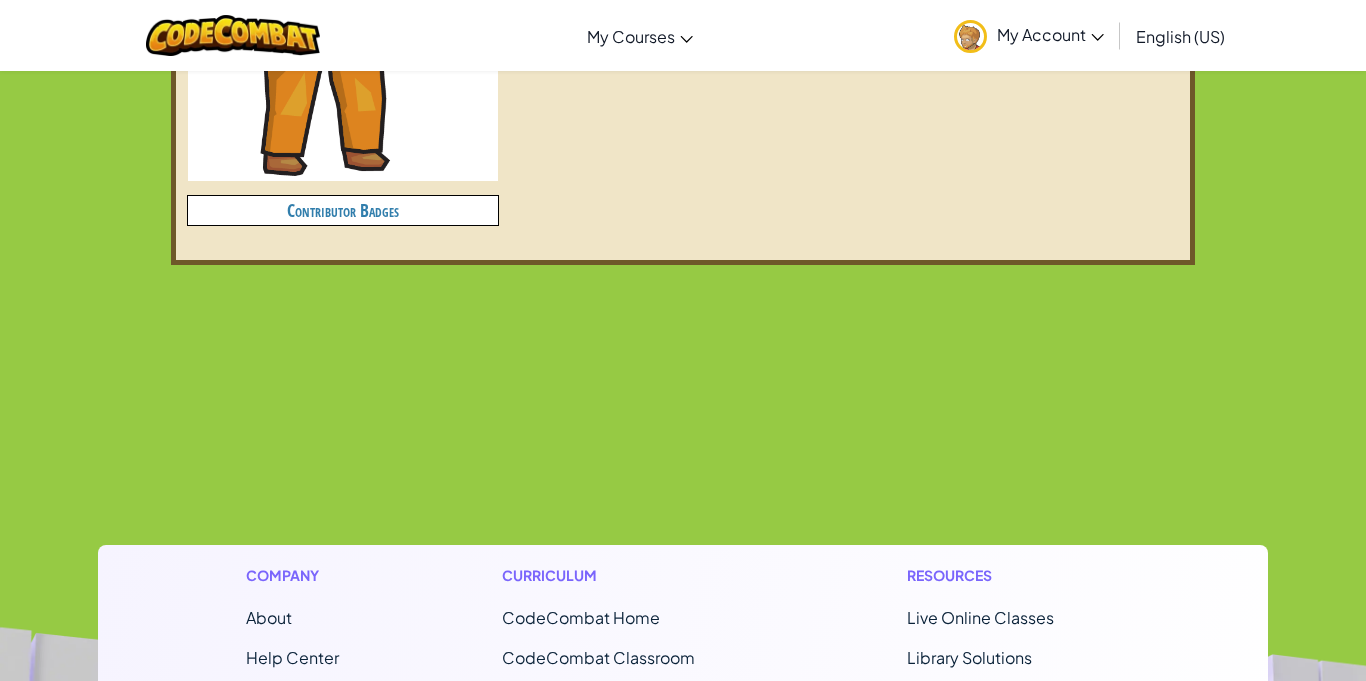 scroll, scrollTop: 929, scrollLeft: 0, axis: vertical 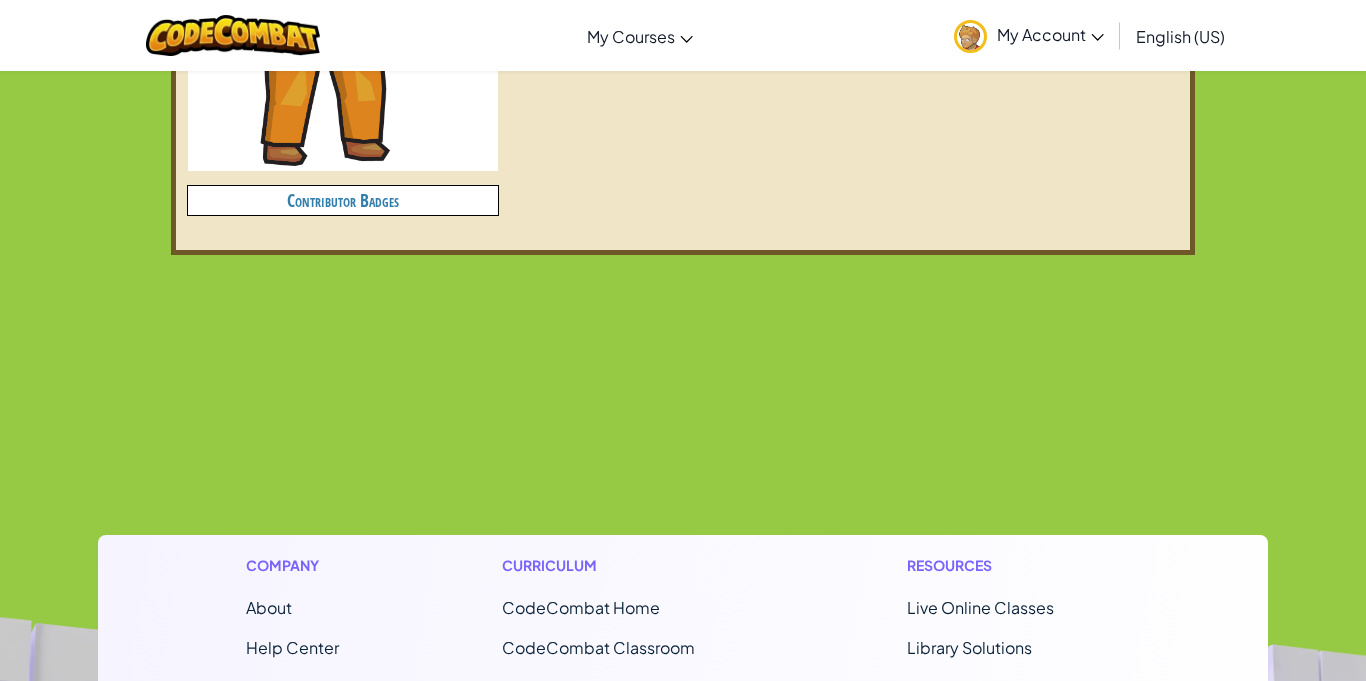 click on "Contributor Badges" at bounding box center (343, 200) 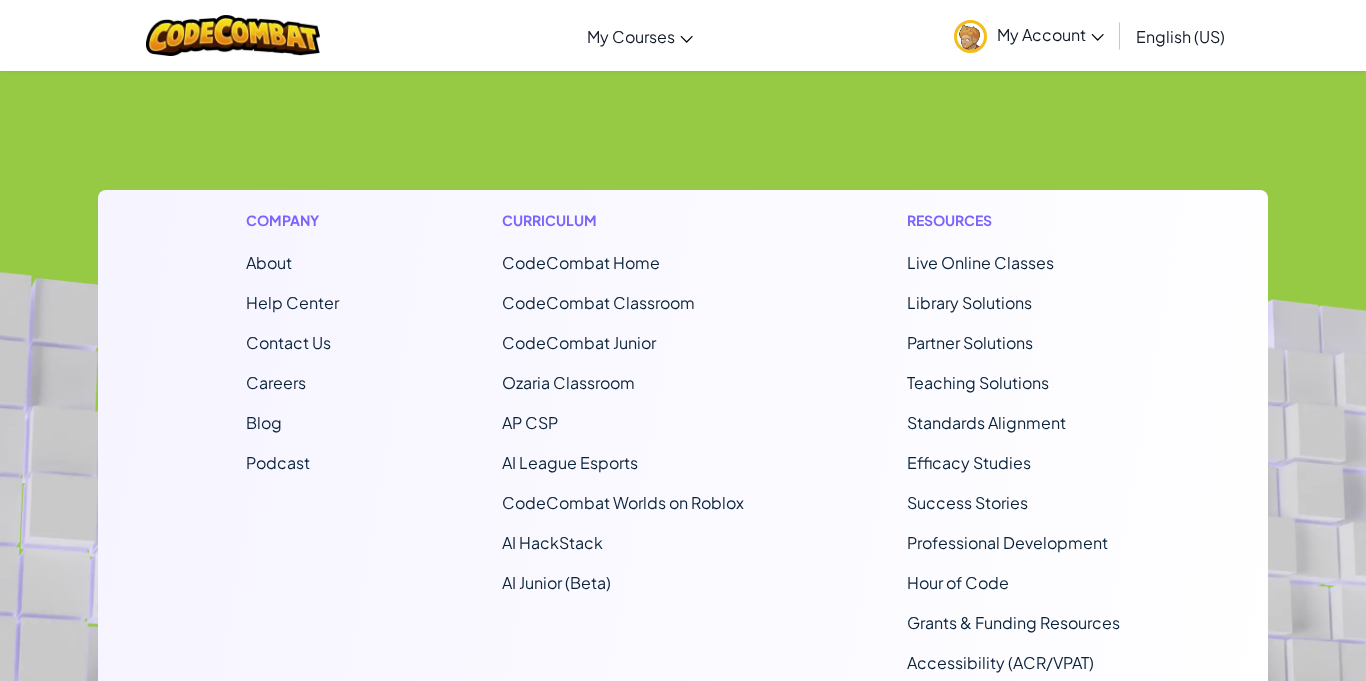 scroll, scrollTop: 0, scrollLeft: 0, axis: both 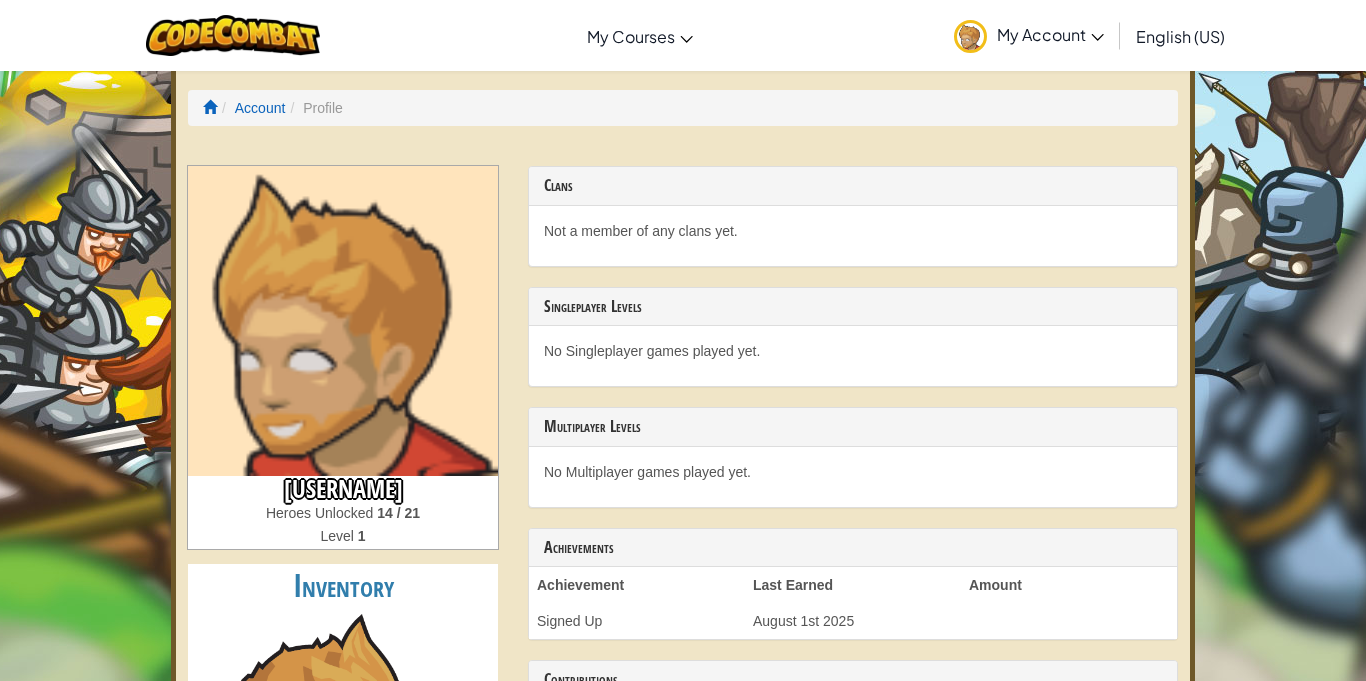 click on "My Account" at bounding box center [1050, 34] 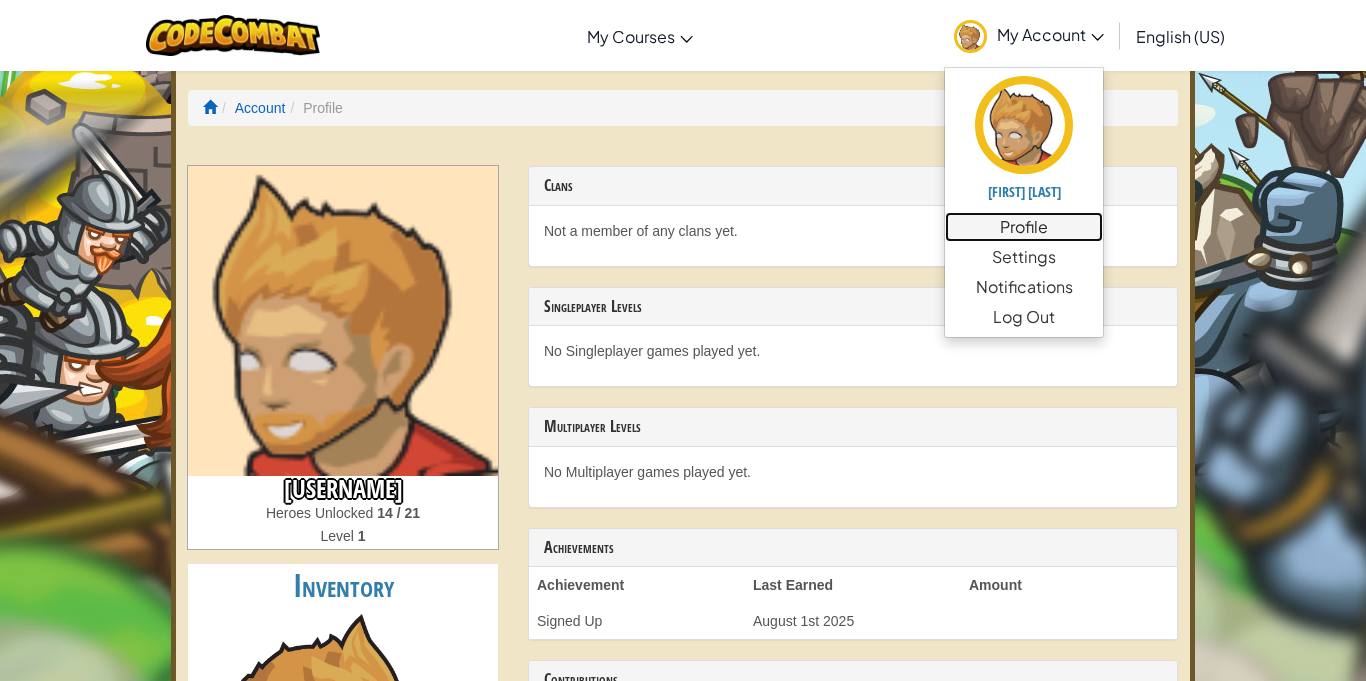 click on "Profile" at bounding box center [1024, 227] 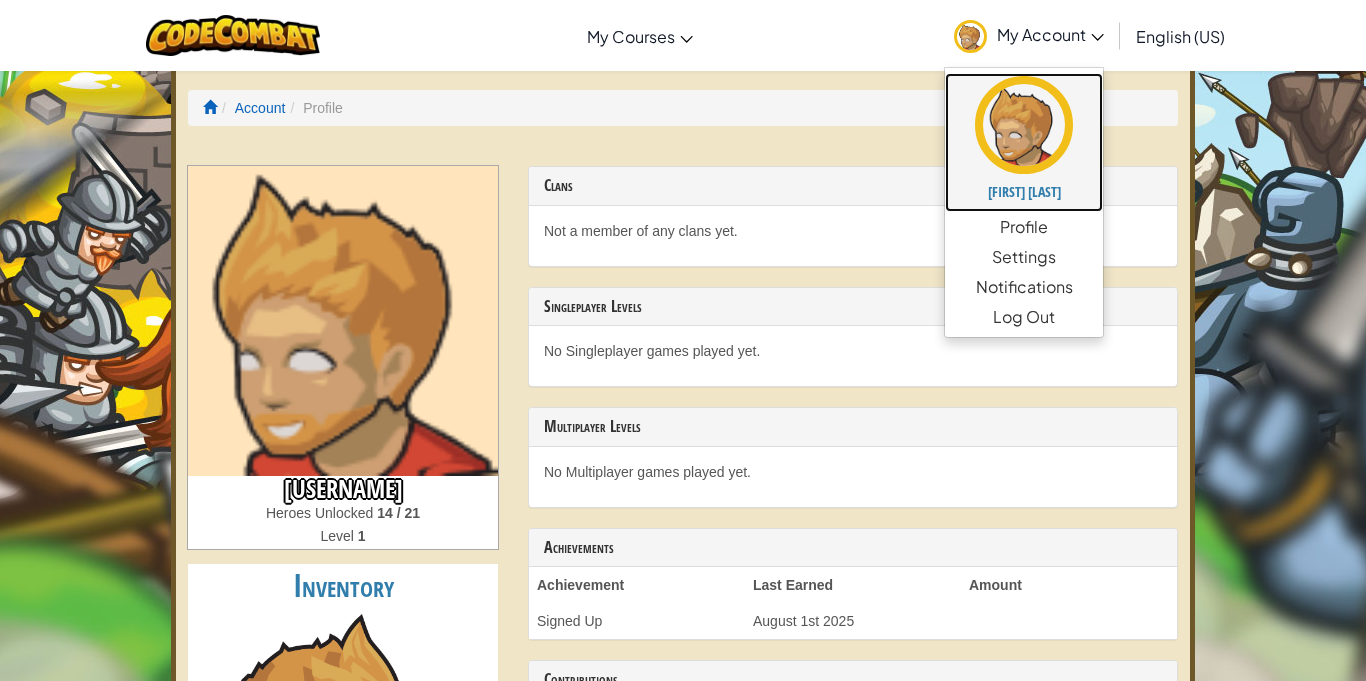 click at bounding box center (1024, 125) 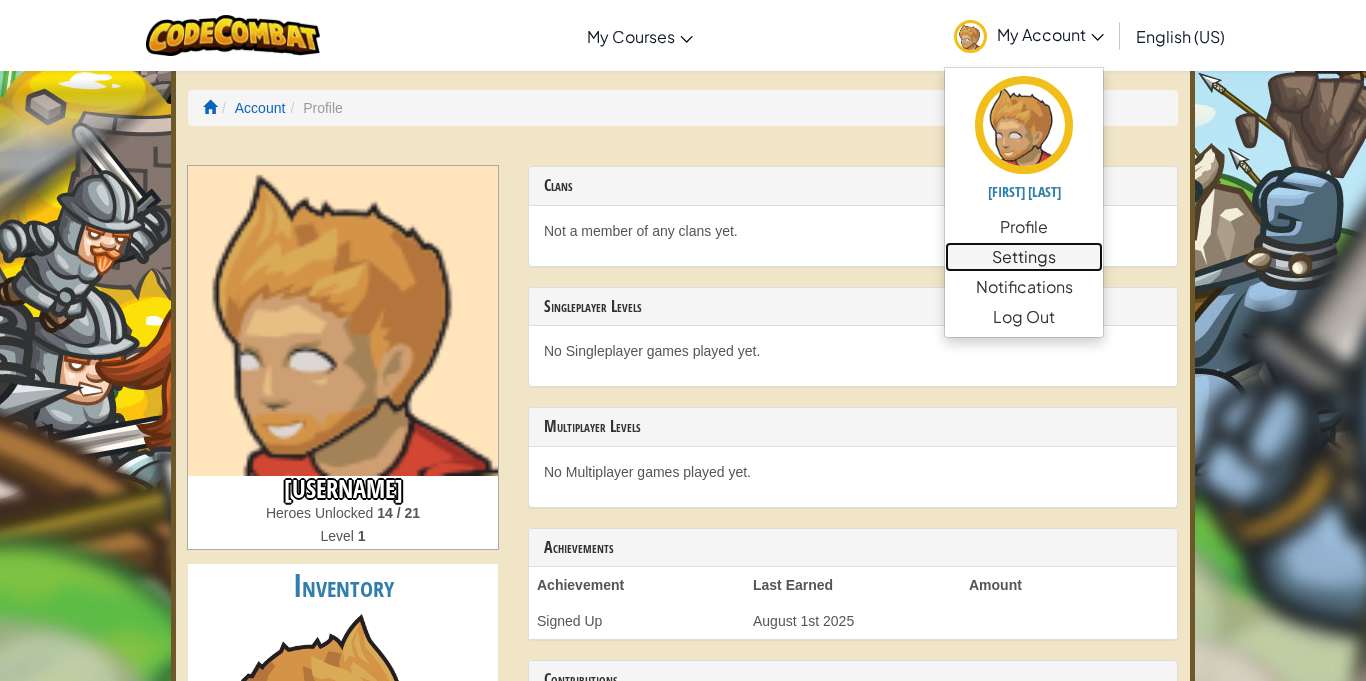 click on "Settings" at bounding box center [1024, 257] 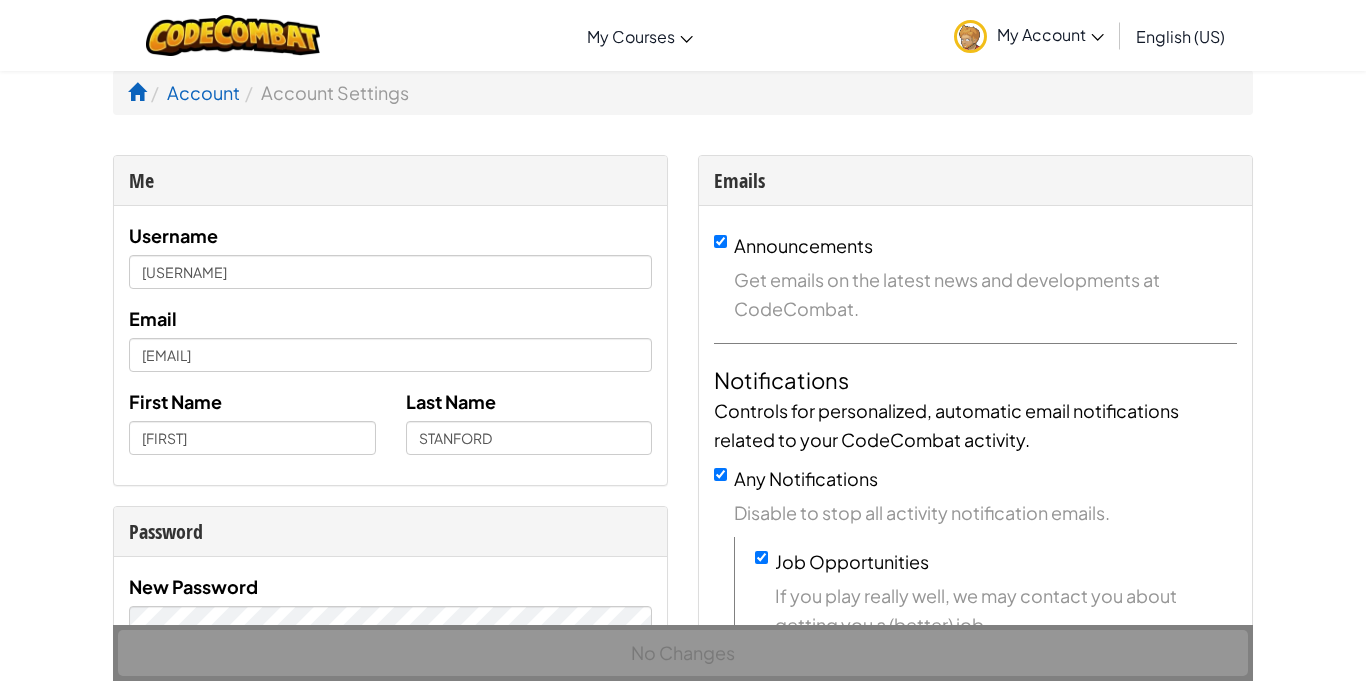 click on "My Account" at bounding box center [1050, 34] 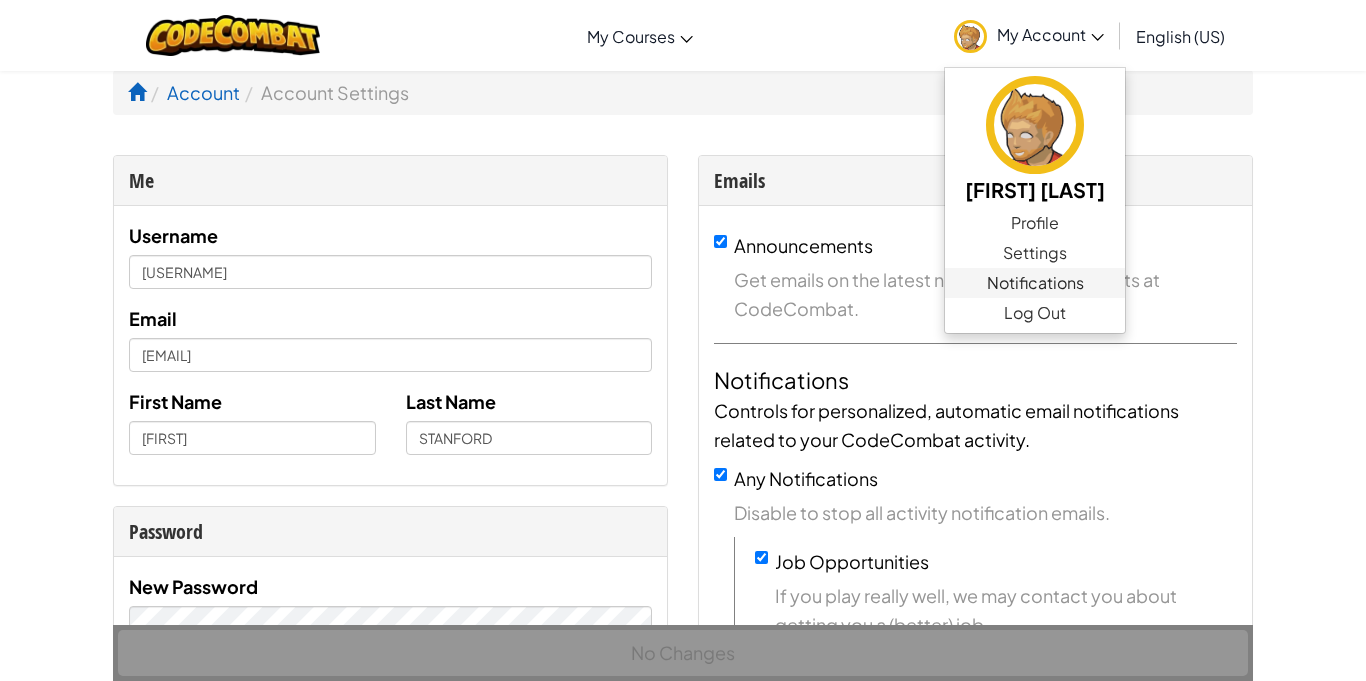 click on "Notifications" at bounding box center (1035, 283) 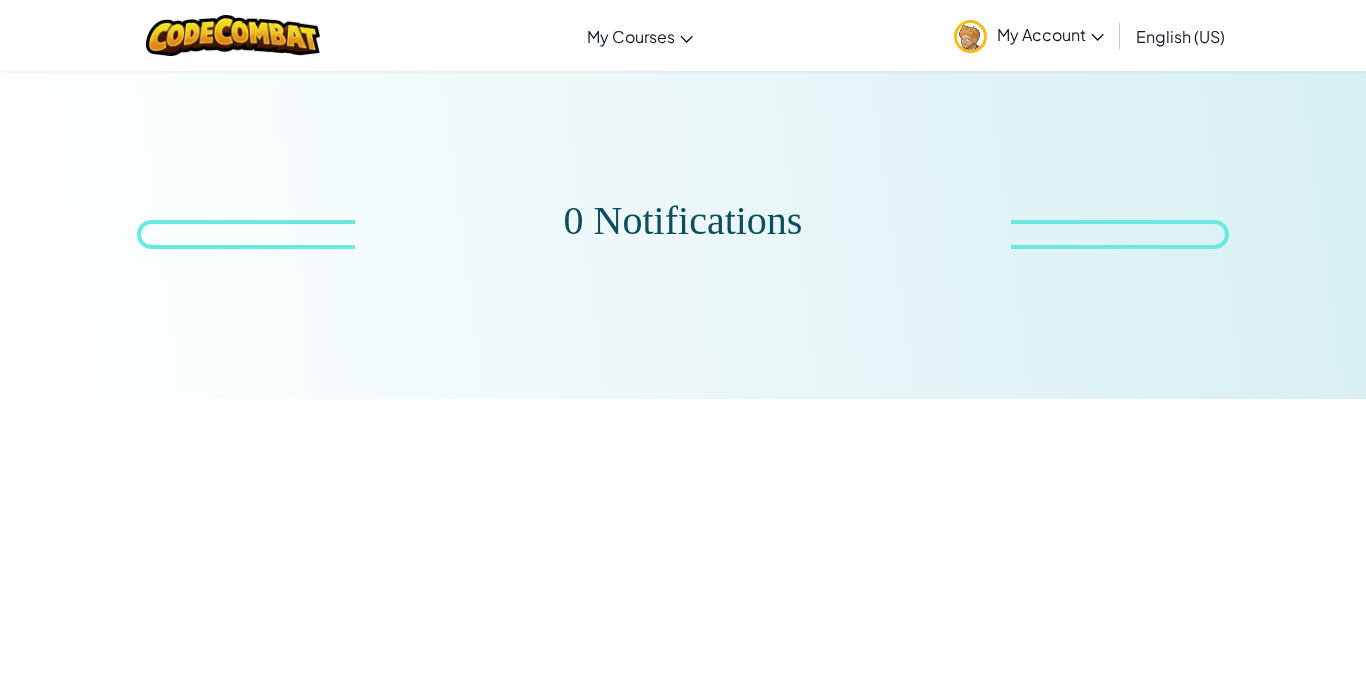 click on "My Account" at bounding box center (1050, 34) 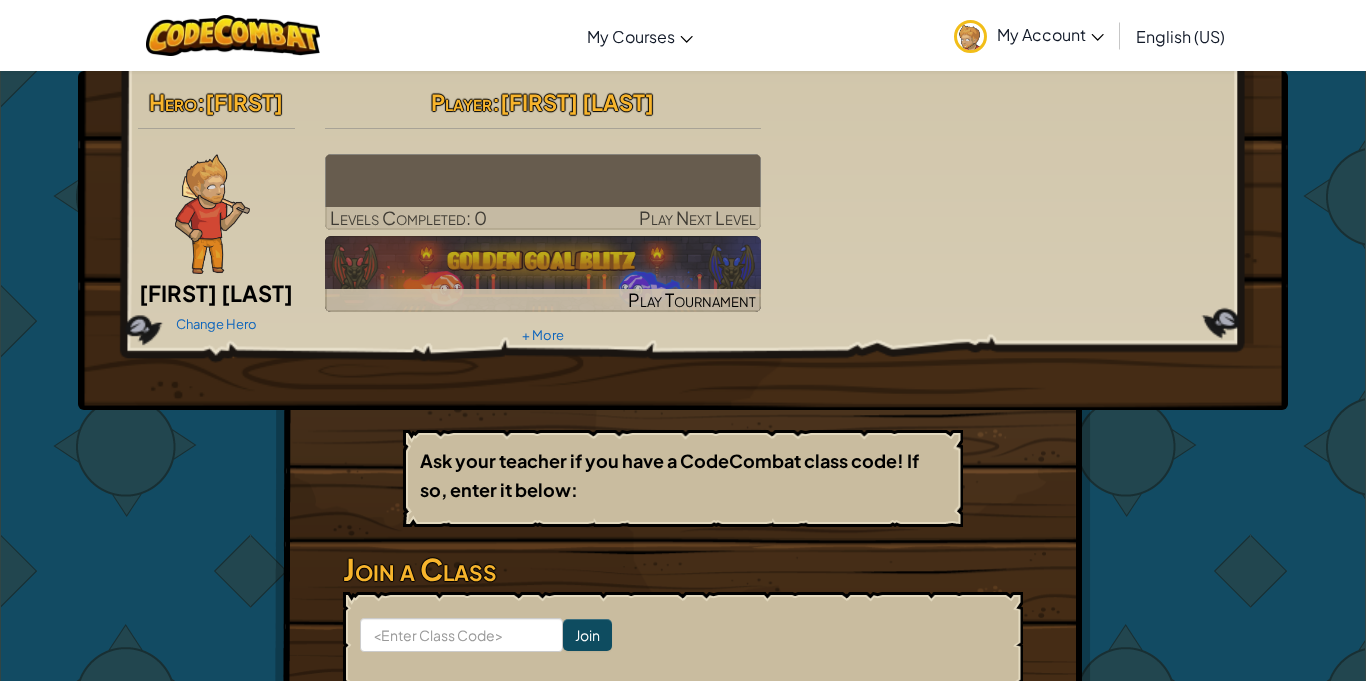 click on "Change Hero" at bounding box center [216, 323] 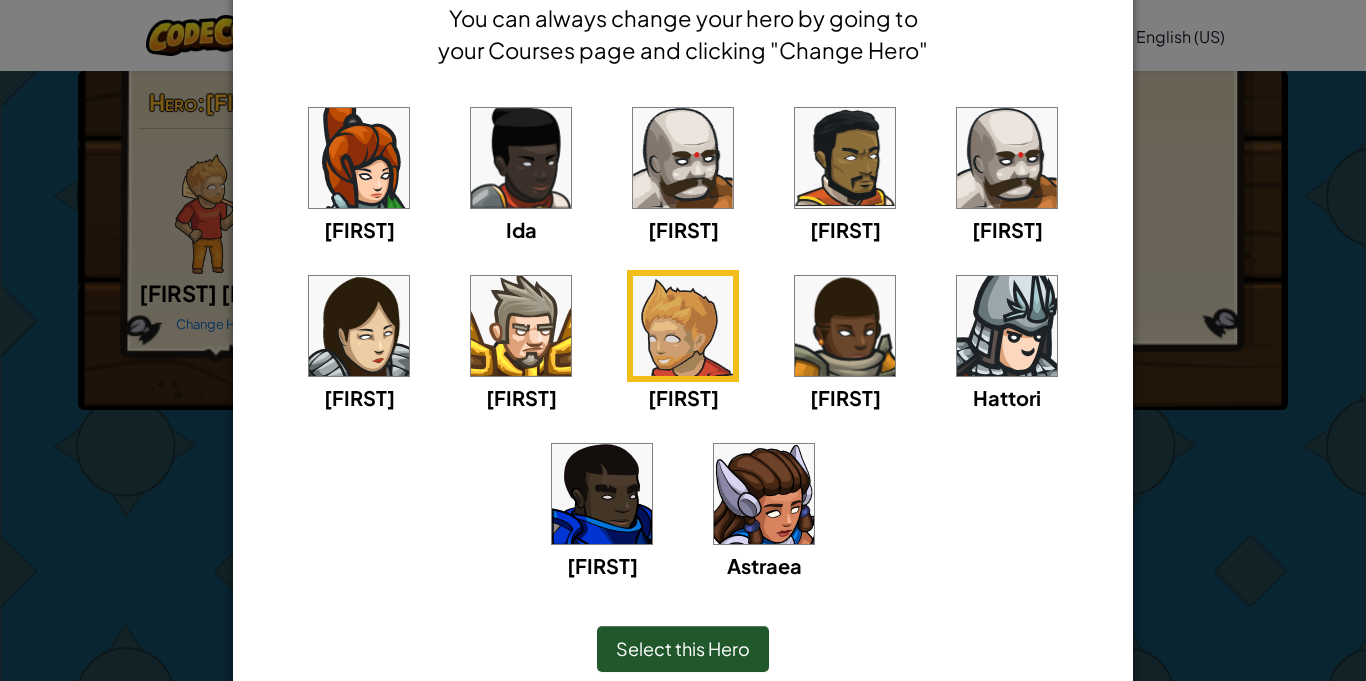 scroll, scrollTop: 111, scrollLeft: 0, axis: vertical 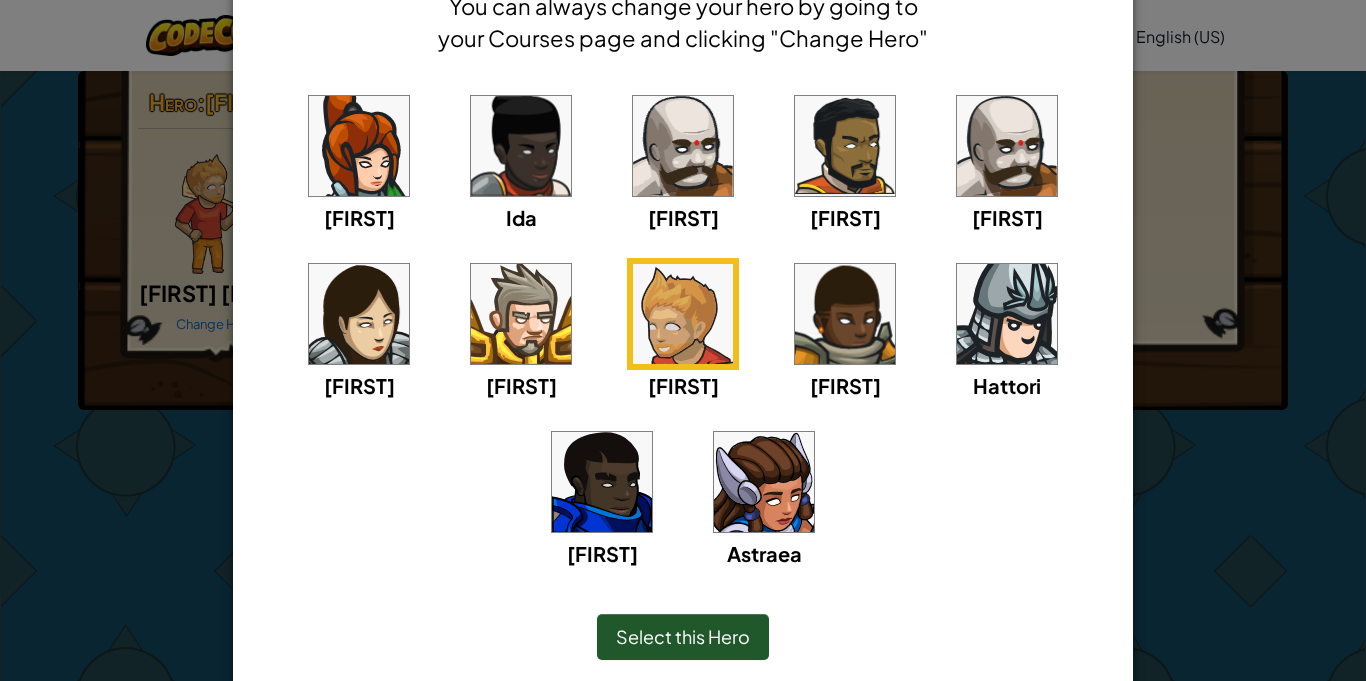 click at bounding box center [1007, 314] 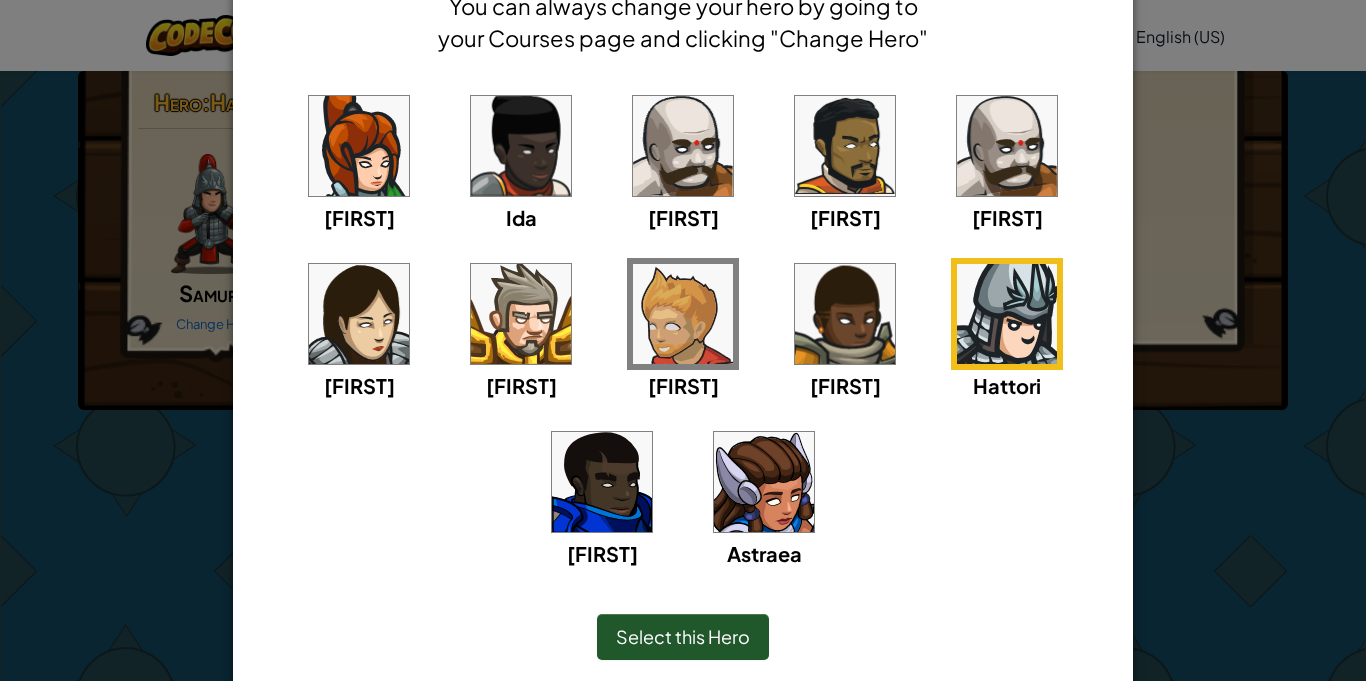 click at bounding box center (521, 314) 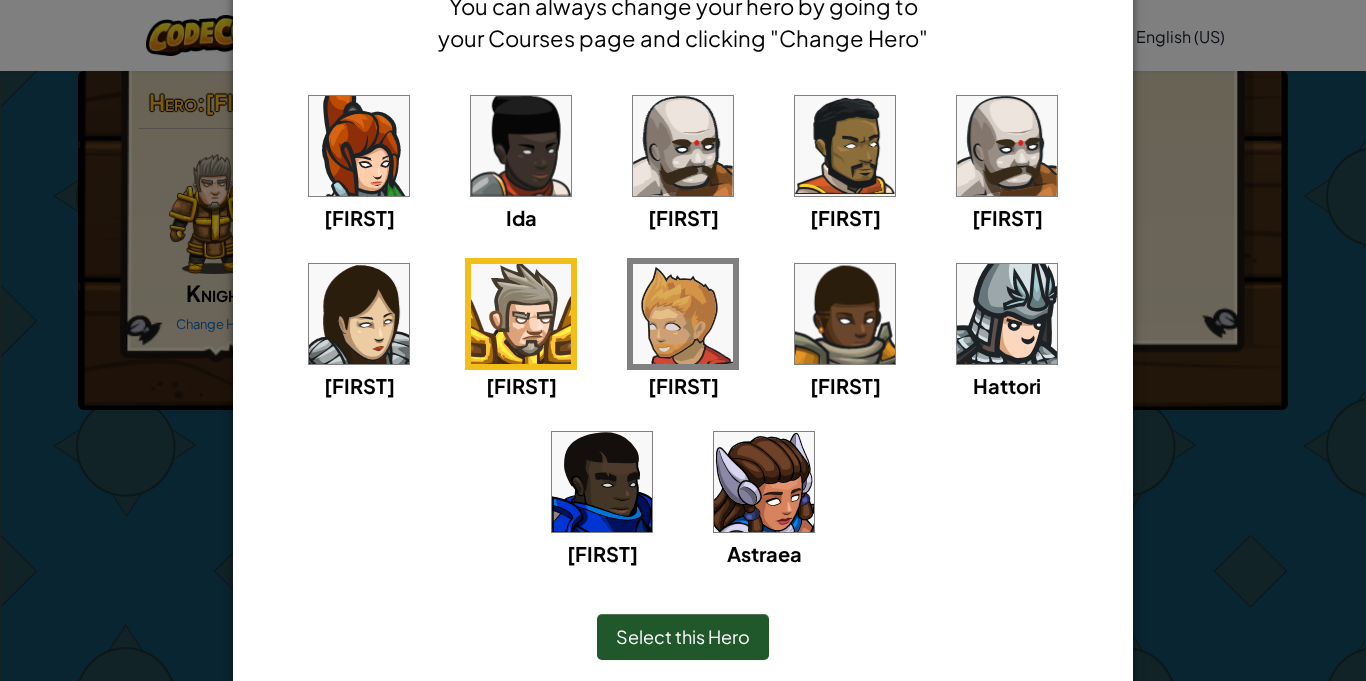 scroll, scrollTop: 181, scrollLeft: 0, axis: vertical 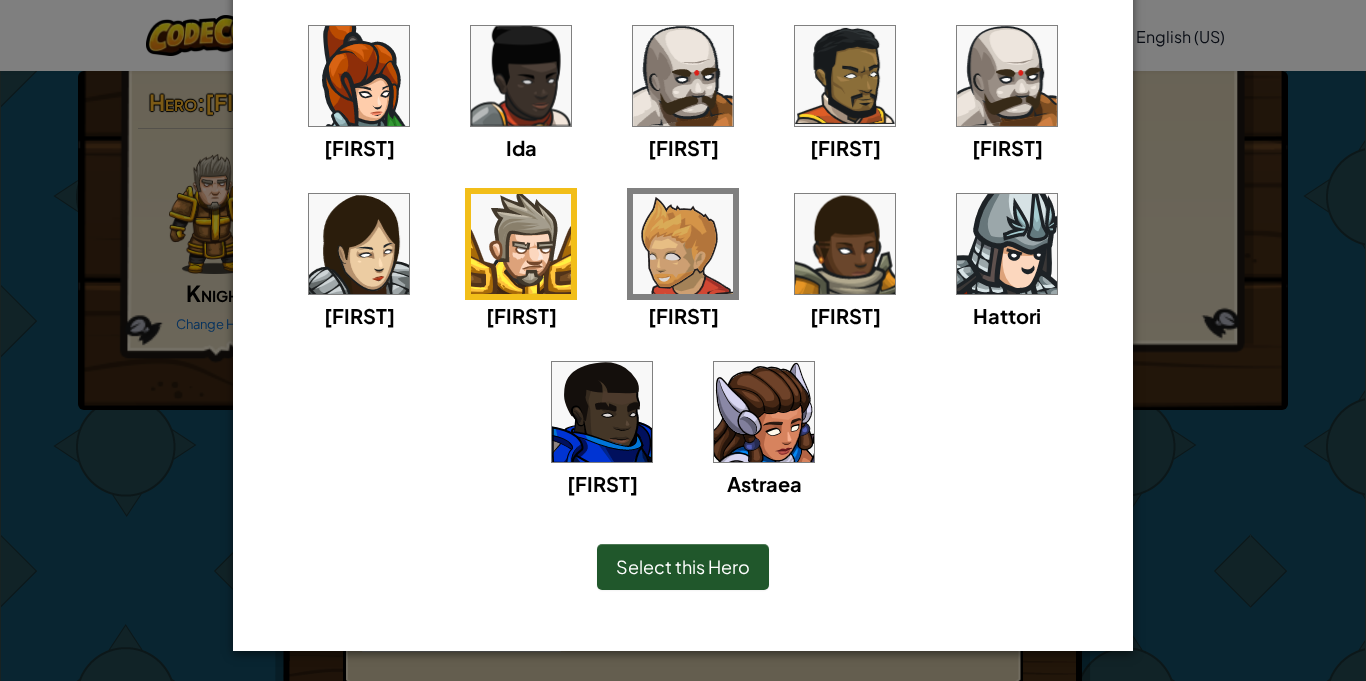click on "Select this Hero" at bounding box center [683, 566] 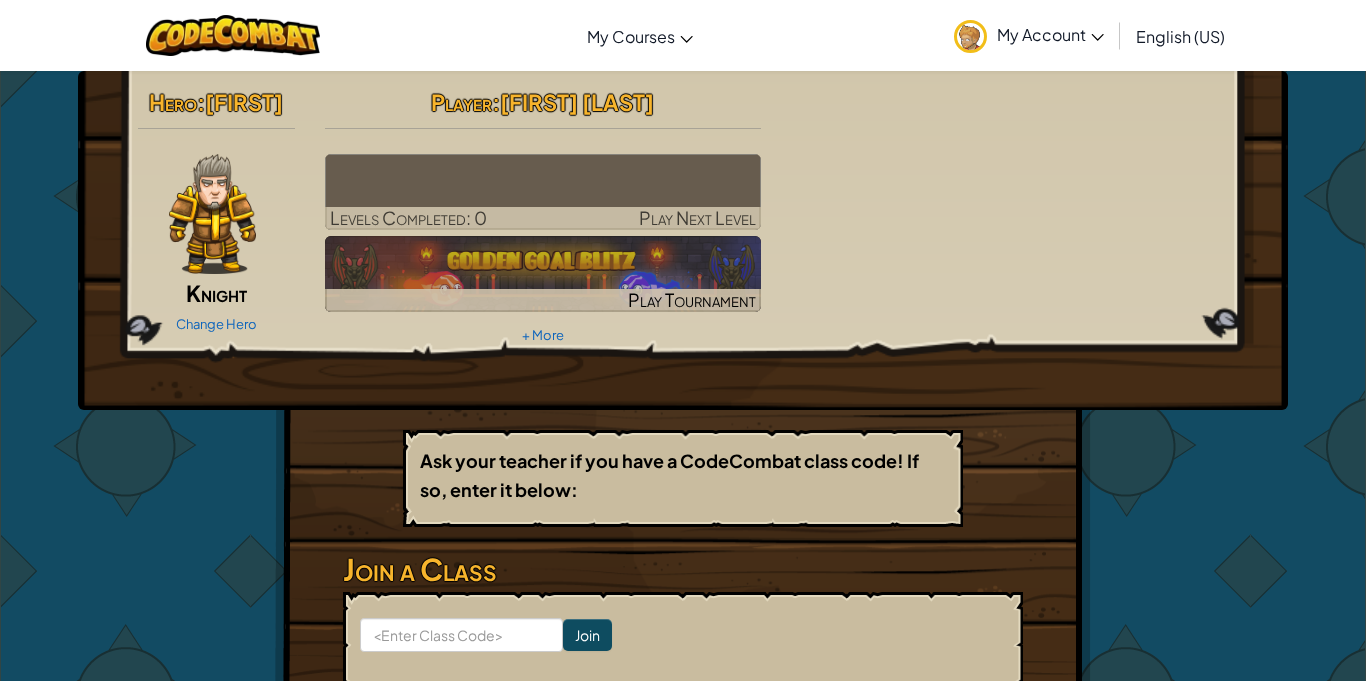 scroll, scrollTop: 55, scrollLeft: 0, axis: vertical 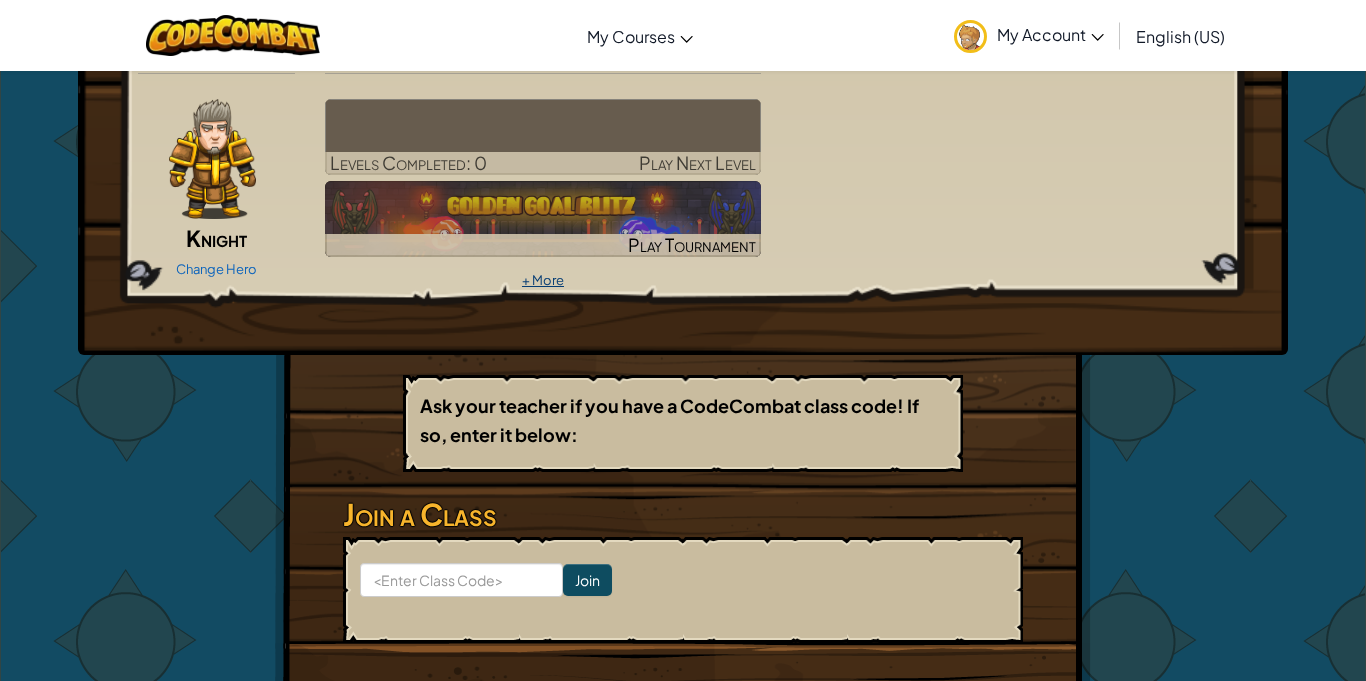 click on "+ More" at bounding box center (543, 280) 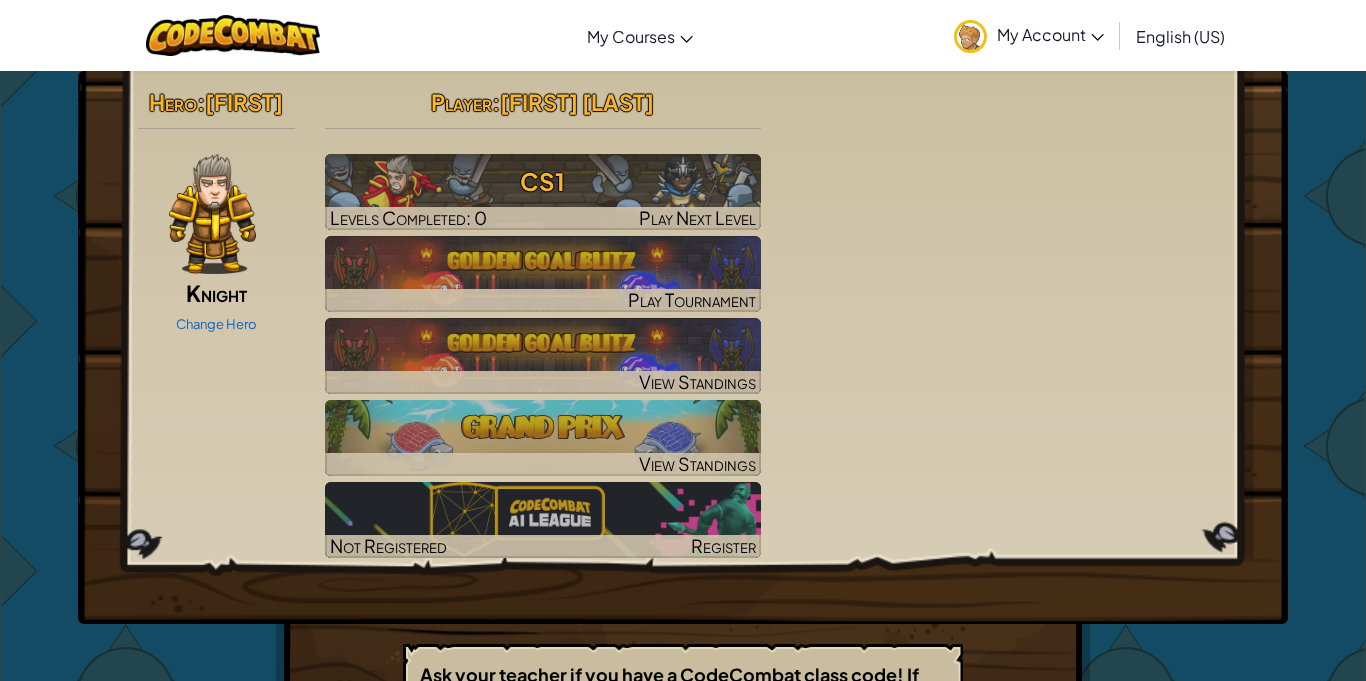 scroll, scrollTop: 3, scrollLeft: 0, axis: vertical 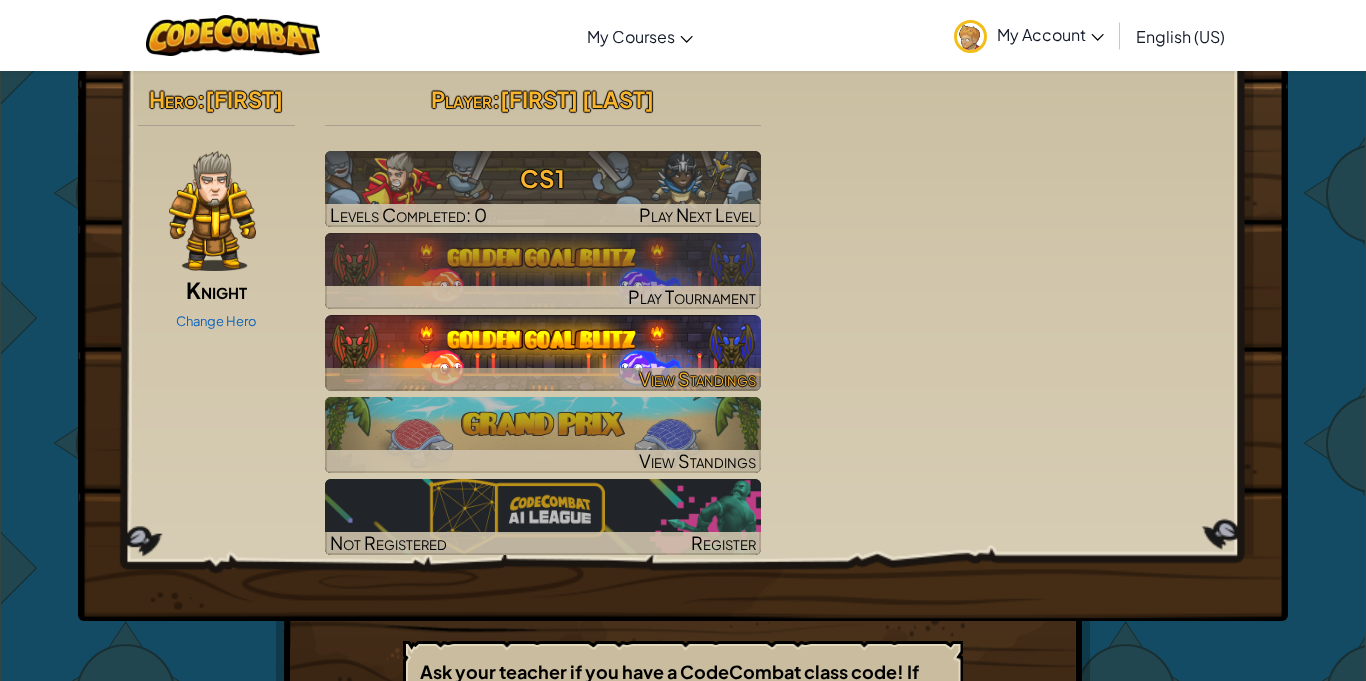 click on "View Standings" at bounding box center (697, 378) 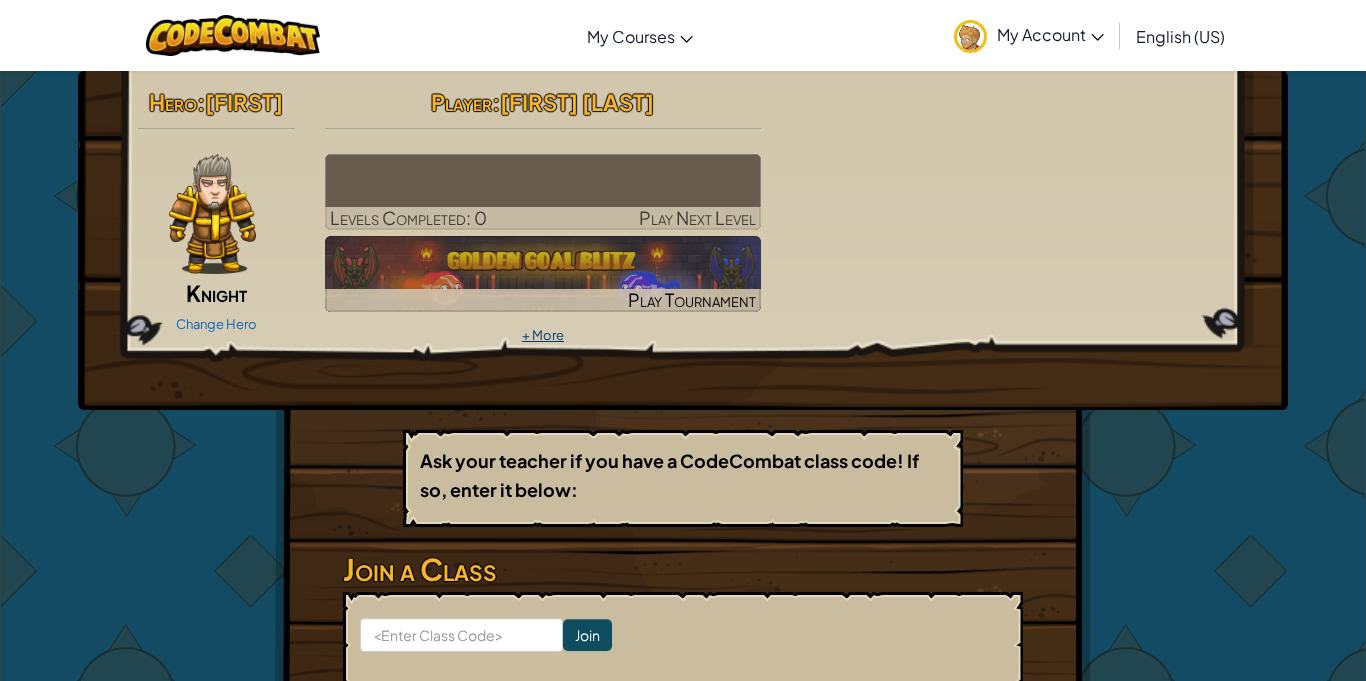 click on "+ More" at bounding box center (543, 335) 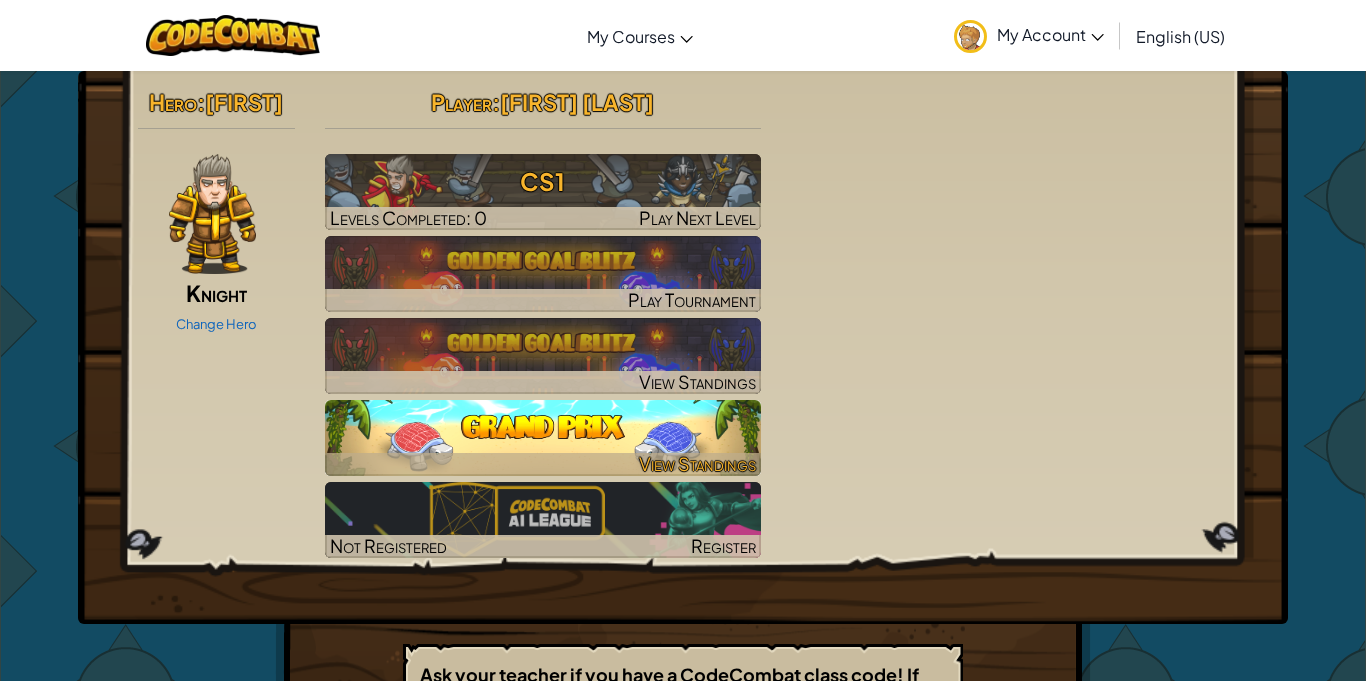 click on "View Standings" at bounding box center (697, 463) 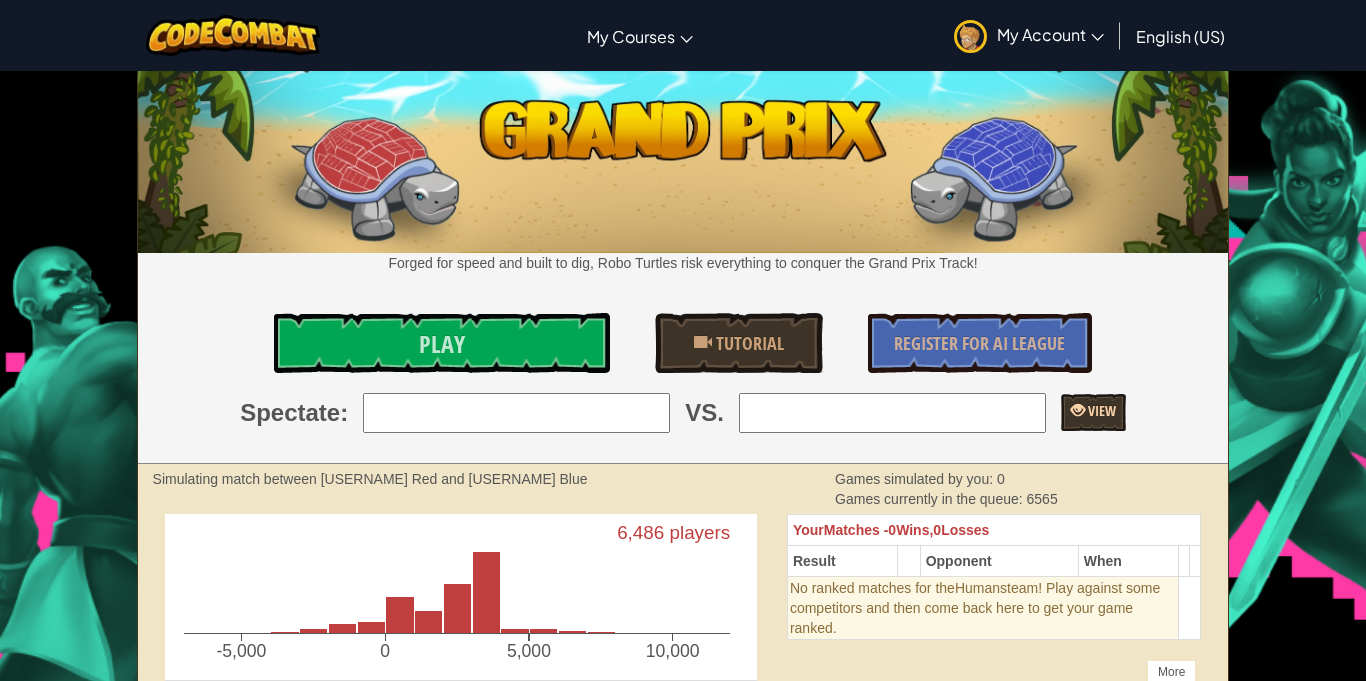 click on "View" at bounding box center [1100, 410] 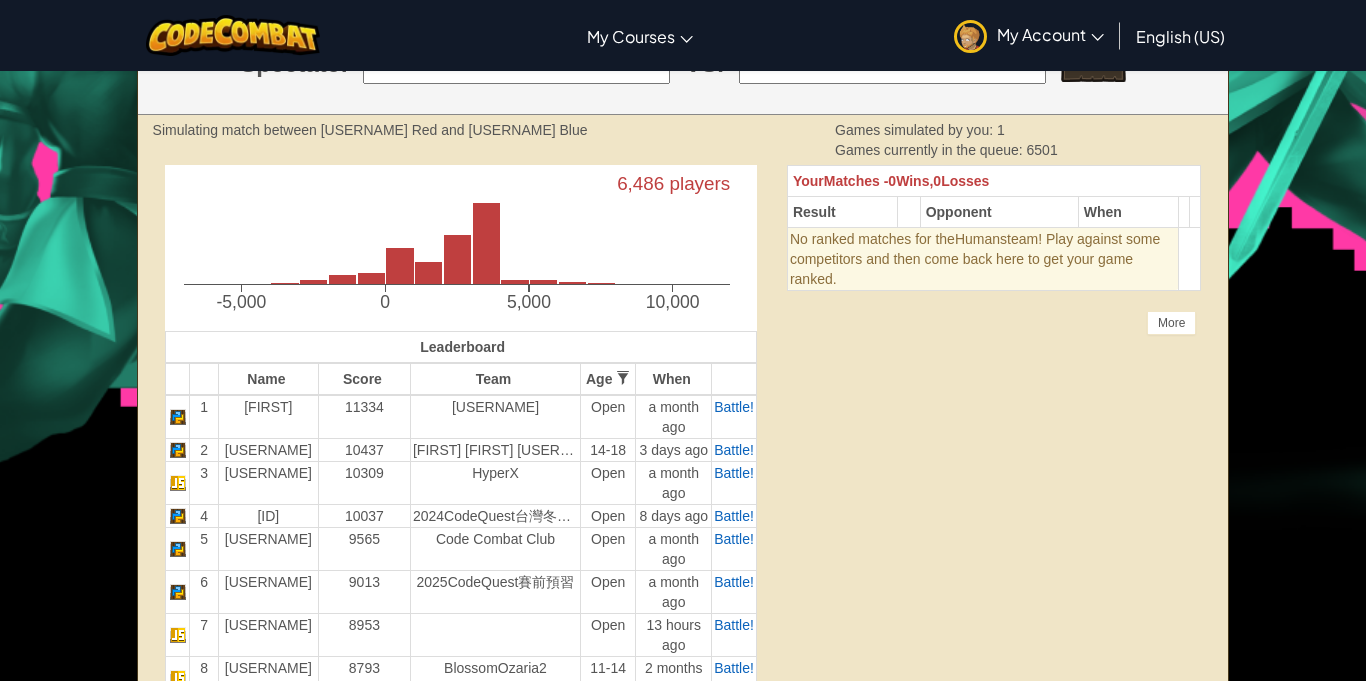 scroll, scrollTop: 345, scrollLeft: 0, axis: vertical 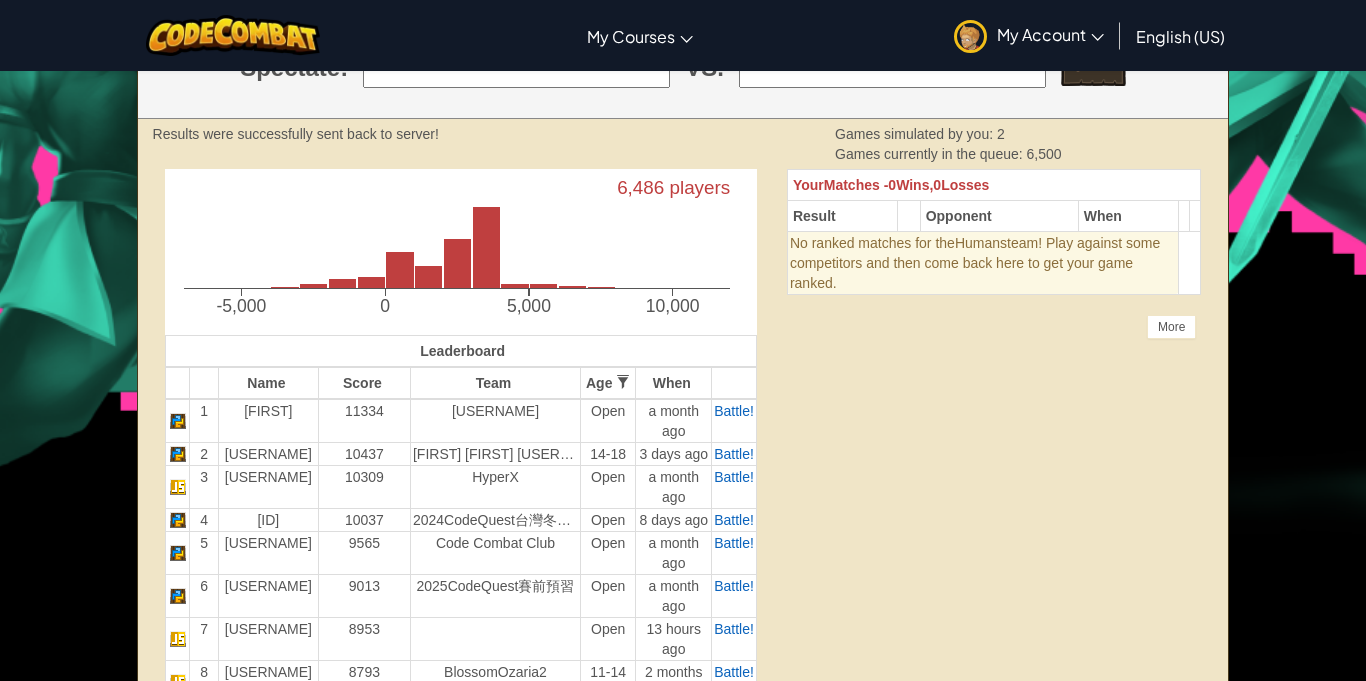 click 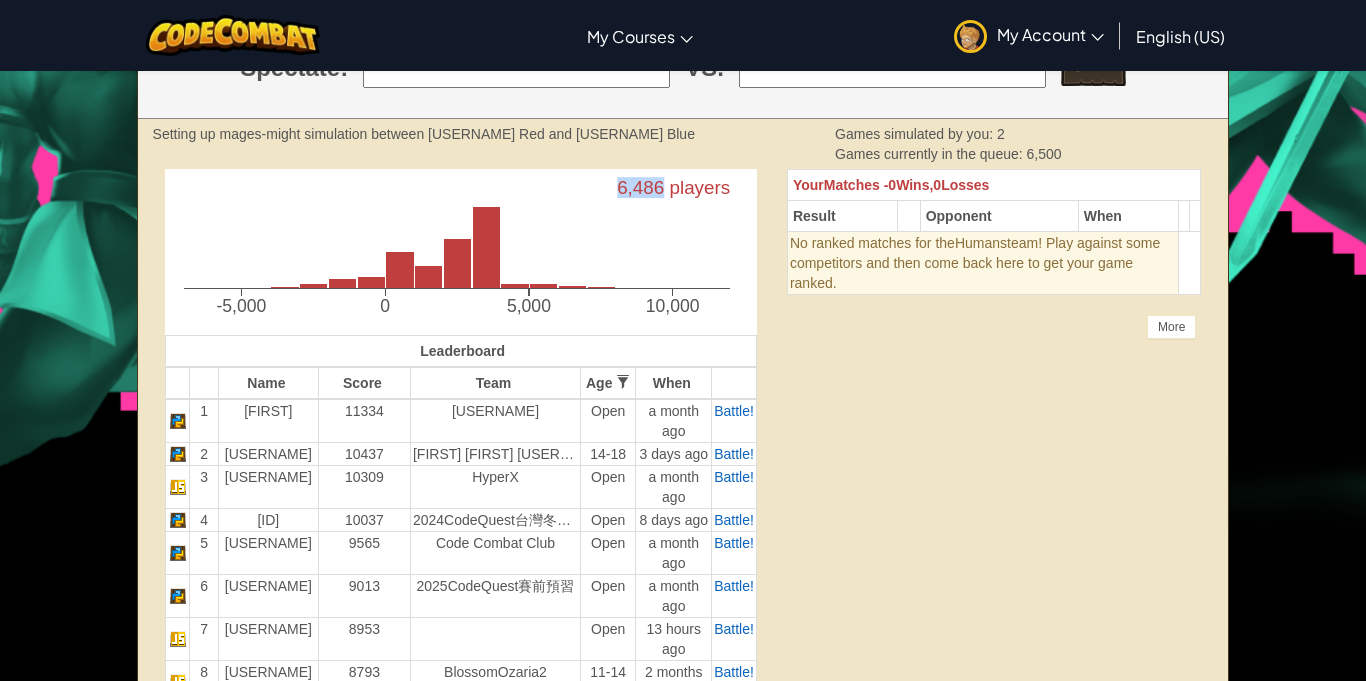 click on "Unlock the full potential of the AI League. Get Full Access Contact our team today to see your student's scoress, ranks, code and more! 6,486 players -5,000 0 5,000 10,000   Leaderboard     Name   Score   Team   Age   0-11 11-14 14-18 Open When     1 Ben 11334 Blossom Open a month ago Battle! 2 buddeycc 10437 Fantastic Fabulous Feeple 14-18 3 days ago Battle! 3 Danzman 10309 HyperX Open a month ago Battle! 4 ITCC2024A051 10037 2024CodeQuest台灣冬季預選賽 - 小學組初賽 Open 8 days ago Battle! 5 MrWeeks 9565 Code Combat Club Open a month ago Battle! 6 vincenthuang0317+gplus 9013 2025CodeQuest賽前預習 Open a month ago Battle! 7 k_k_javascript 8953 Open 13 hours ago Battle! 8 Tepun123 8793 BlossomOzaria2 11-14 2 months ago Battle! 9 ITCC2025SA074 8646 2025CodeQuest台灣預選賽 - 小學組初賽 0-11 a month ago Battle! 10 ITCC2025SA062 8644 2025CodeQuest台灣預選賽 - 小學組初賽 0-11 10 days ago Battle! 11 ZHANG WANG SAM P6A 8627 Hou Kong Evan 11-14 2 days ago Battle! 12 8624 13" at bounding box center [683, 2376] 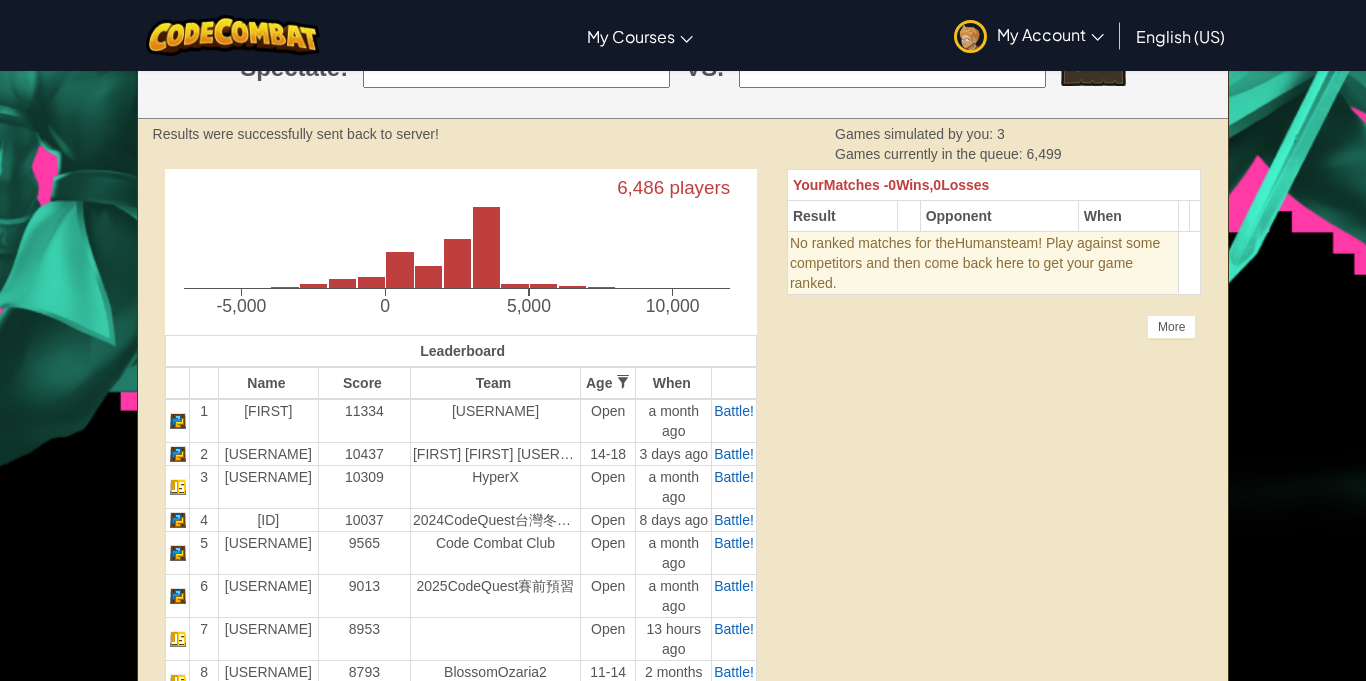 click on "Unlock the full potential of the AI League. Get Full Access Contact our team today to see your student's scoress, ranks, code and more! 6,486 players -5,000 0 5,000 10,000   Leaderboard     Name   Score   Team   Age   0-11 11-14 14-18 Open When     1 Ben 11334 Blossom Open a month ago Battle! 2 buddeycc 10437 Fantastic Fabulous Feeple 14-18 3 days ago Battle! 3 Danzman 10309 HyperX Open a month ago Battle! 4 ITCC2024A051 10037 2024CodeQuest台灣冬季預選賽 - 小學組初賽 Open 8 days ago Battle! 5 MrWeeks 9565 Code Combat Club Open a month ago Battle! 6 vincenthuang0317+gplus 9013 2025CodeQuest賽前預習 Open a month ago Battle! 7 k_k_javascript 8953 Open 13 hours ago Battle! 8 Tepun123 8793 BlossomOzaria2 11-14 2 months ago Battle! 9 ITCC2025SA074 8646 2025CodeQuest台灣預選賽 - 小學組初賽 0-11 a month ago Battle! 10 ITCC2025SA062 8644 2025CodeQuest台灣預選賽 - 小學組初賽 0-11 10 days ago Battle! 11 ZHANG WANG SAM P6A 8627 Hou Kong Evan 11-14 2 days ago Battle! 12 8624 13" at bounding box center (683, 2376) 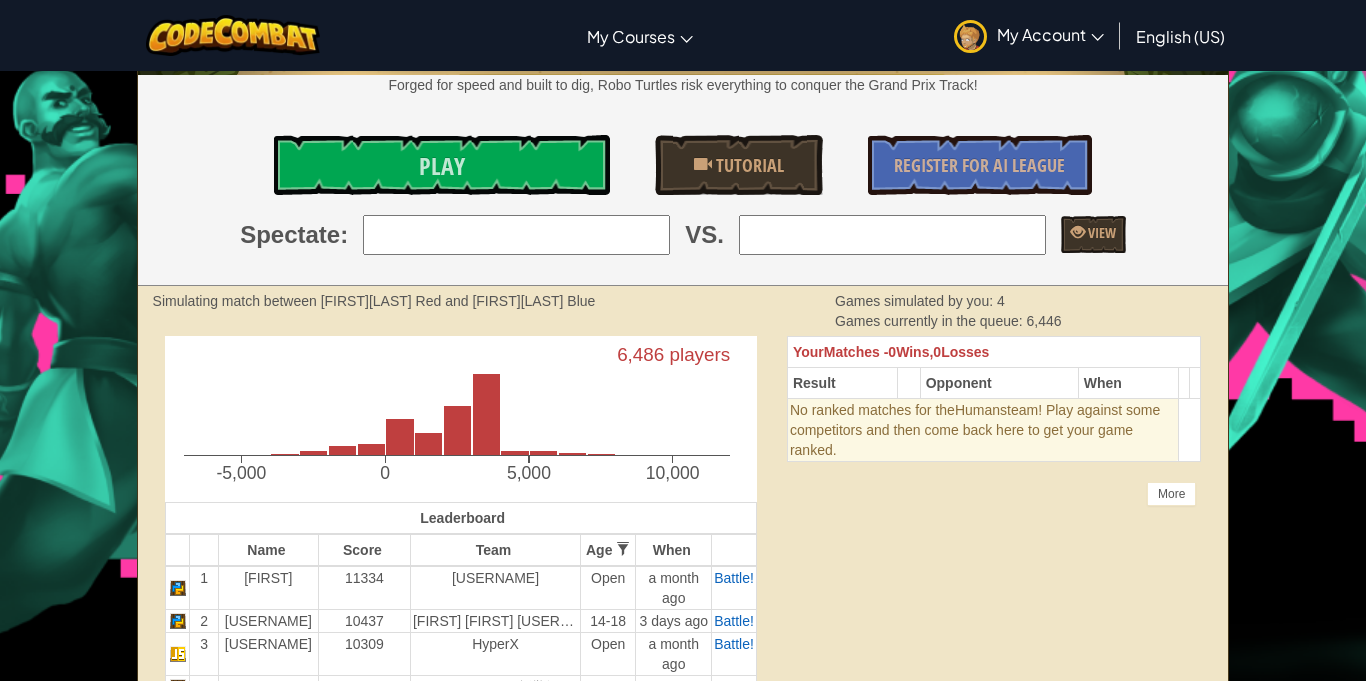 scroll, scrollTop: 180, scrollLeft: 0, axis: vertical 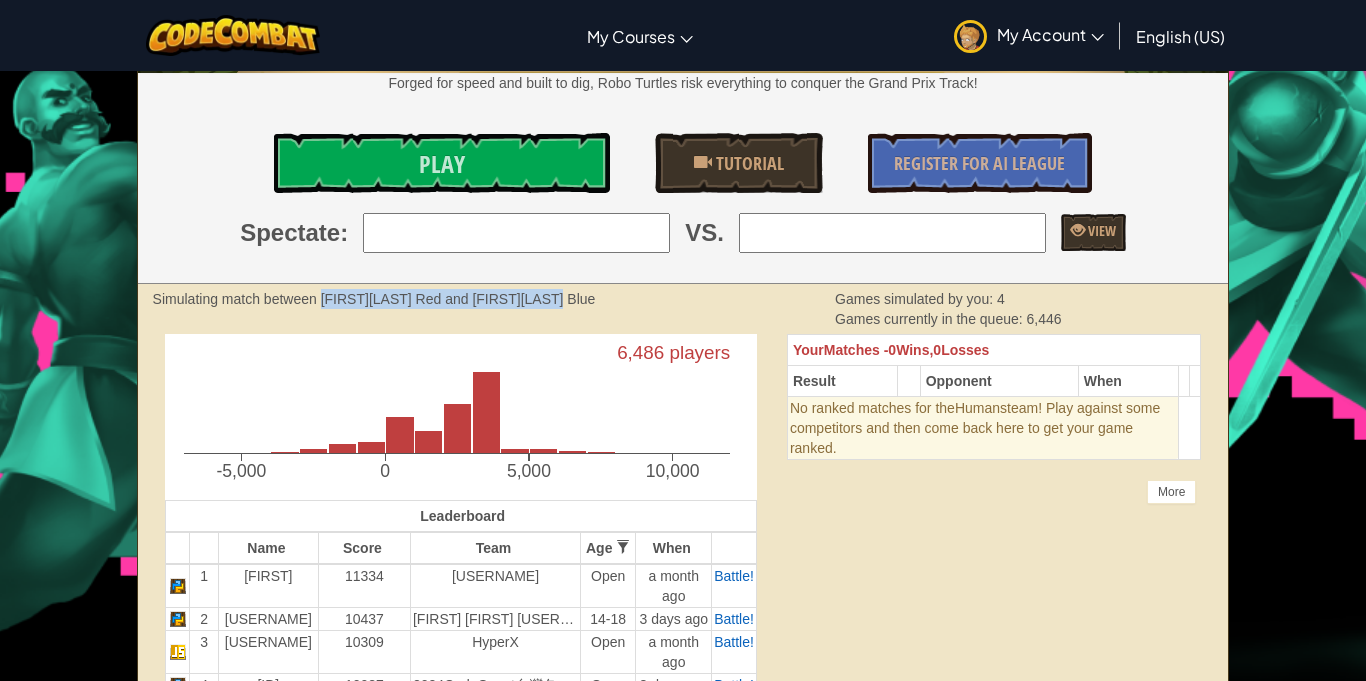 drag, startPoint x: 327, startPoint y: 302, endPoint x: 607, endPoint y: 312, distance: 280.17853 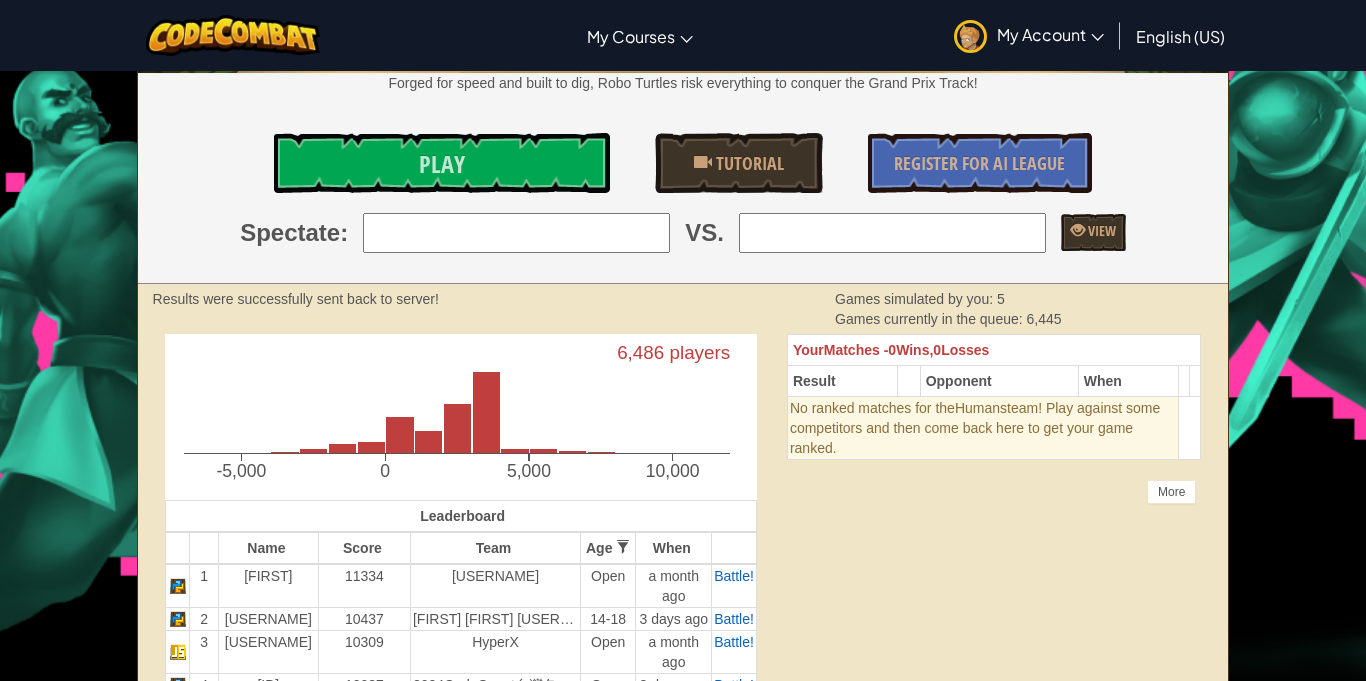 copy on "RubyM1234 Red and LoganBtd6751 Blue" 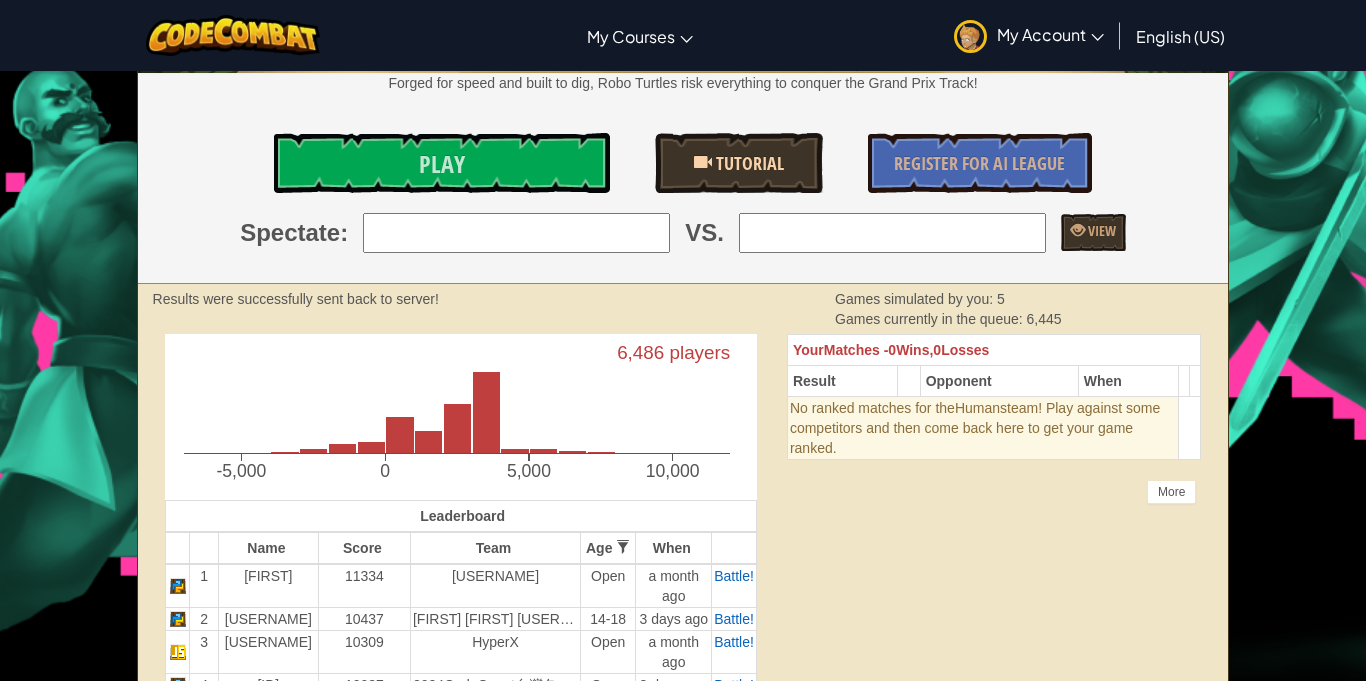type on "1: Ben" 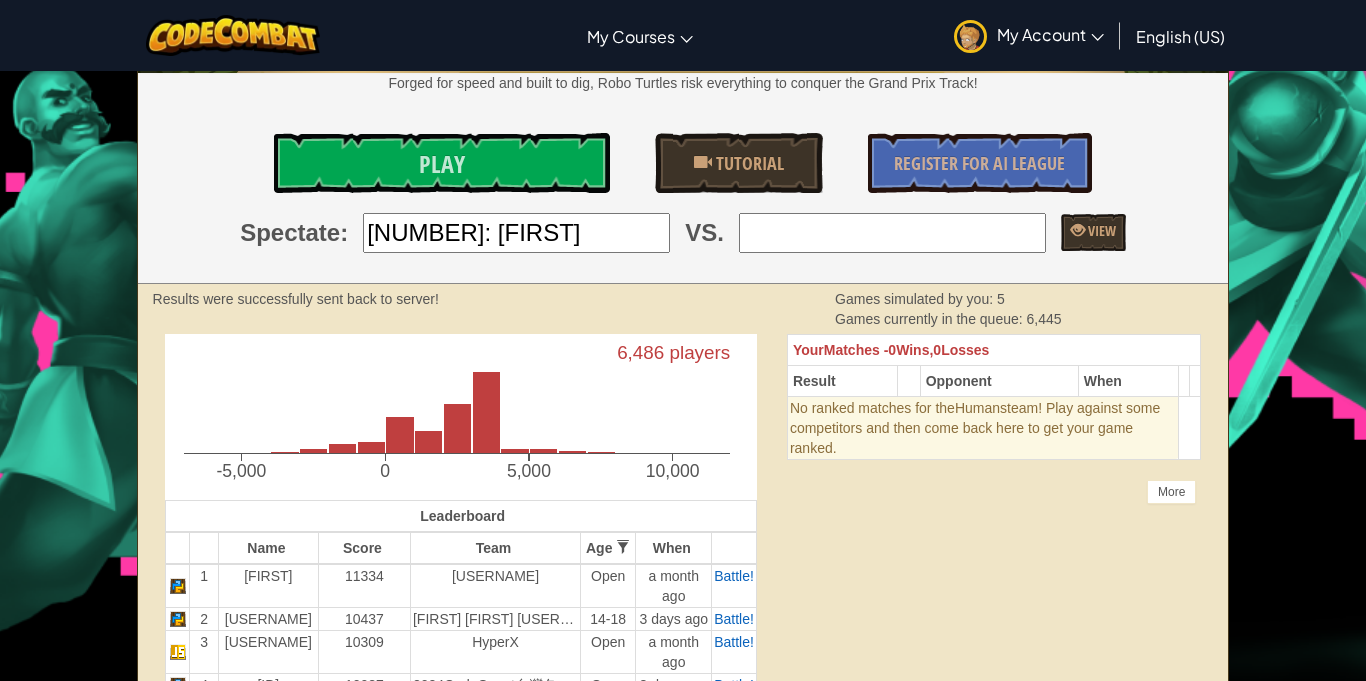 click at bounding box center (892, 233) 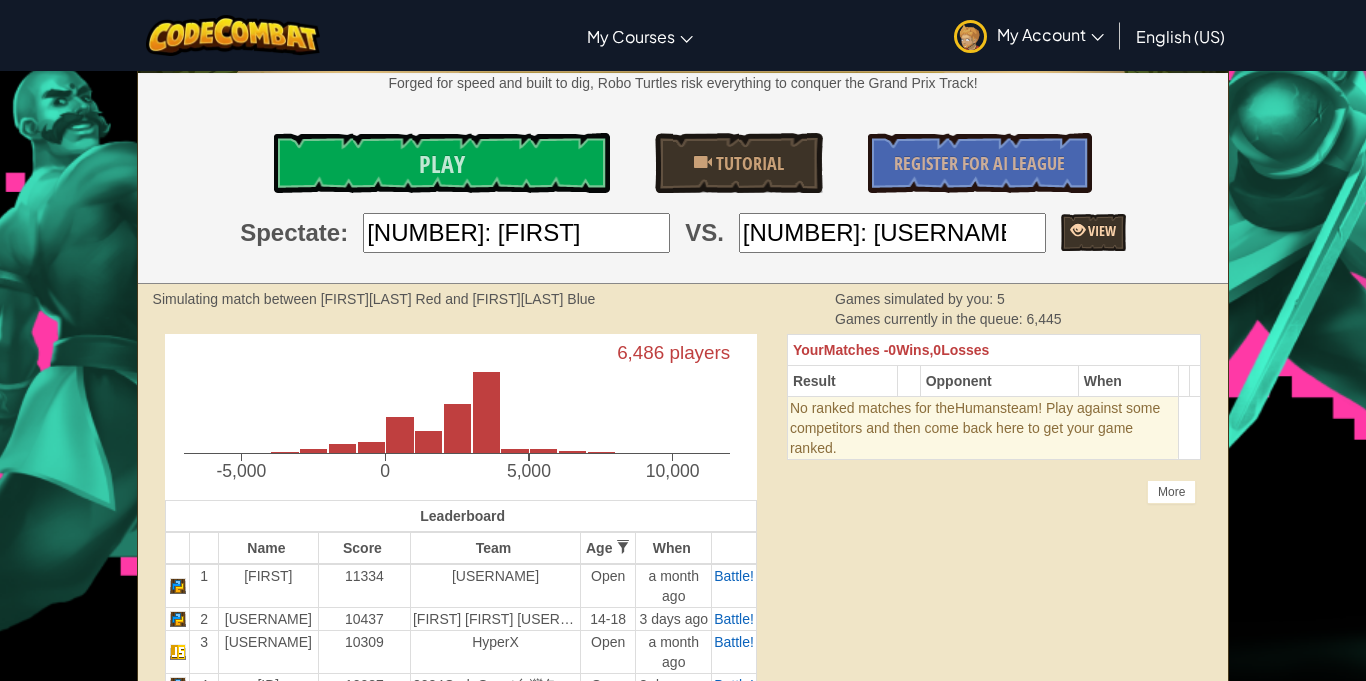 click on "View" at bounding box center [1093, 232] 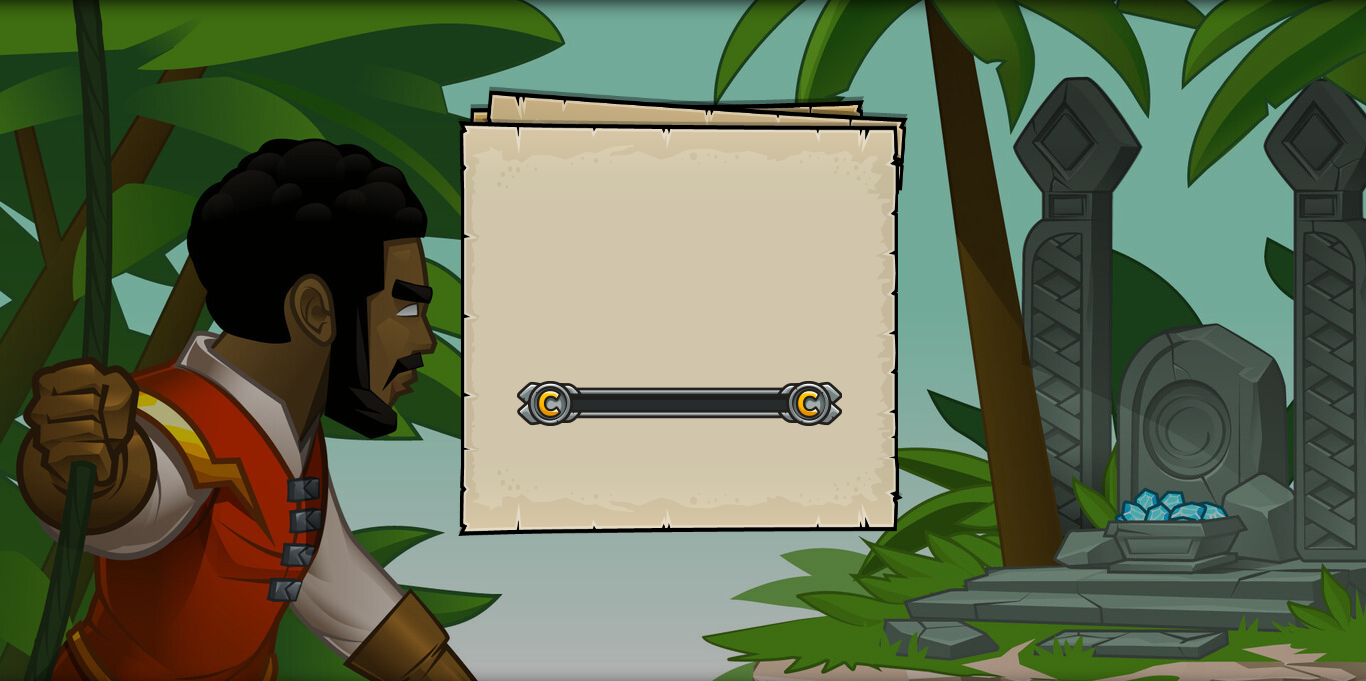 scroll, scrollTop: 0, scrollLeft: 0, axis: both 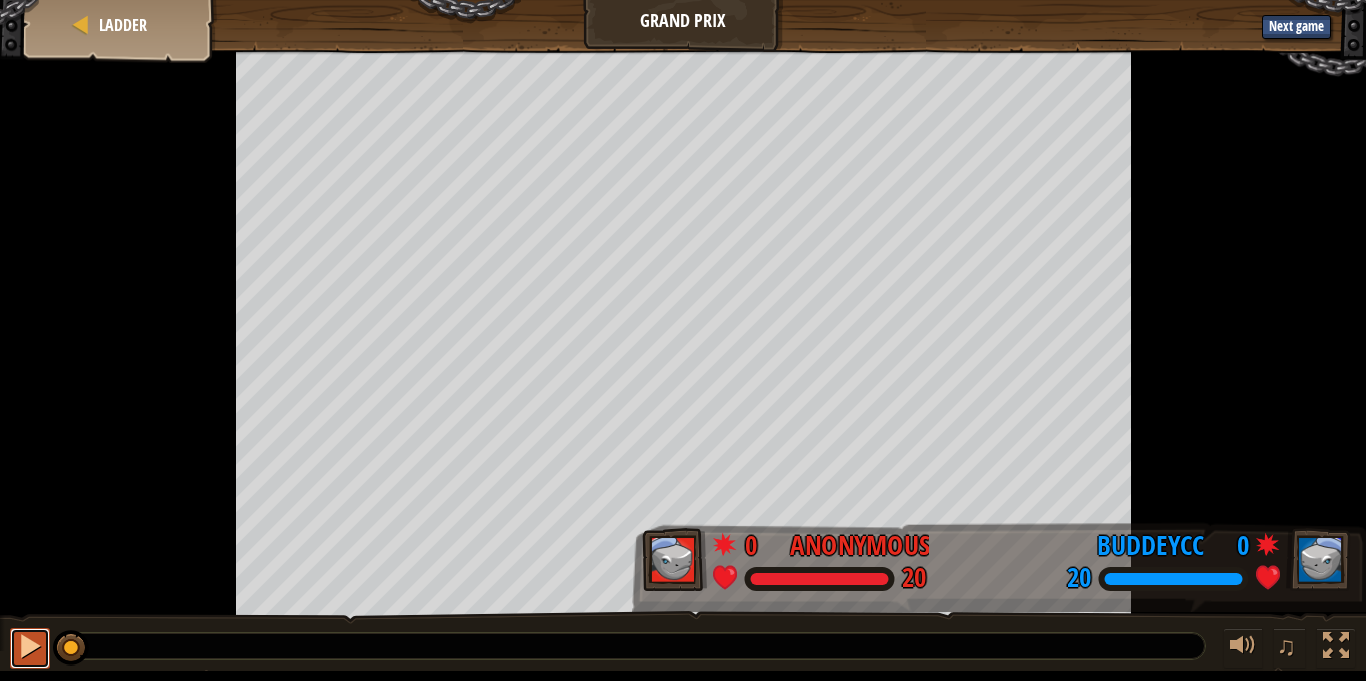 click at bounding box center (30, 646) 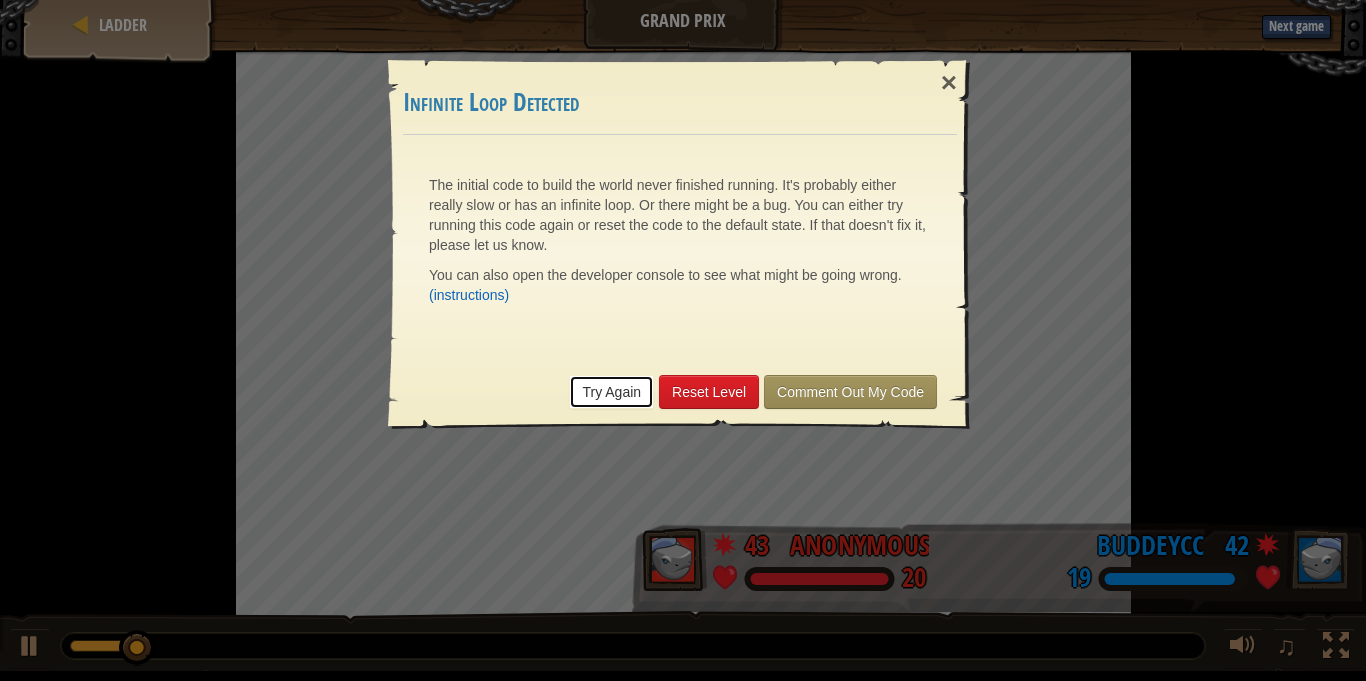 click on "Try Again" at bounding box center (611, 392) 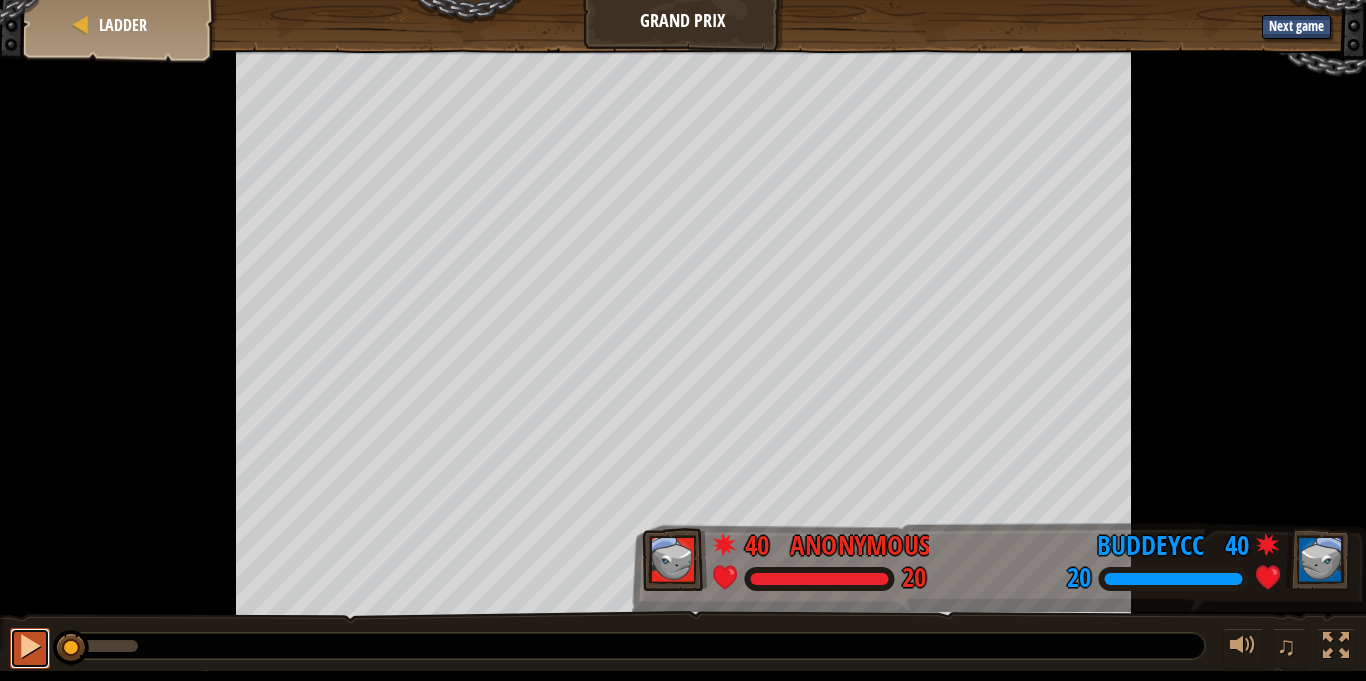 click at bounding box center (30, 646) 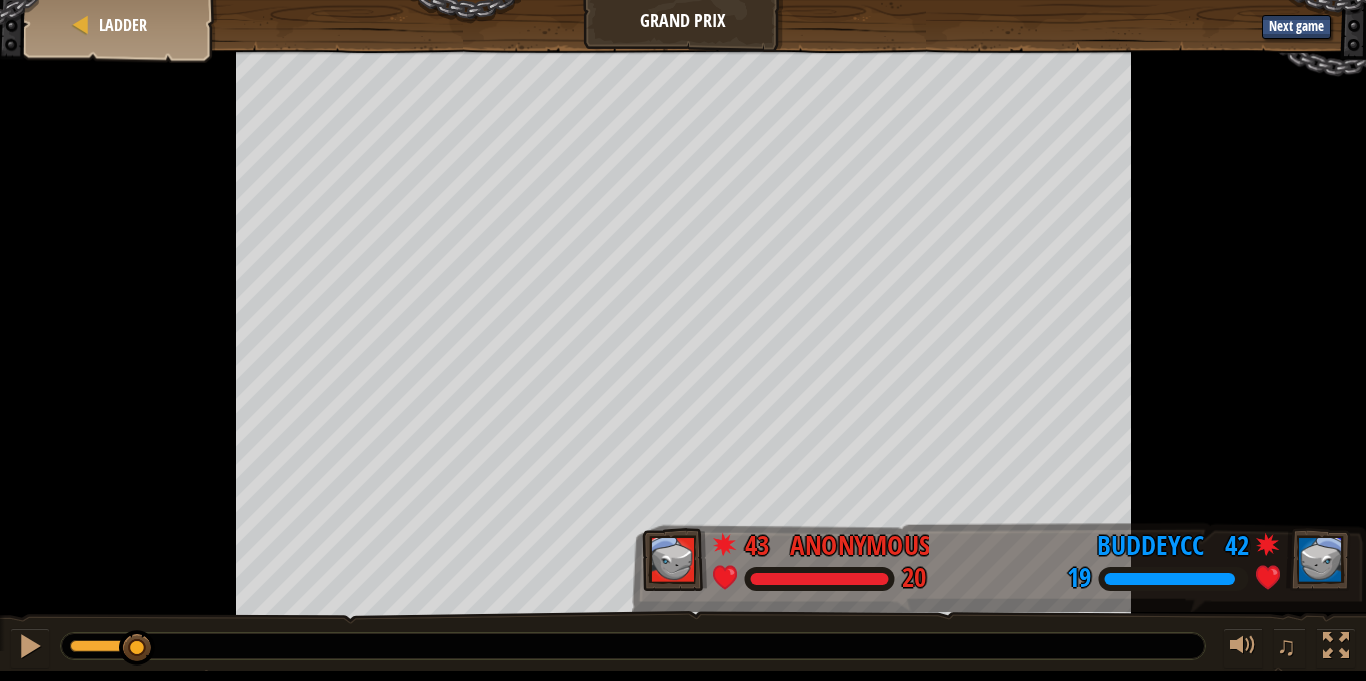 drag, startPoint x: 65, startPoint y: 650, endPoint x: 251, endPoint y: 643, distance: 186.13167 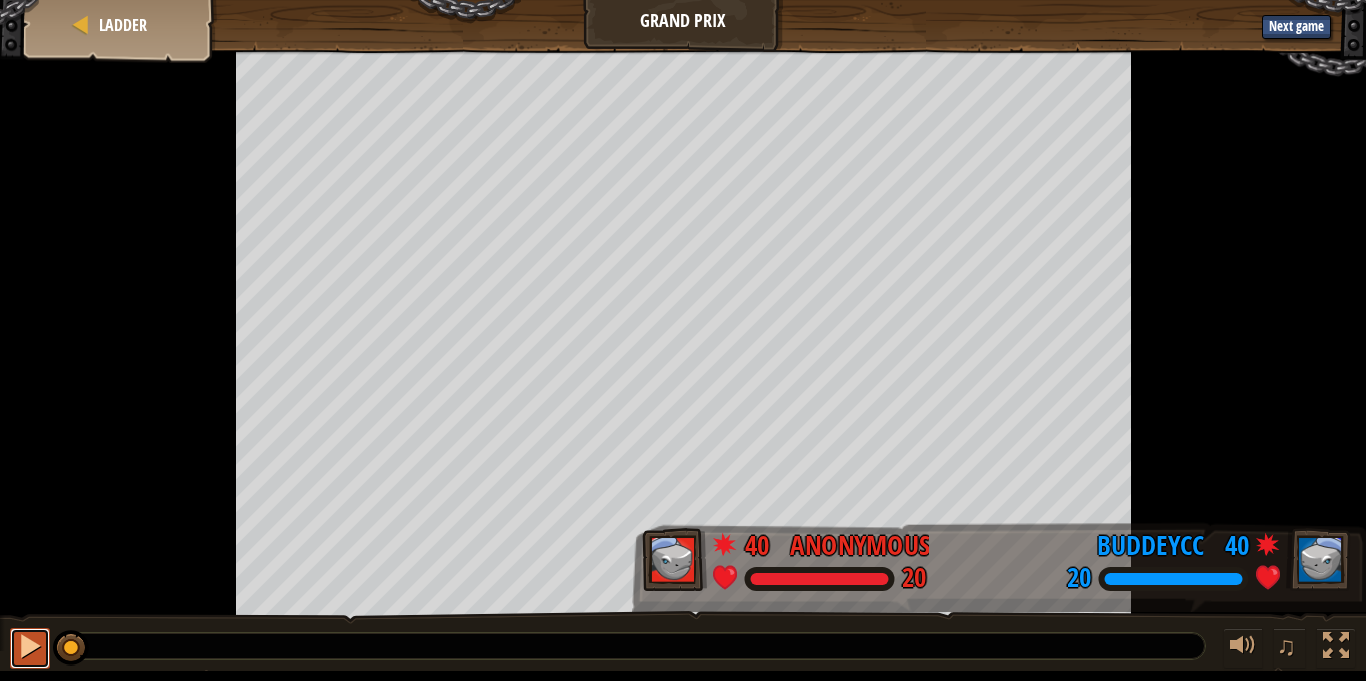 click at bounding box center (30, 646) 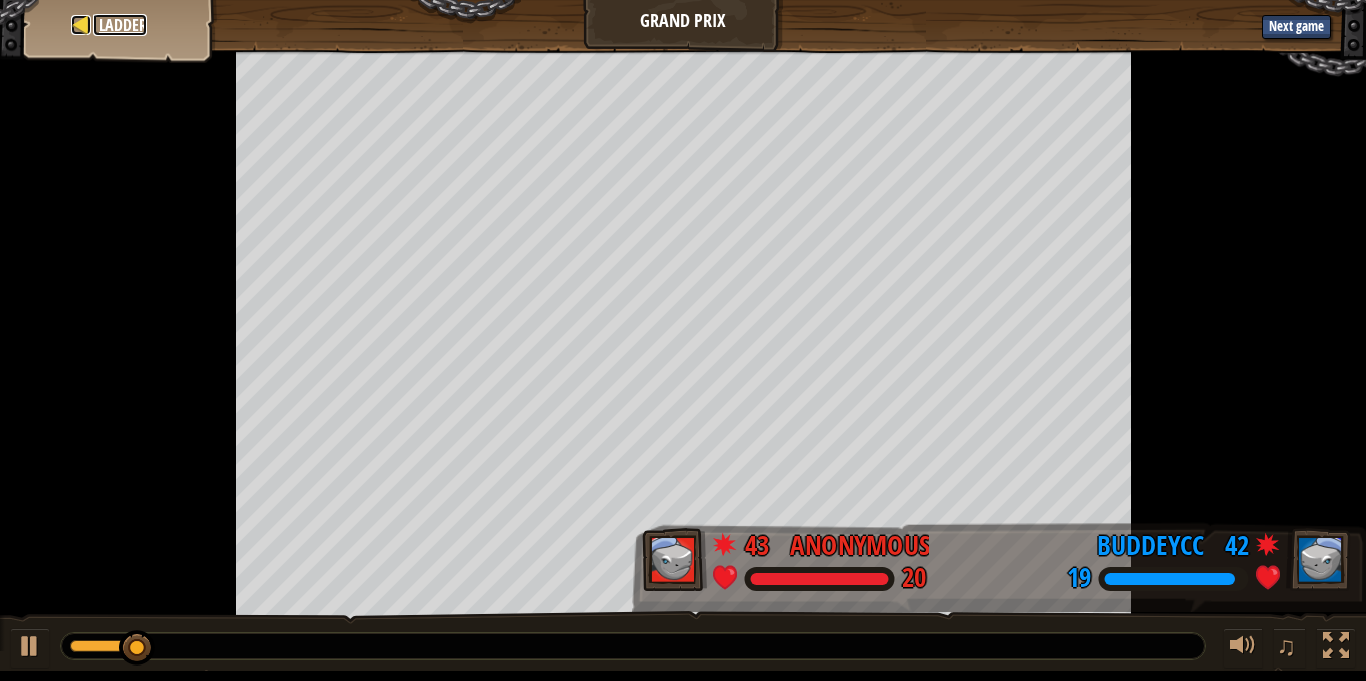 click on "Ladder" at bounding box center [123, 25] 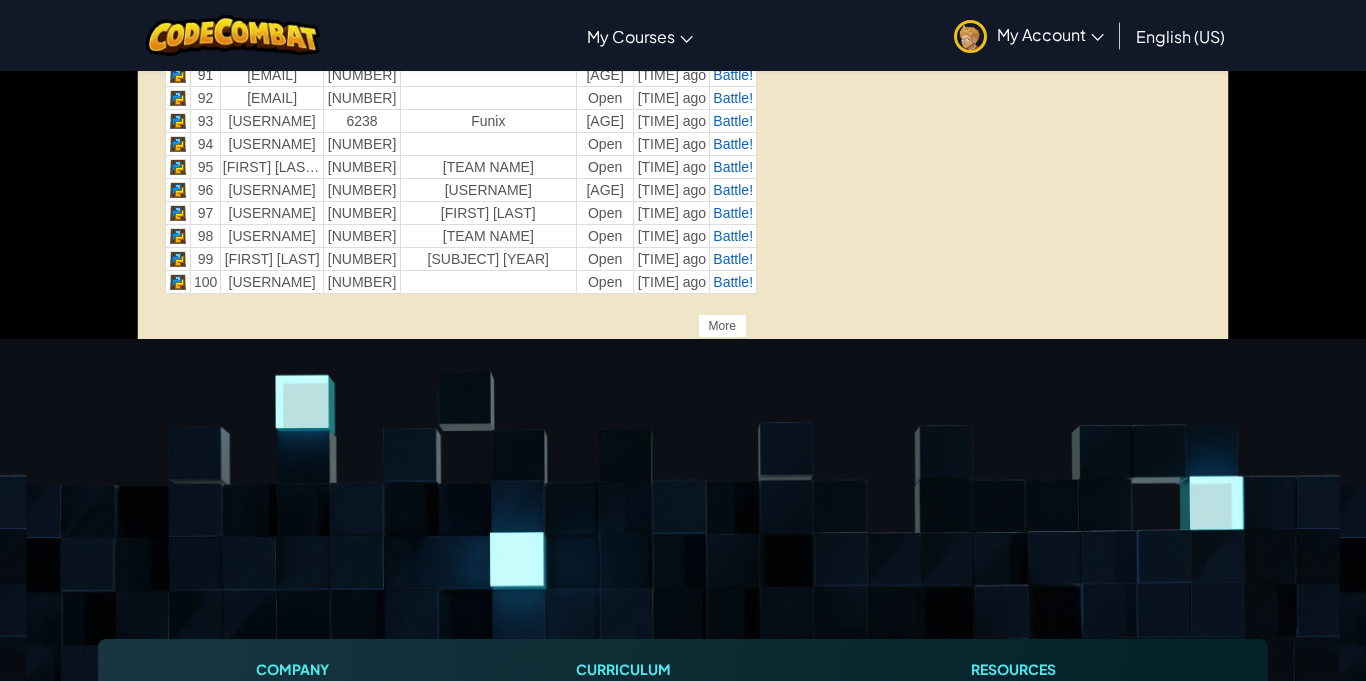 scroll, scrollTop: 0, scrollLeft: 0, axis: both 